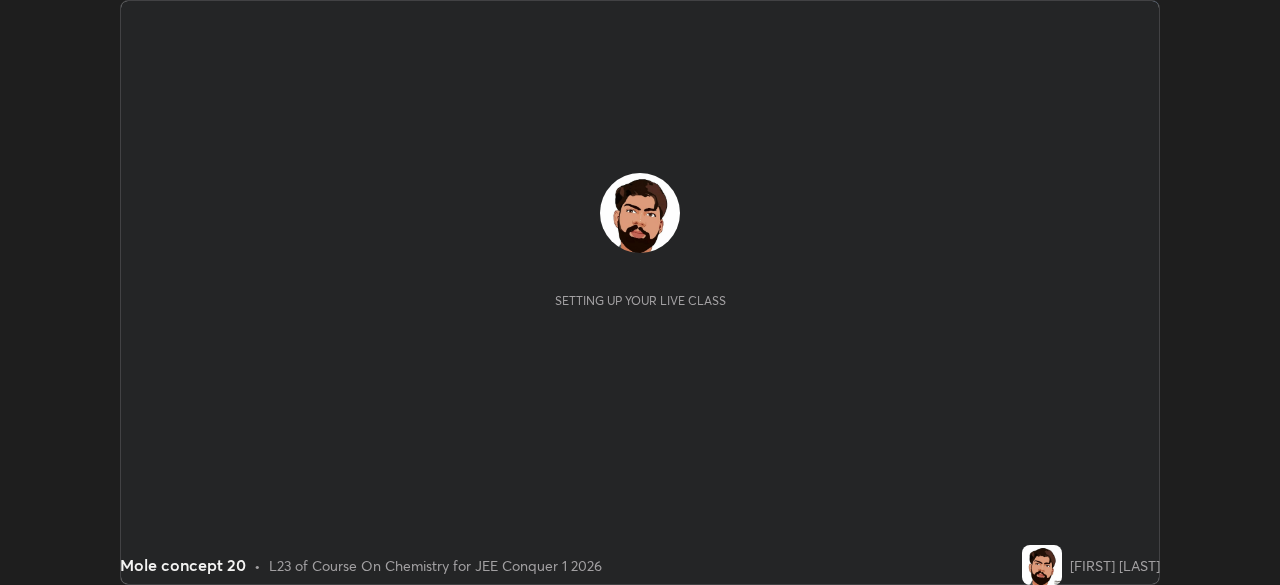 scroll, scrollTop: 0, scrollLeft: 0, axis: both 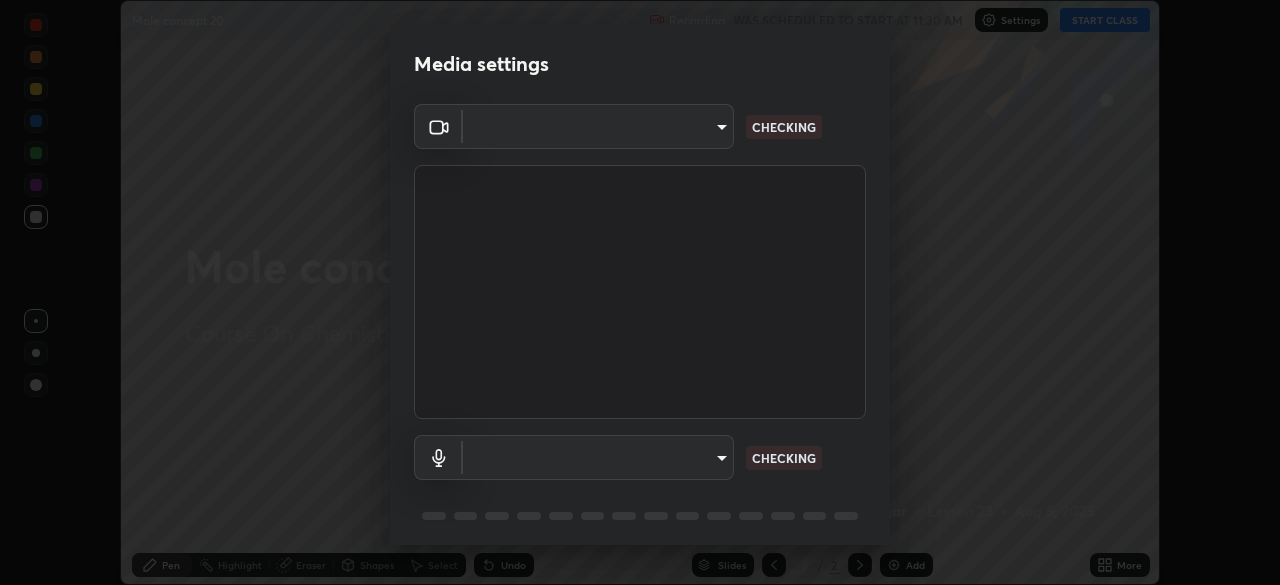 type on "e15fe1ebf70cde3bfcbeee335f8652014c7a9185cc29a01d69aea44f35fb34b8" 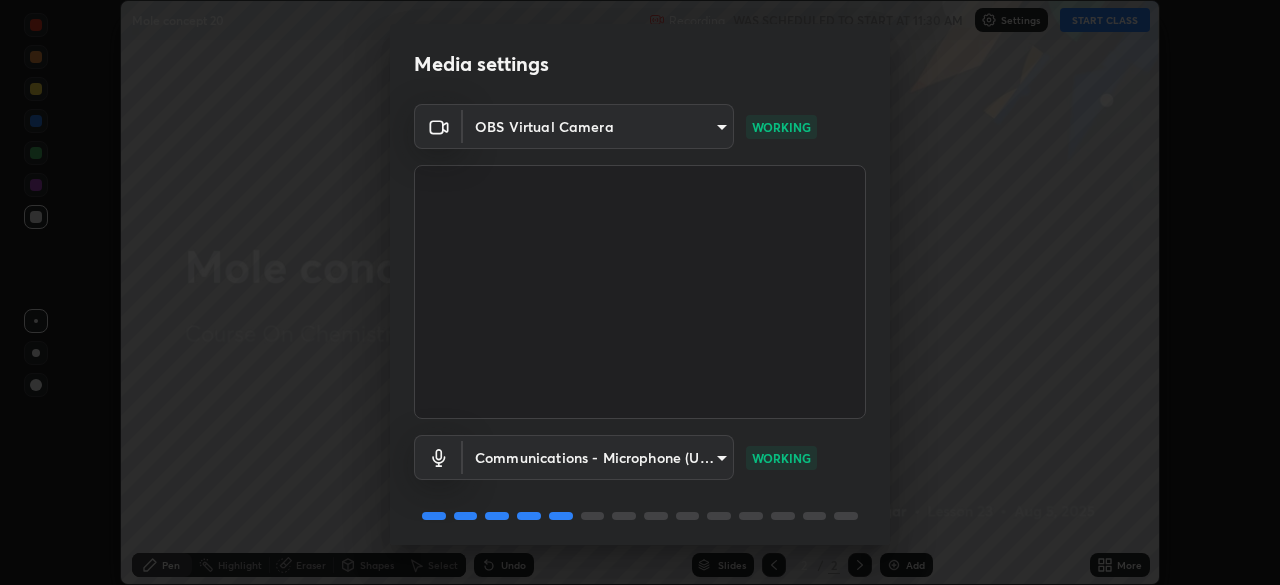 scroll, scrollTop: 71, scrollLeft: 0, axis: vertical 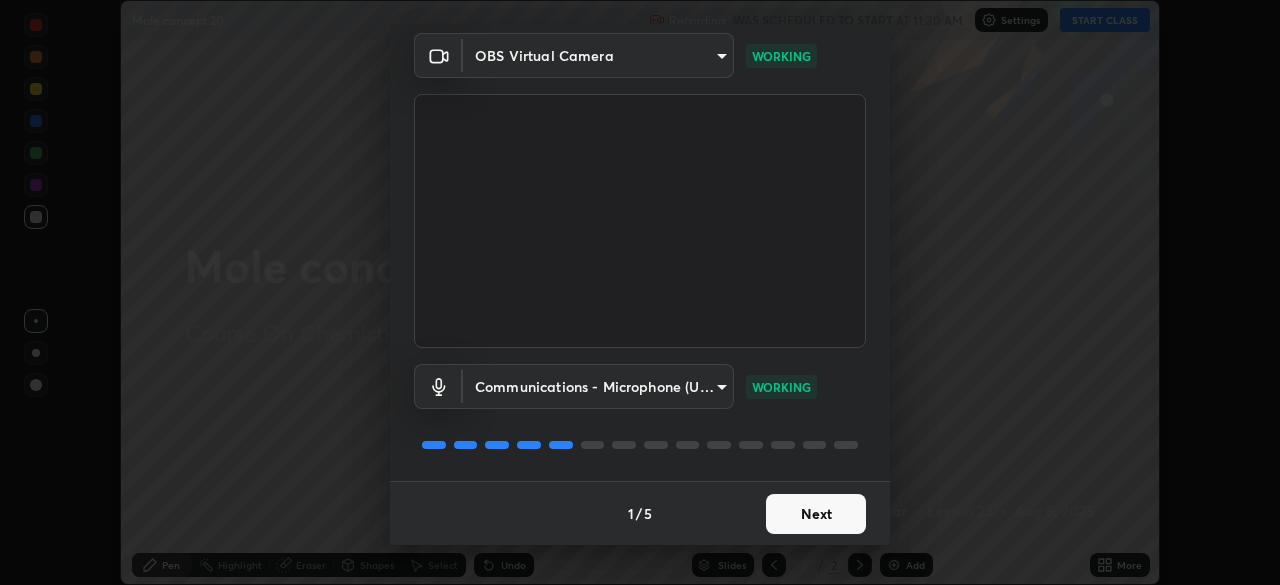 click on "Next" at bounding box center (816, 514) 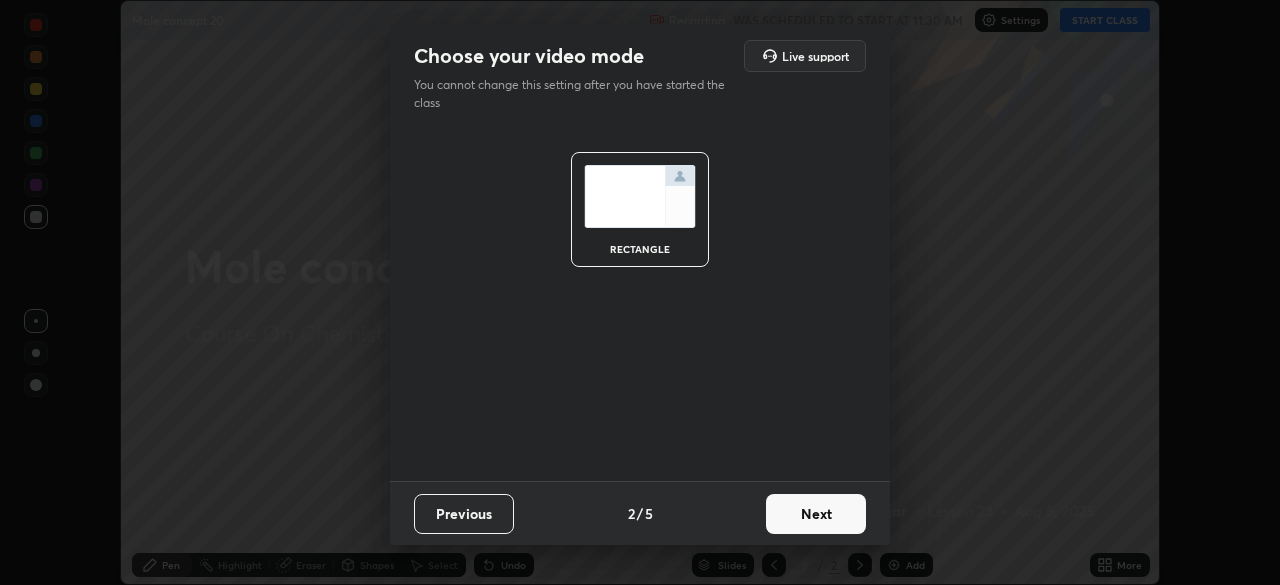 scroll, scrollTop: 0, scrollLeft: 0, axis: both 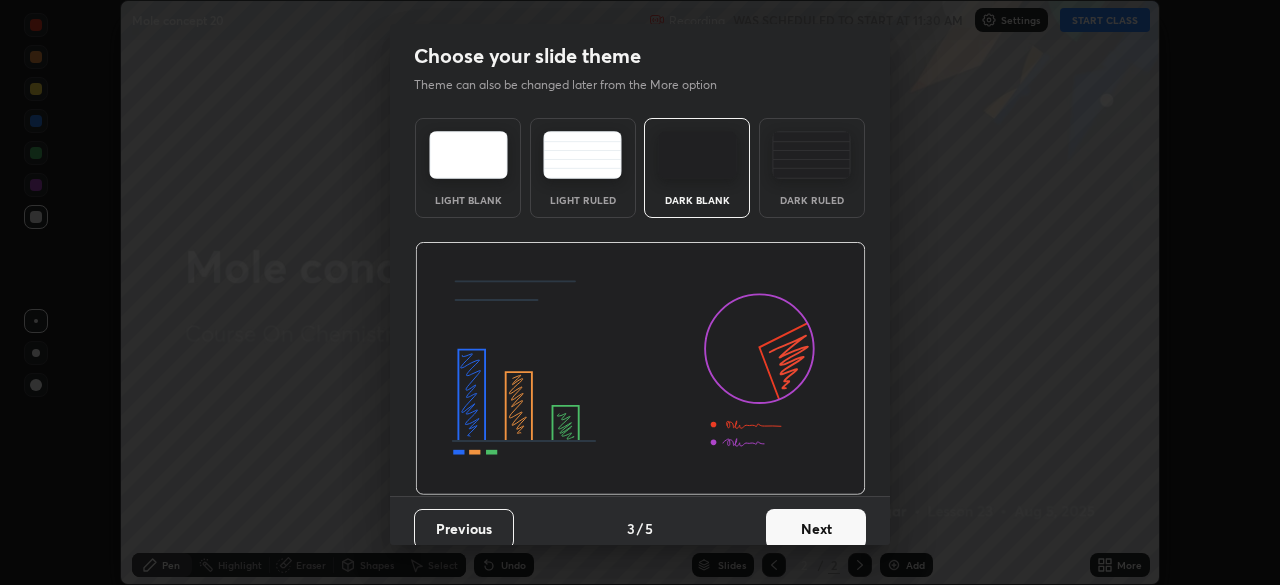 click on "Next" at bounding box center [816, 529] 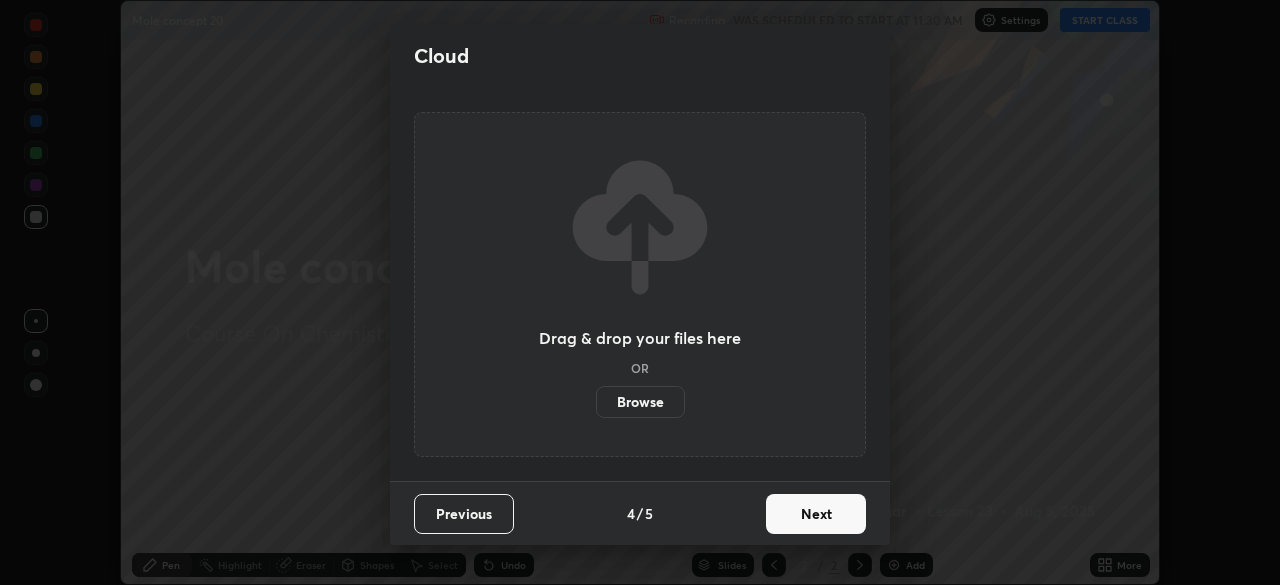 click on "Next" at bounding box center (816, 514) 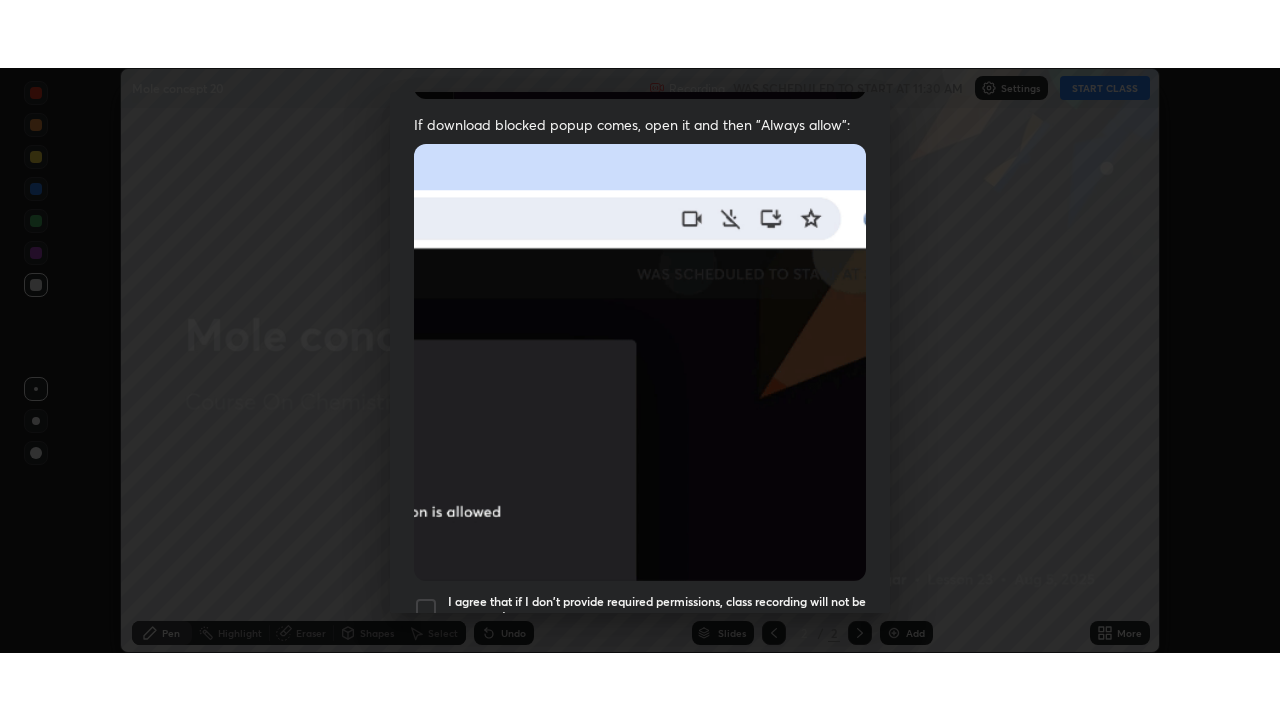 scroll, scrollTop: 479, scrollLeft: 0, axis: vertical 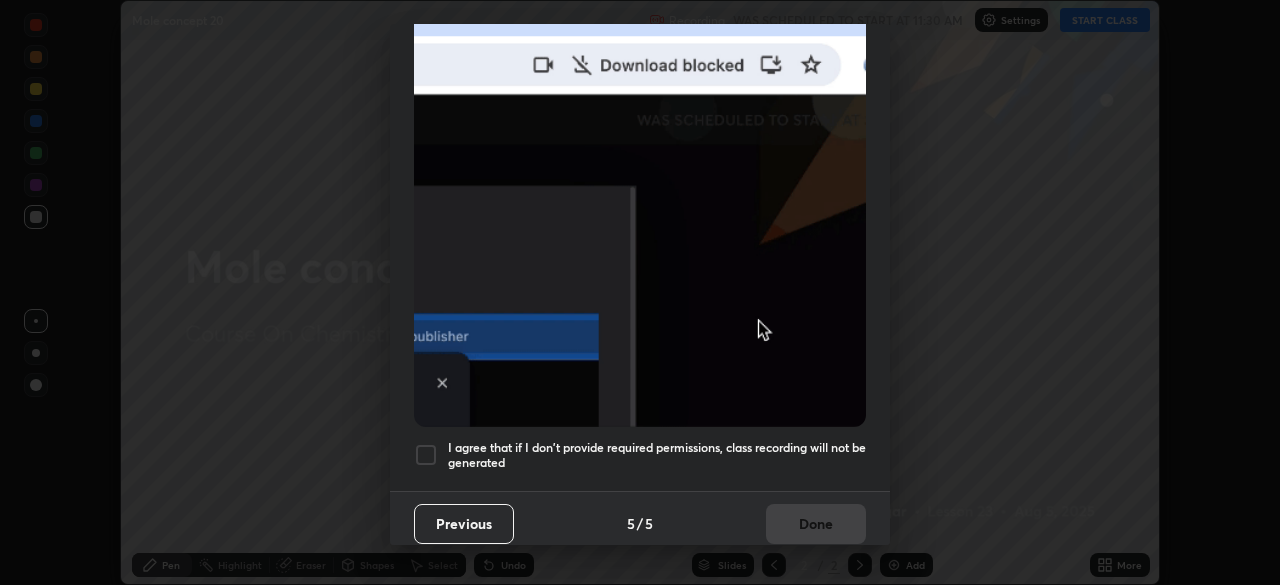 click on "I agree that if I don't provide required permissions, class recording will not be generated" at bounding box center [657, 455] 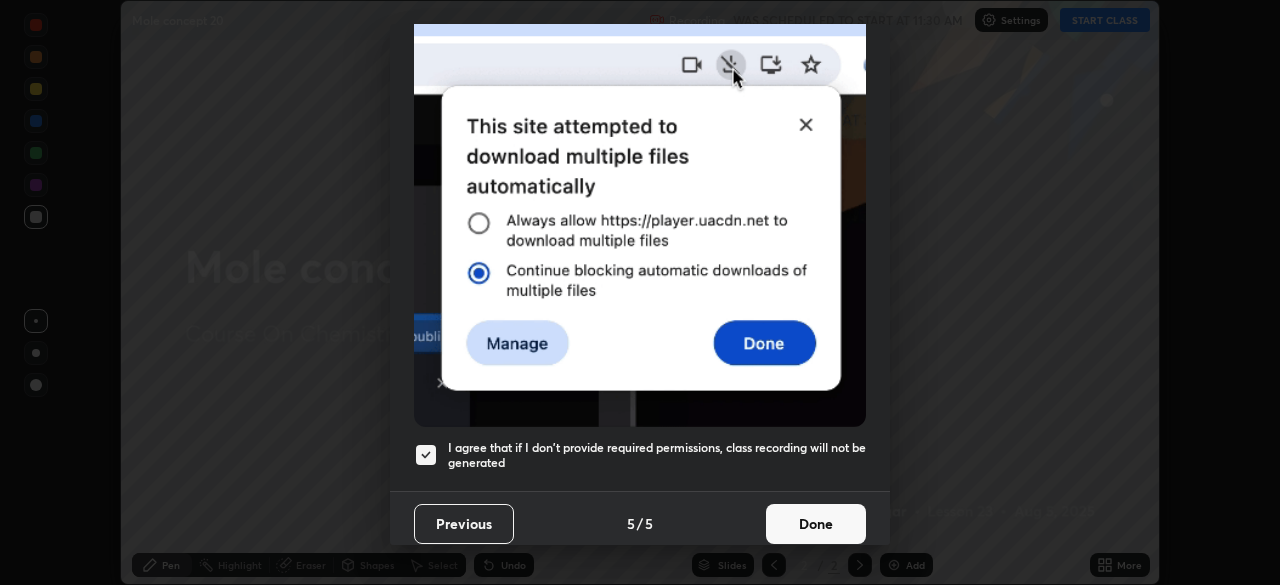 click on "Done" at bounding box center (816, 524) 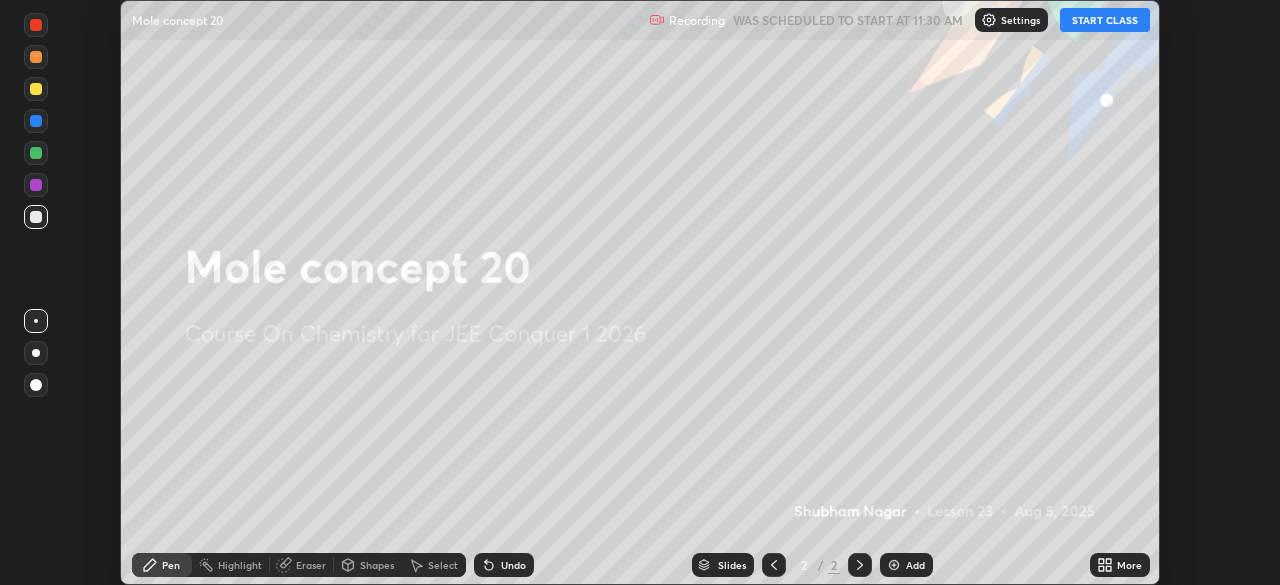 click on "More" at bounding box center (1120, 565) 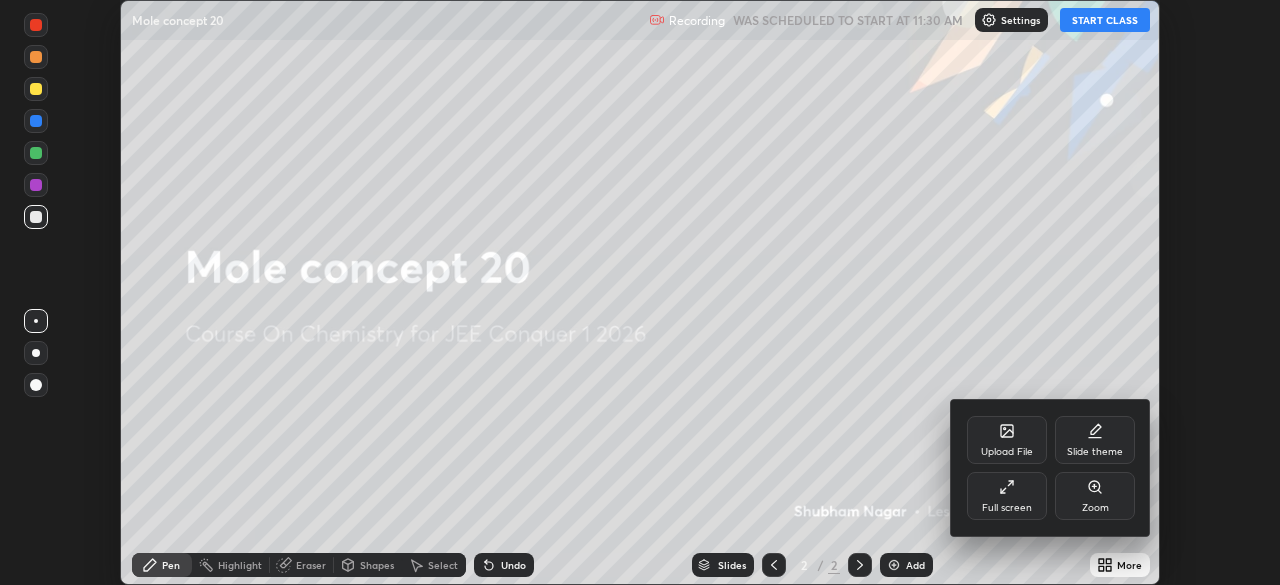 click on "Full screen" at bounding box center (1007, 508) 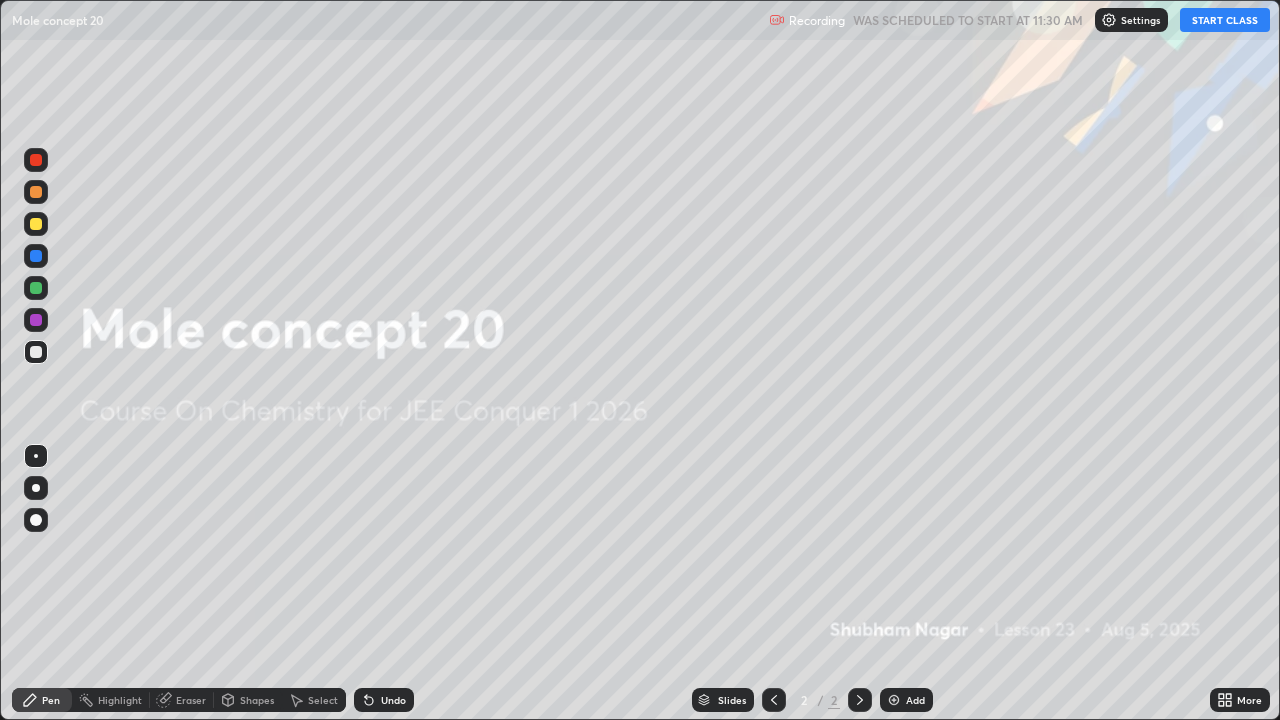 scroll, scrollTop: 99280, scrollLeft: 98720, axis: both 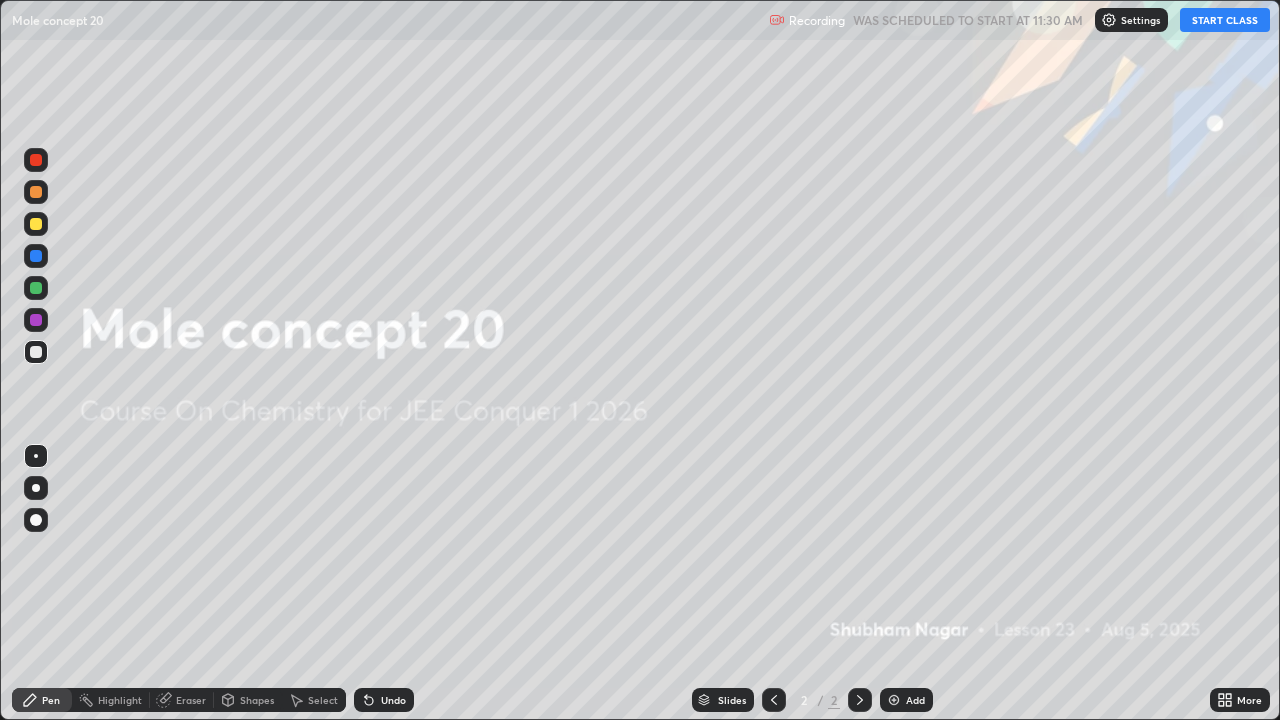 click on "START CLASS" at bounding box center (1225, 20) 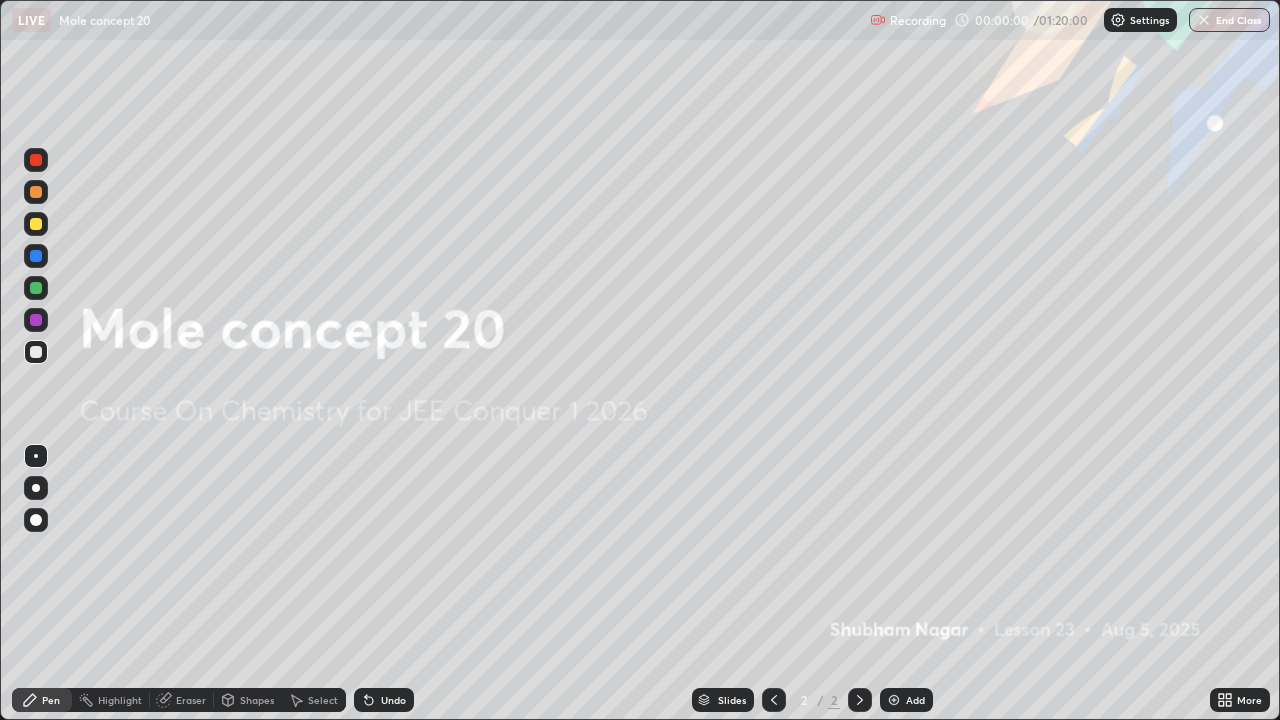click at bounding box center [894, 700] 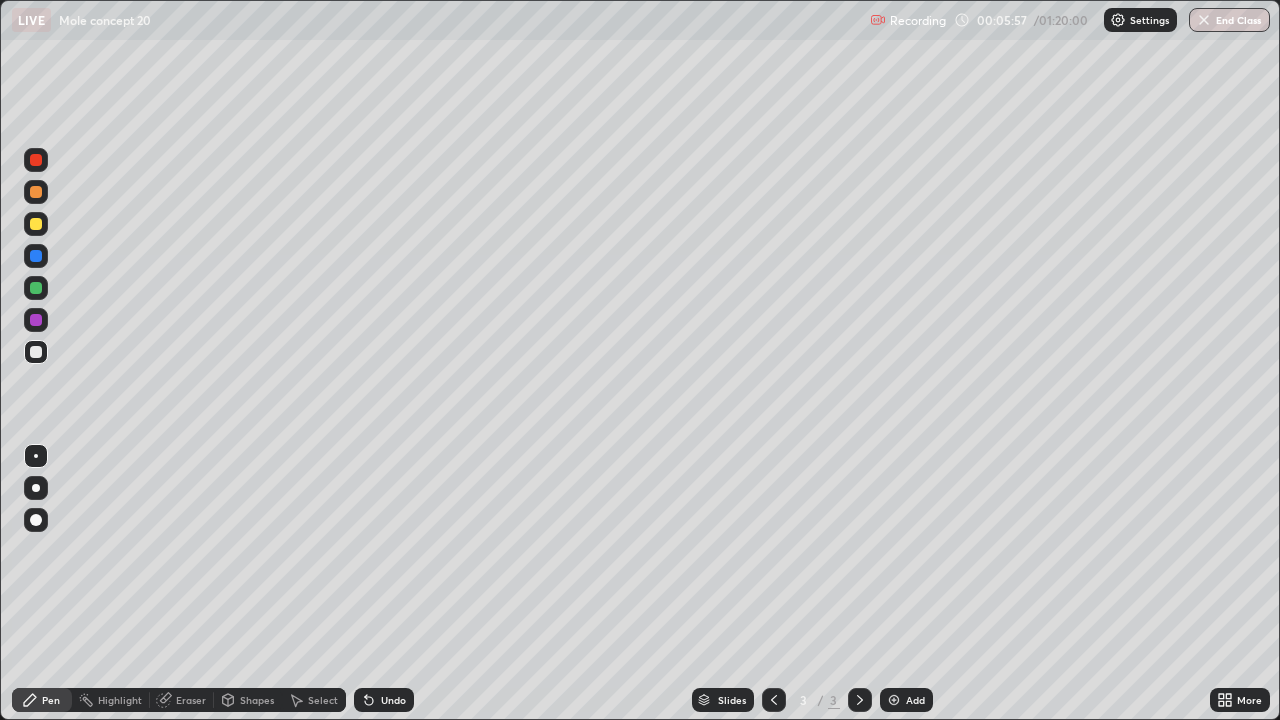 click at bounding box center (36, 488) 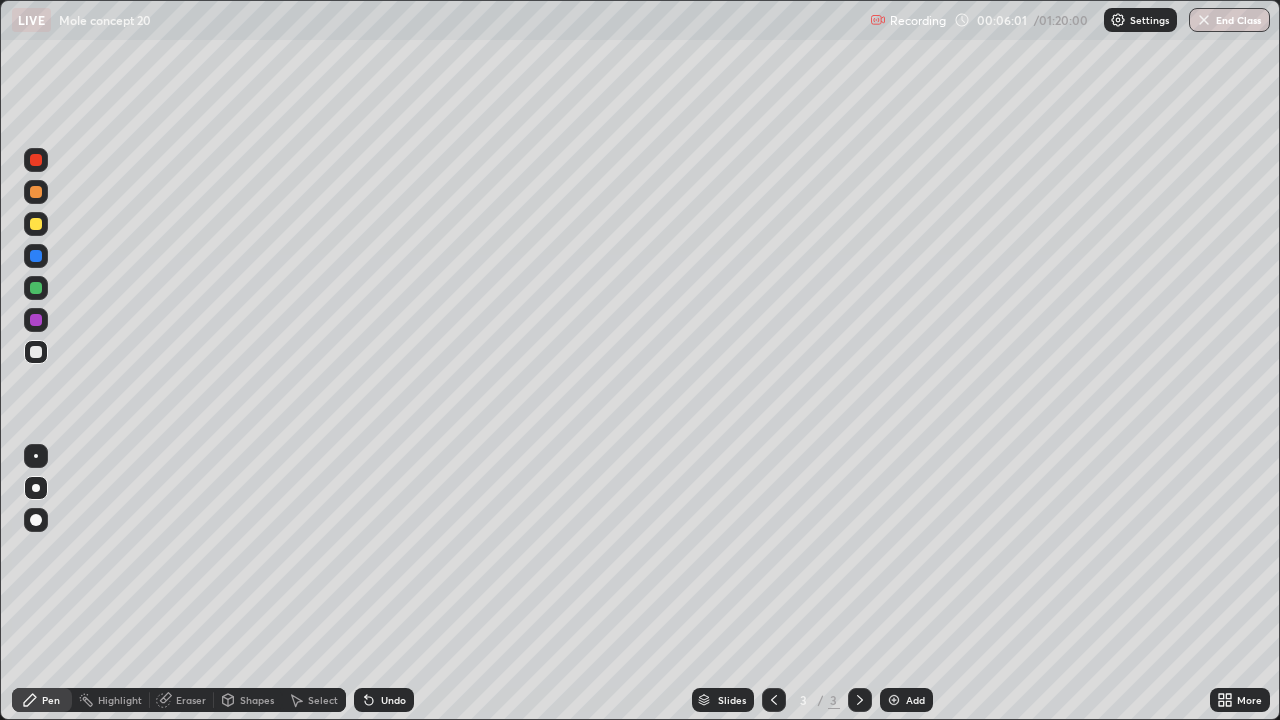 click on "Undo" at bounding box center (384, 700) 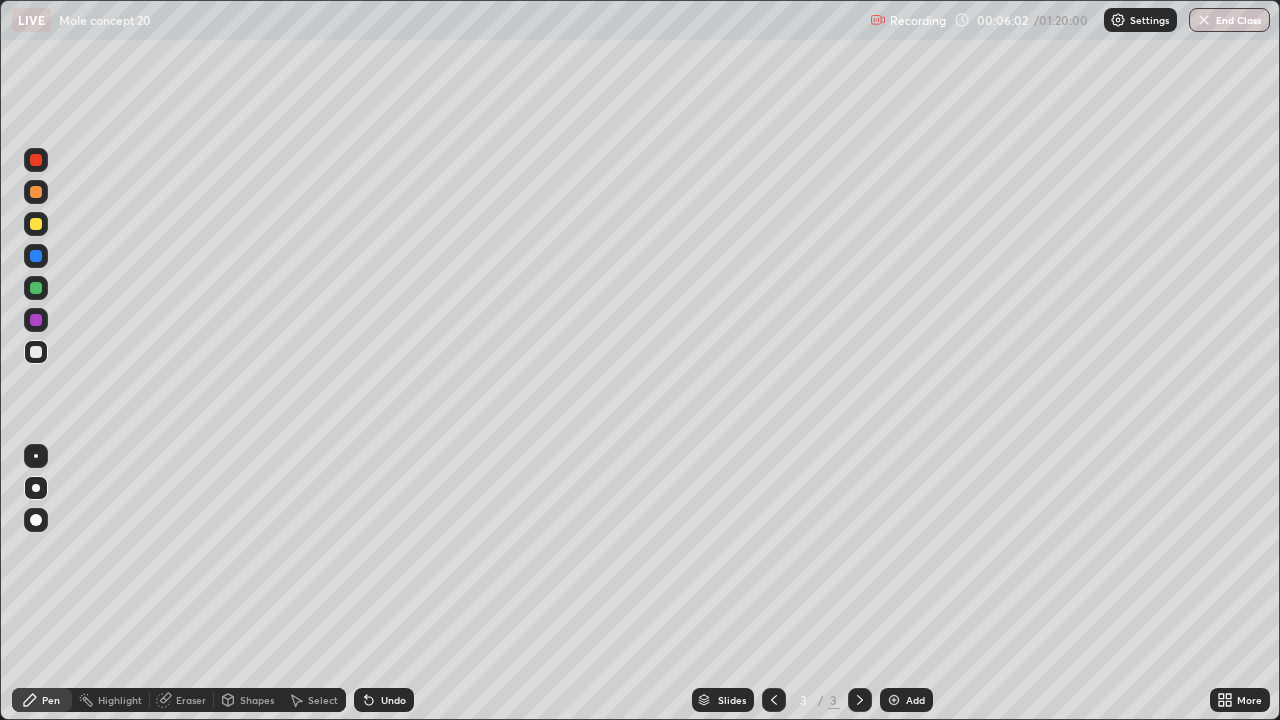 click 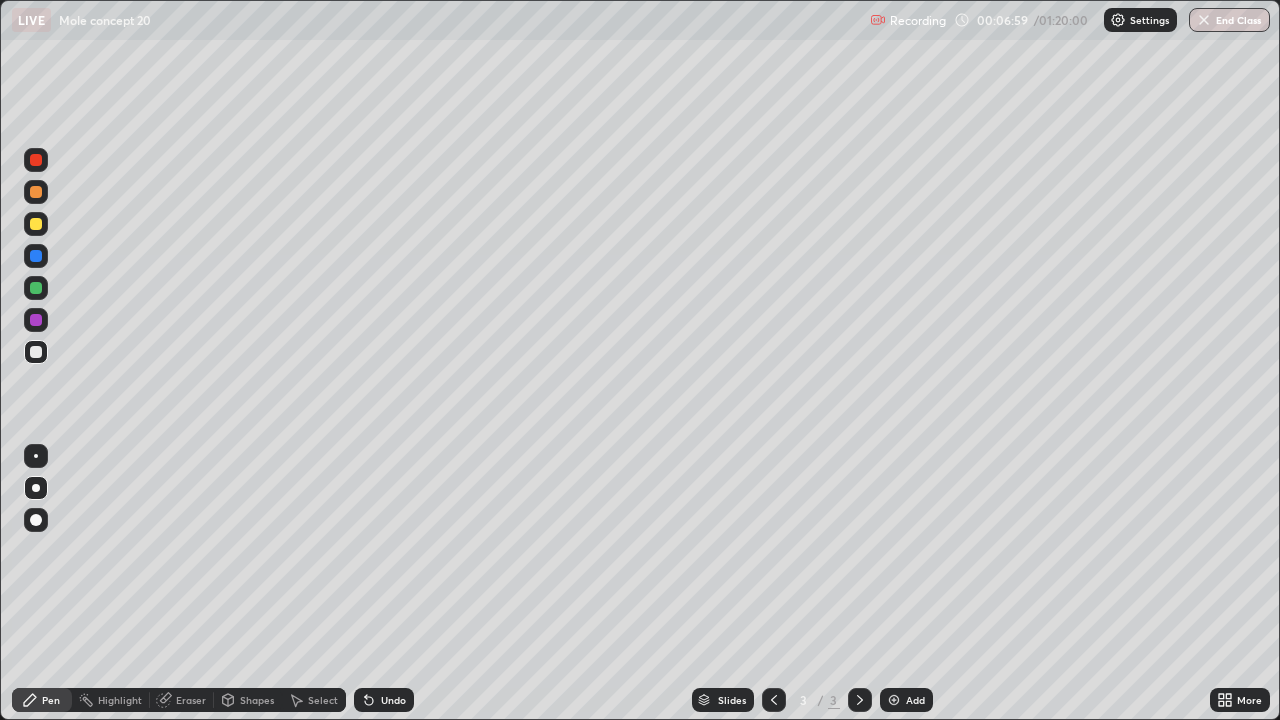 click at bounding box center [860, 700] 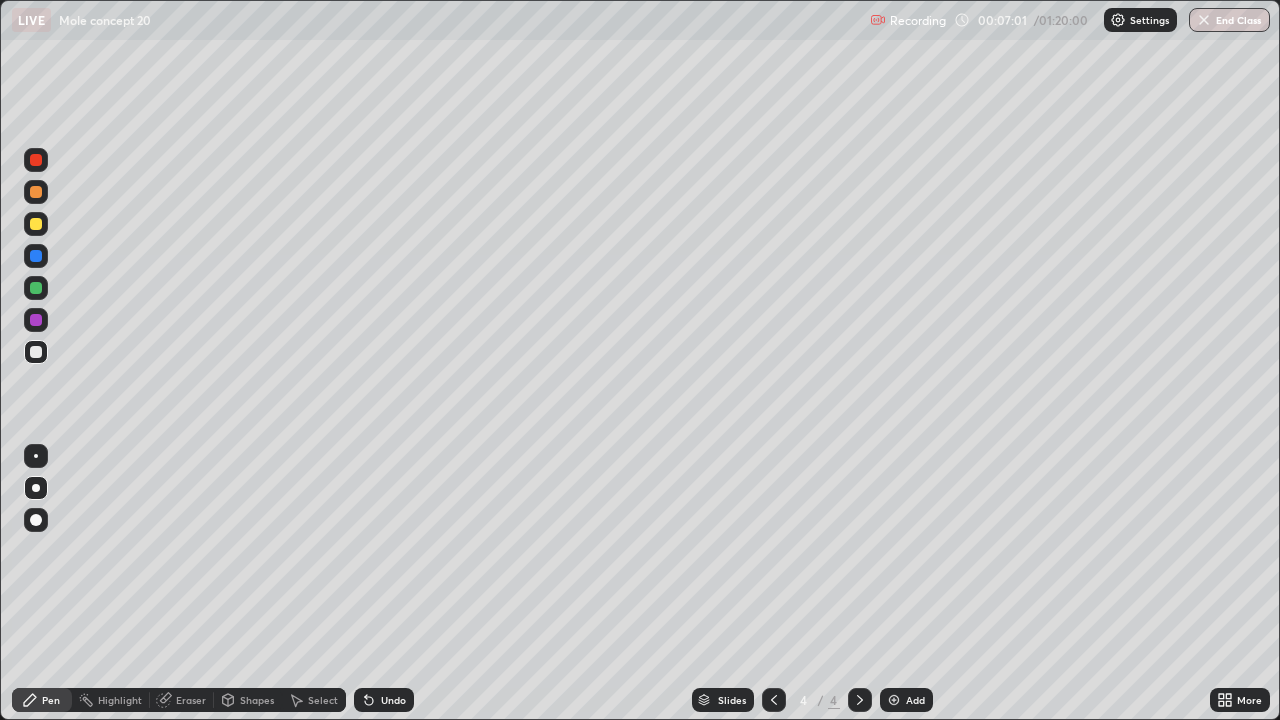click at bounding box center [36, 224] 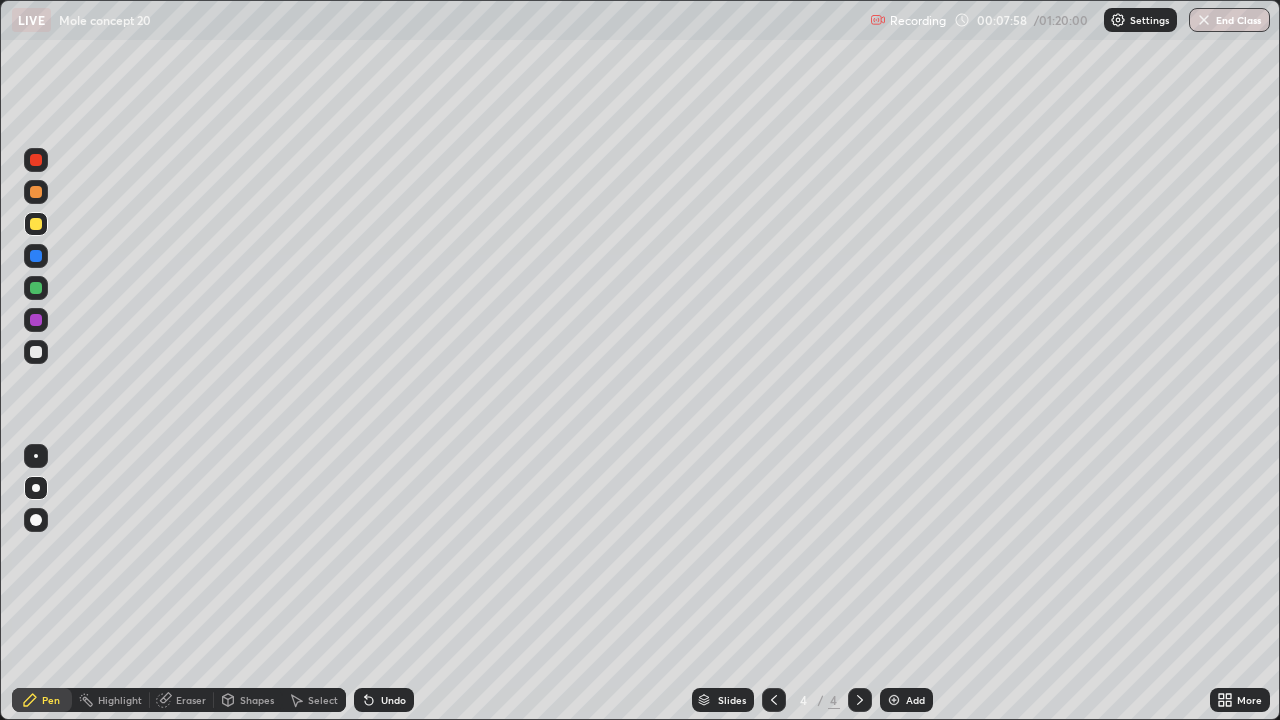 click at bounding box center [36, 352] 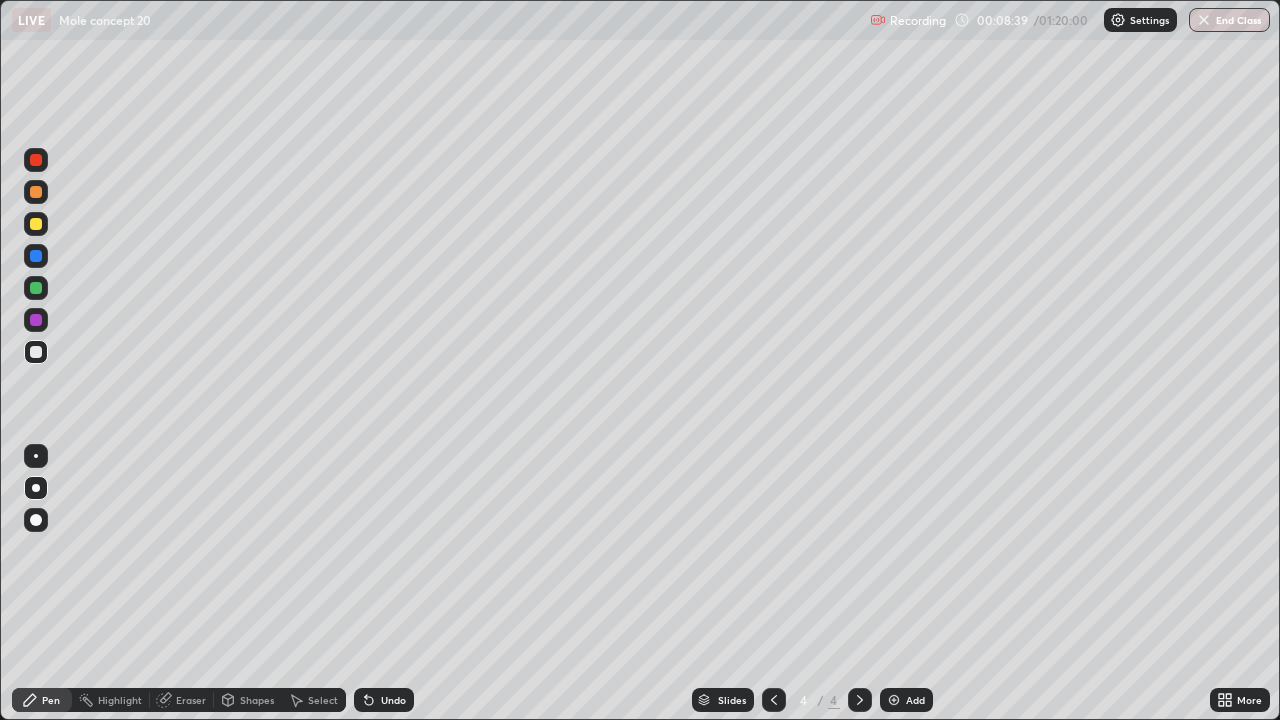 click 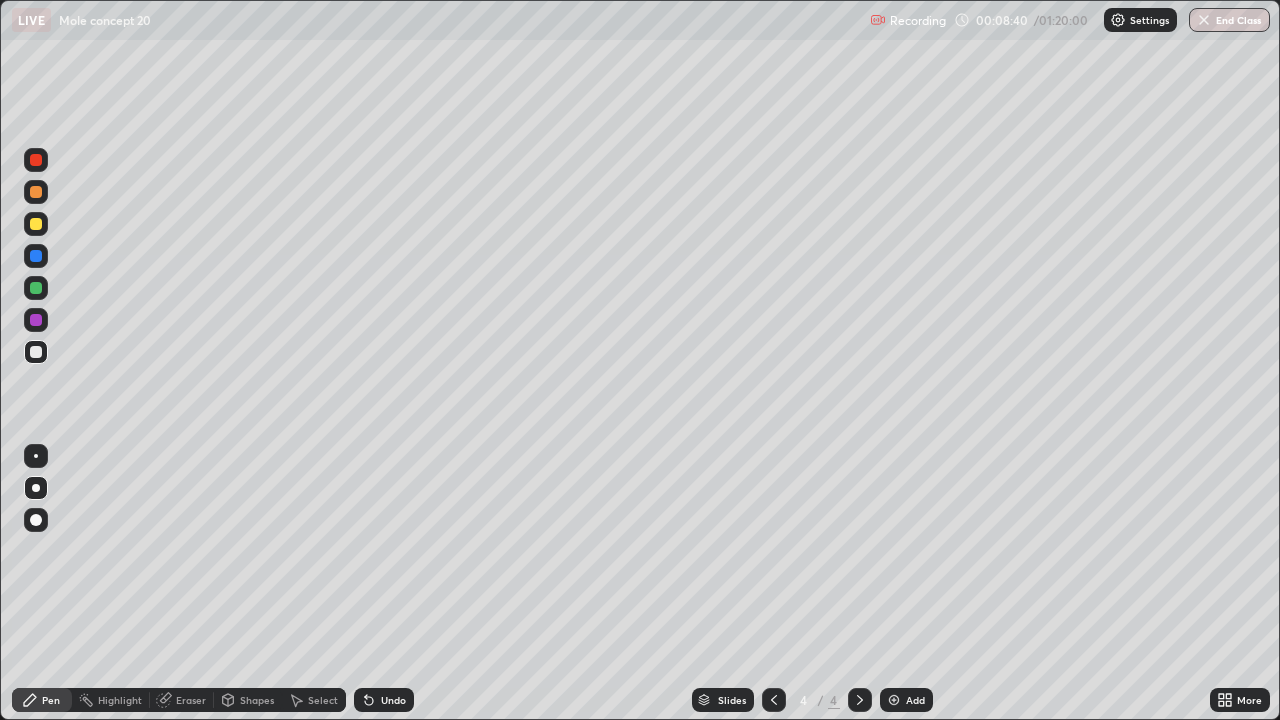 click on "Undo" at bounding box center [384, 700] 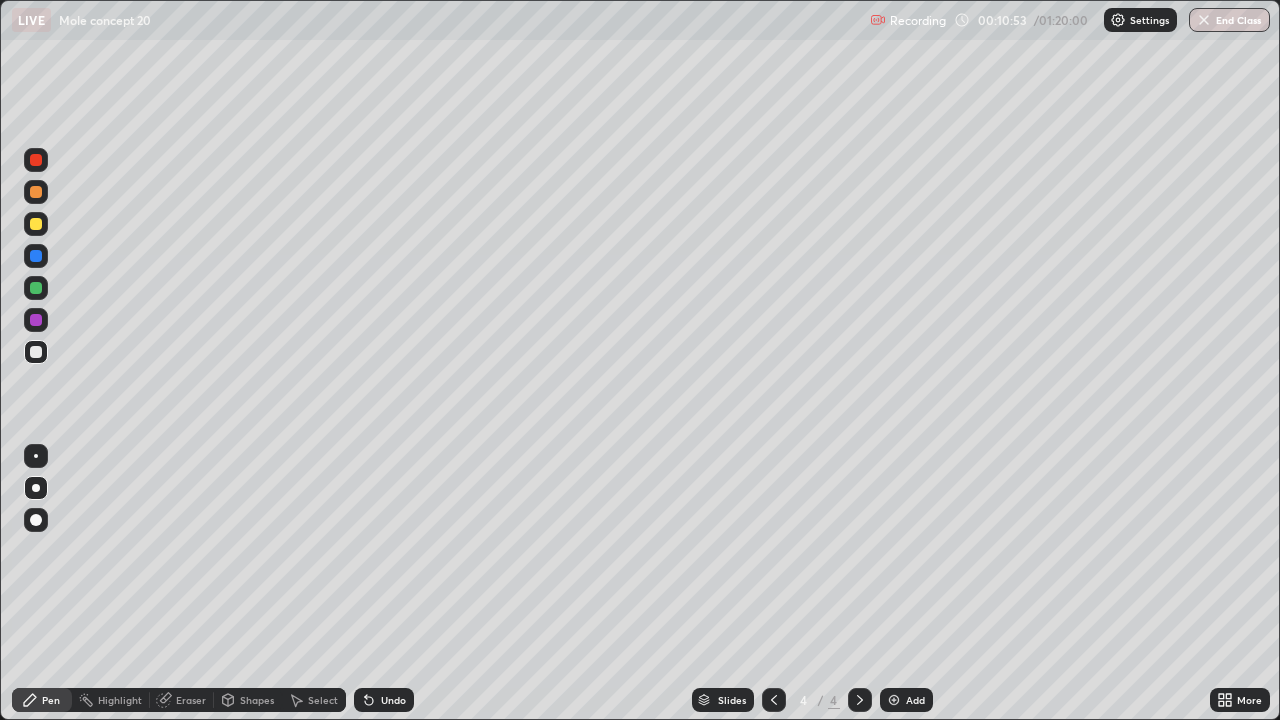 click at bounding box center [36, 320] 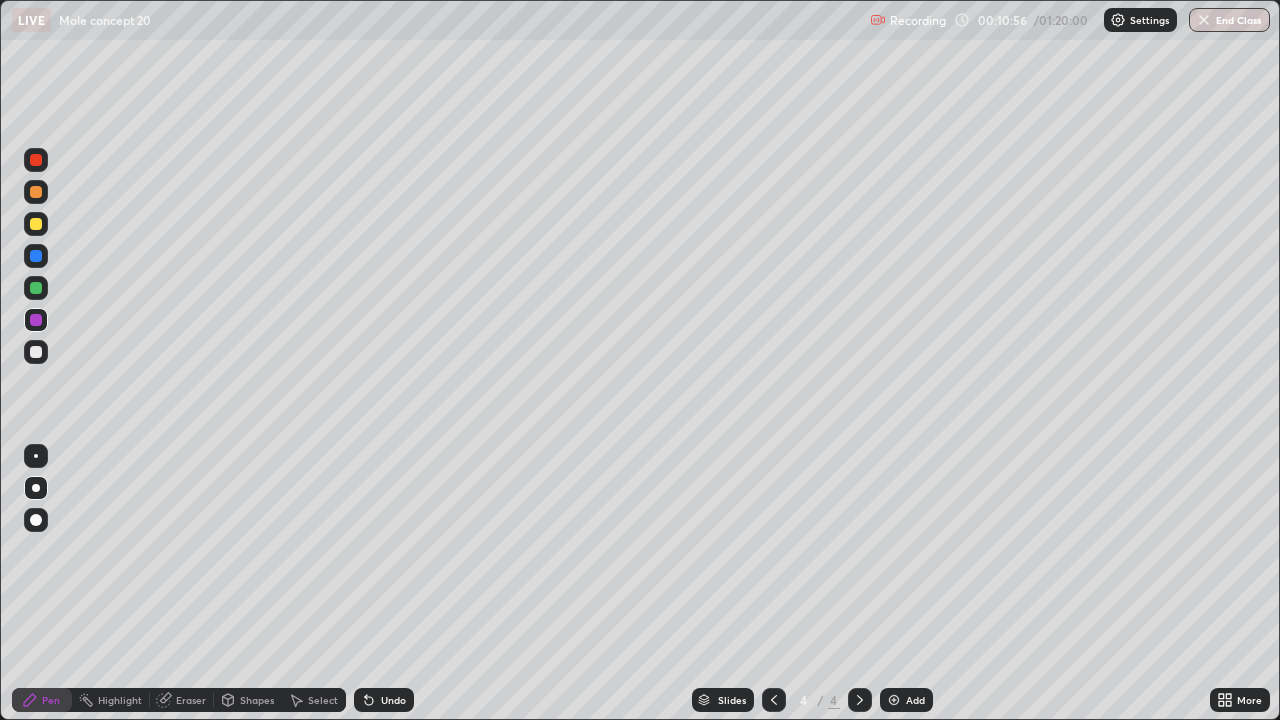 click at bounding box center [36, 352] 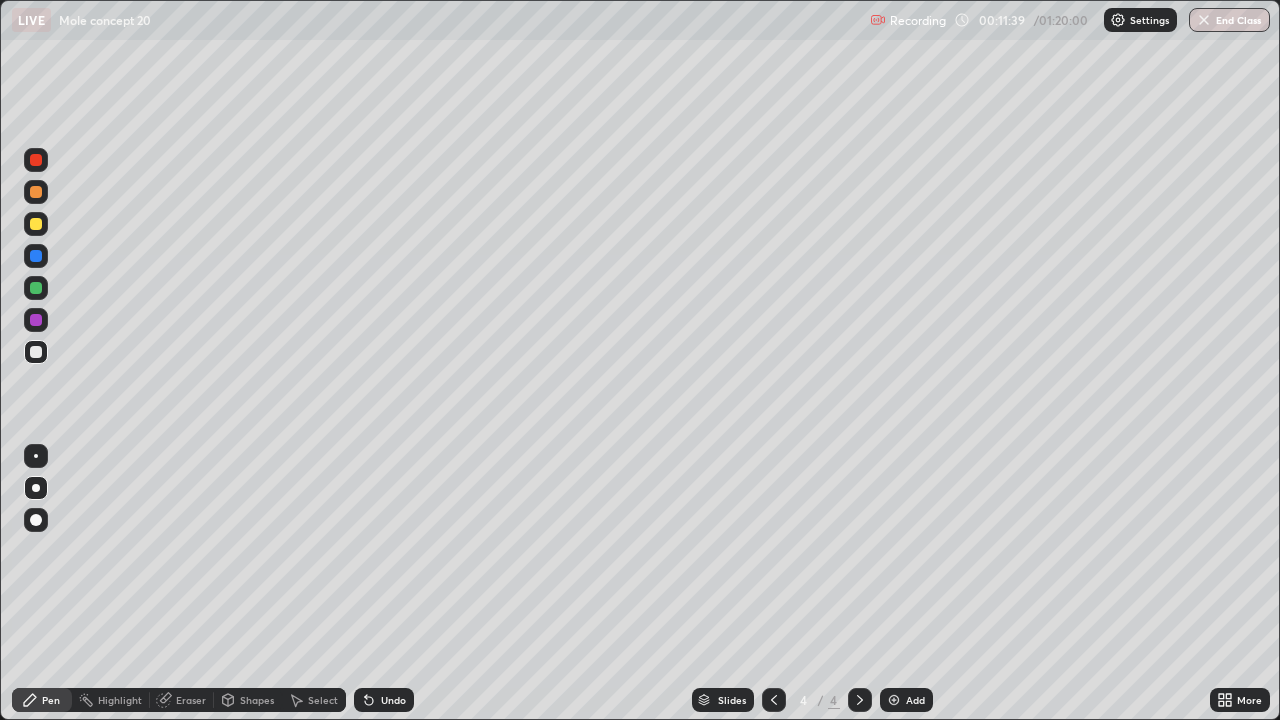click 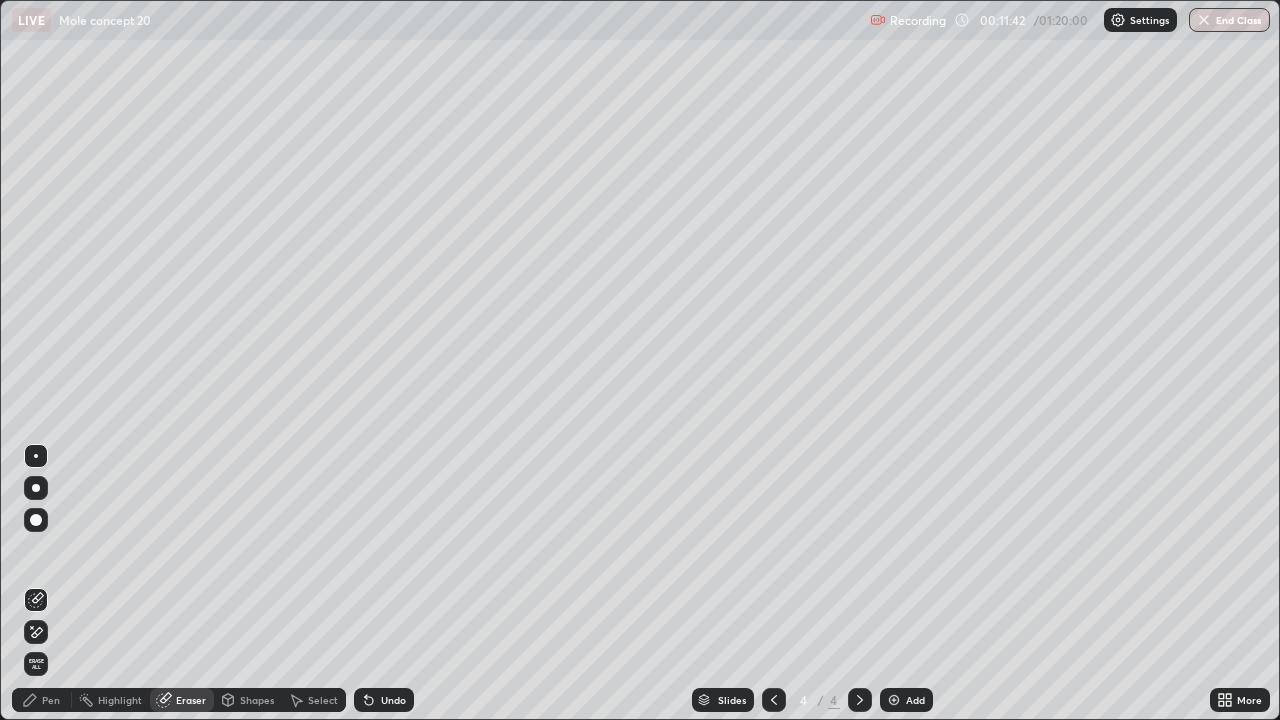 click on "Pen" at bounding box center [51, 700] 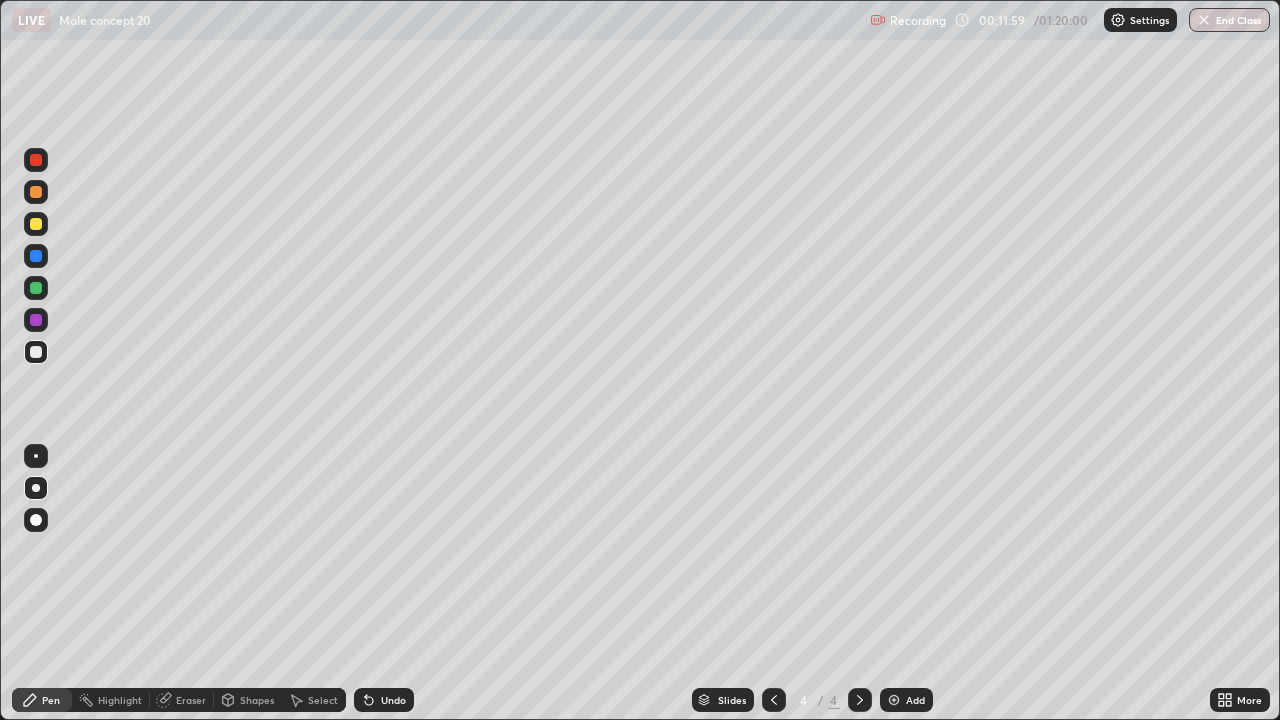 click at bounding box center (36, 288) 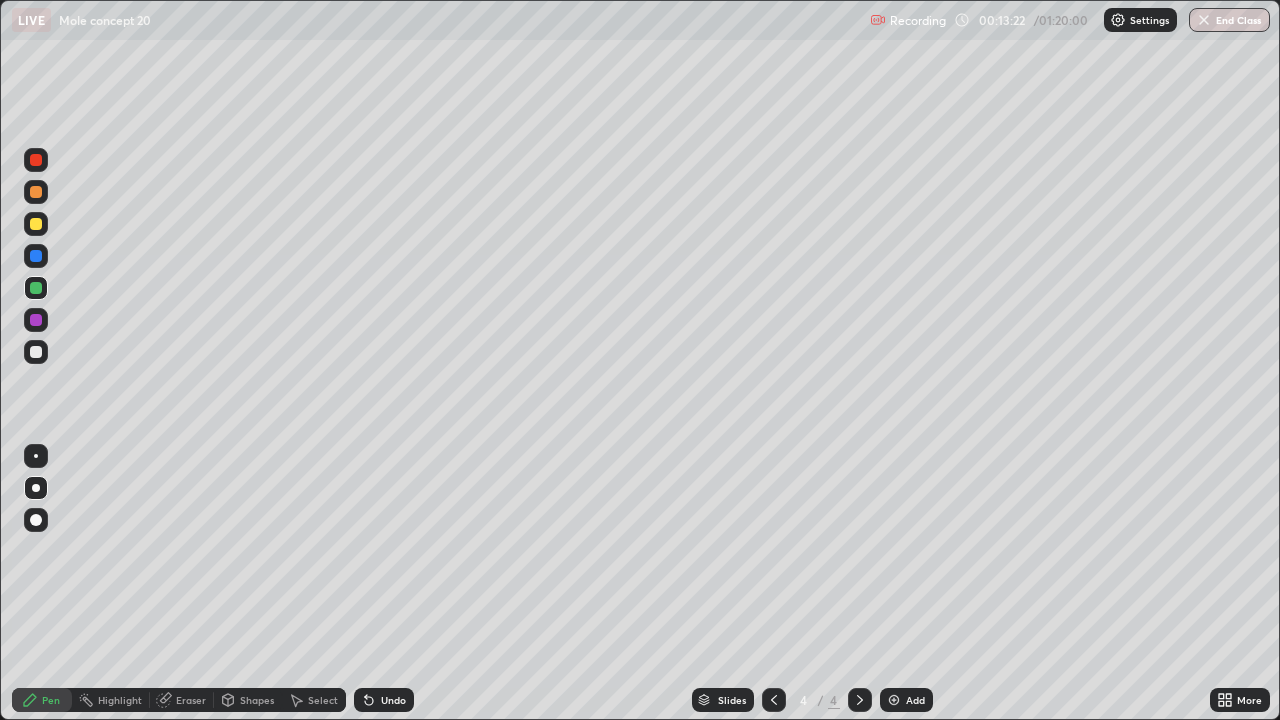 click at bounding box center (36, 352) 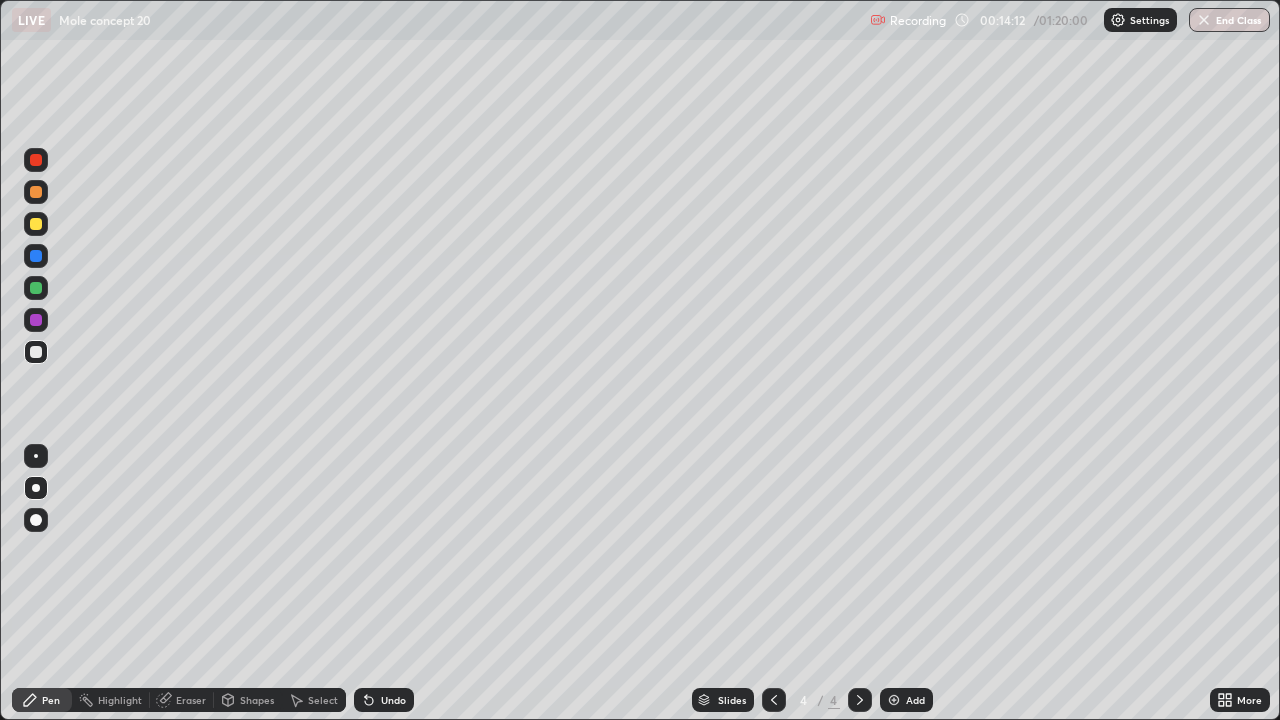 click at bounding box center [894, 700] 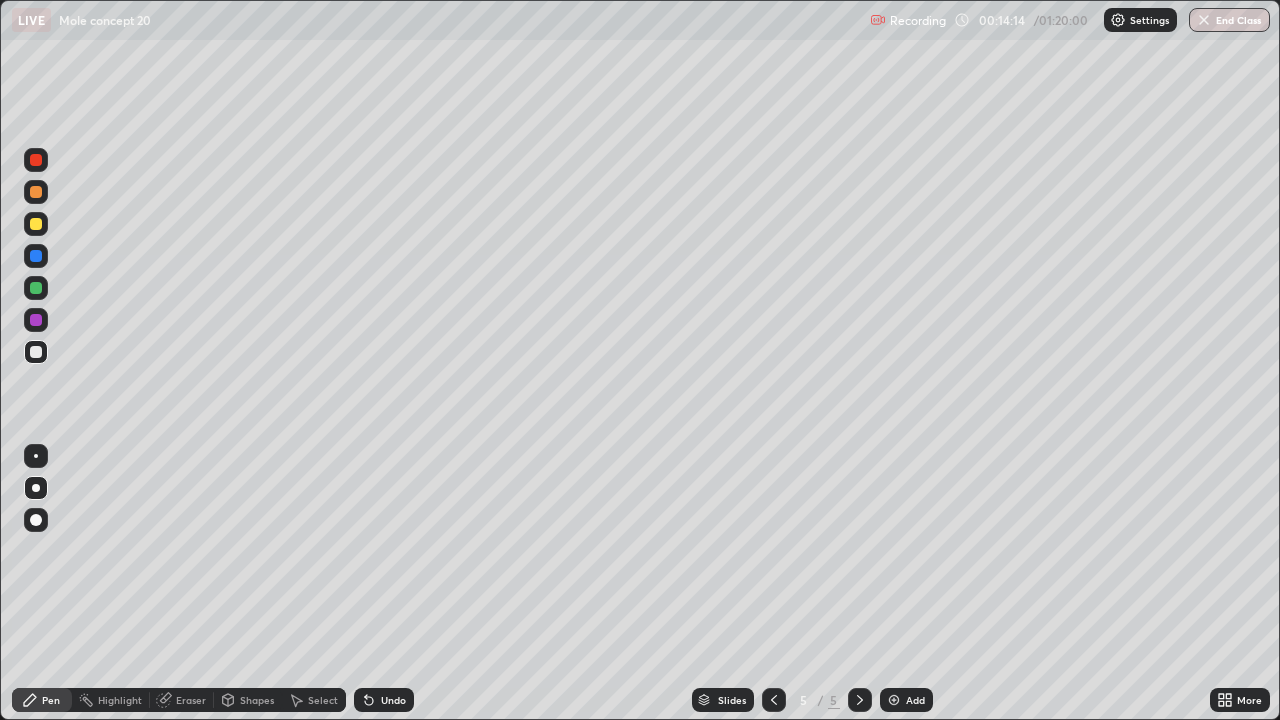 click at bounding box center [36, 224] 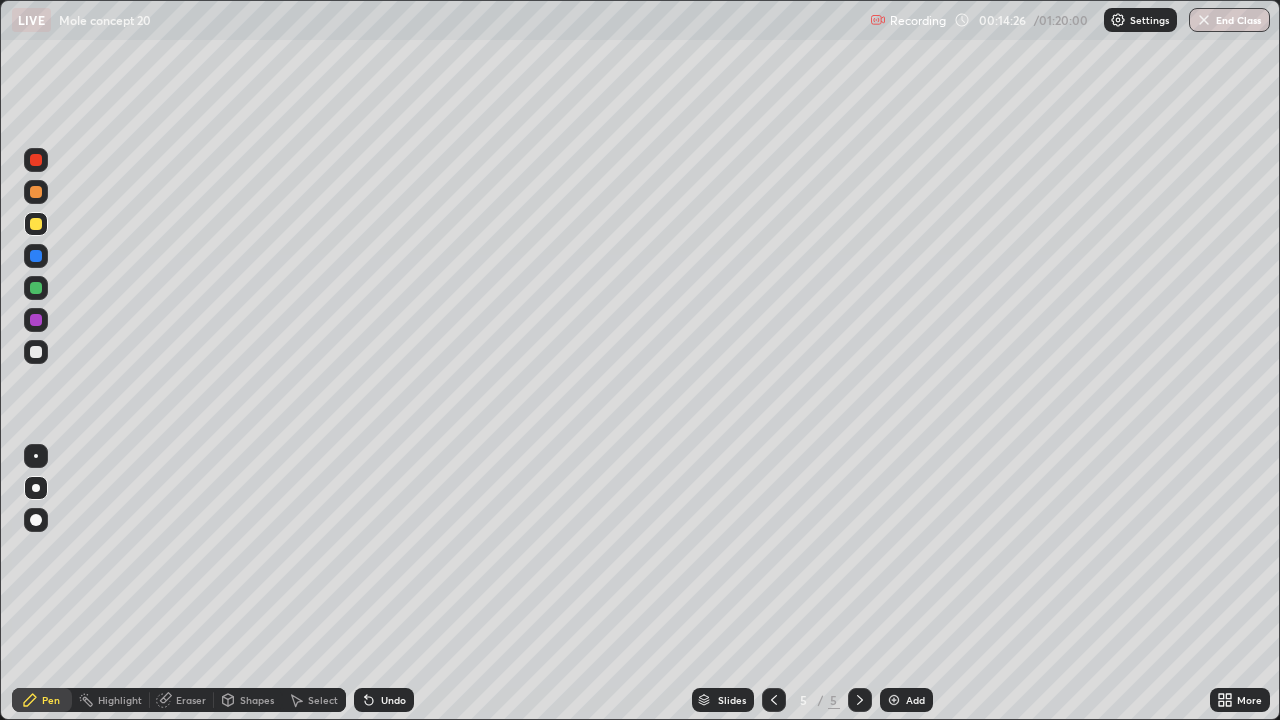 click at bounding box center [36, 352] 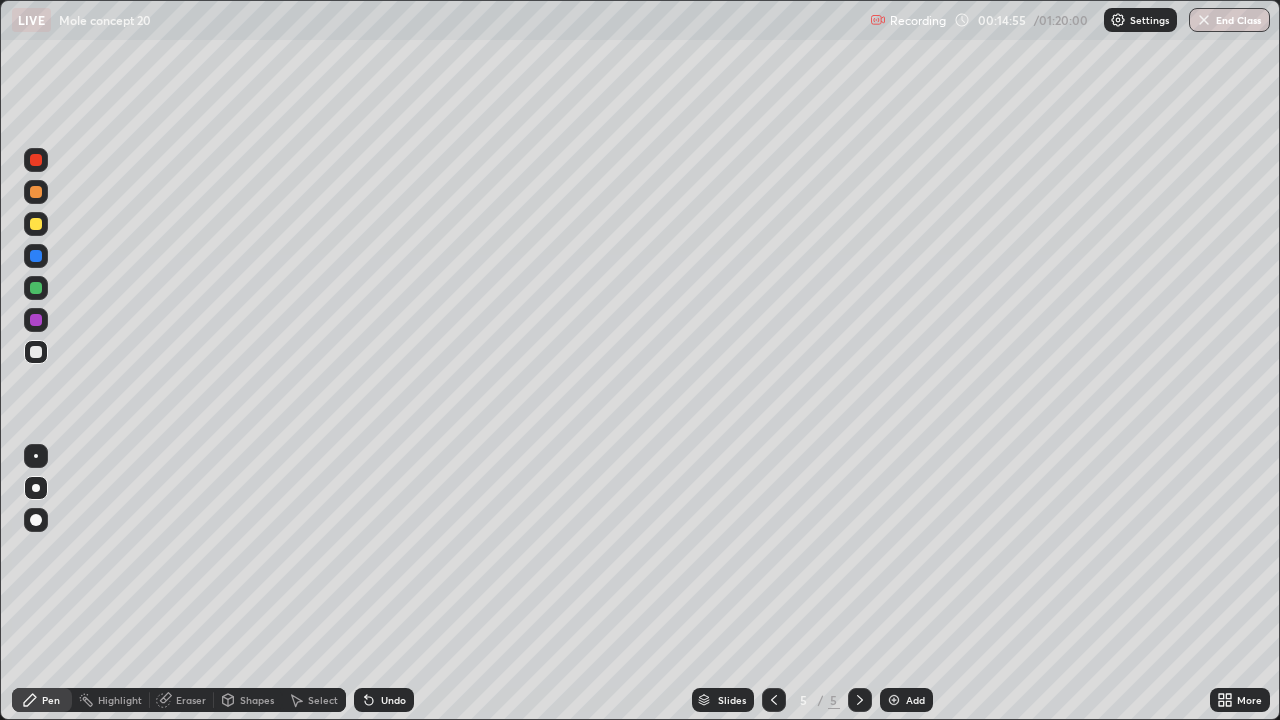 click at bounding box center (36, 288) 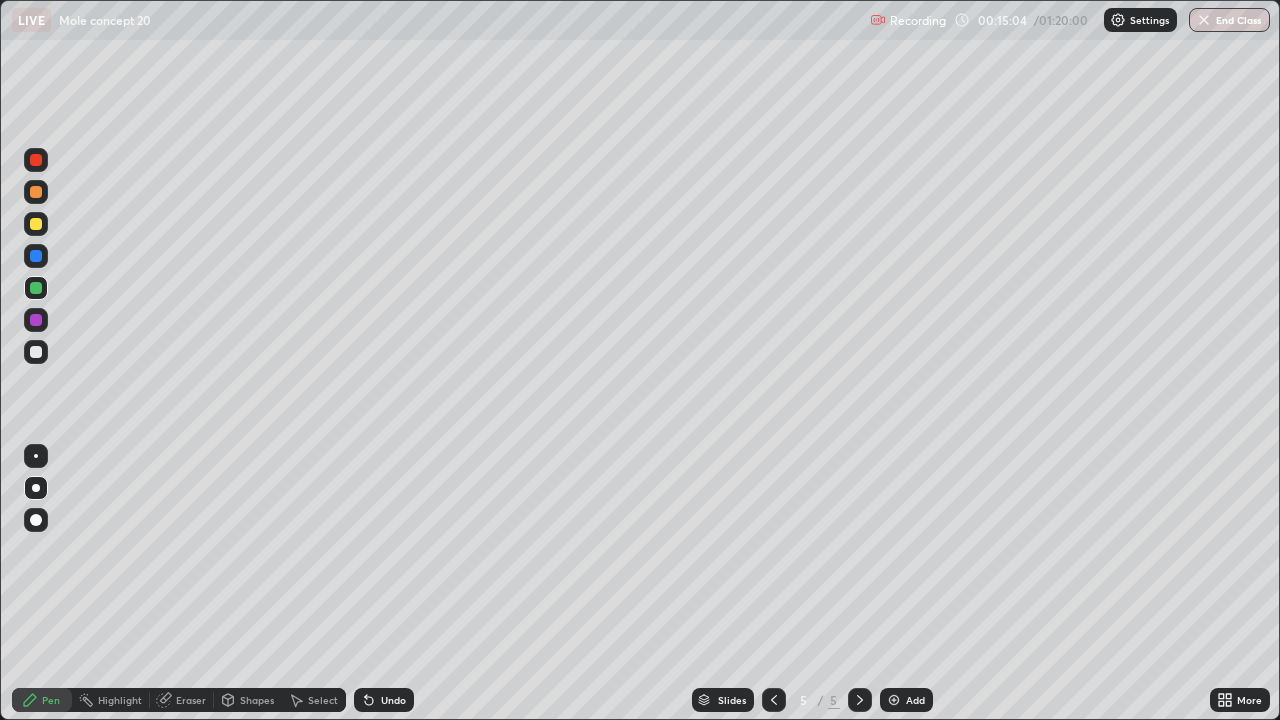 click at bounding box center [36, 352] 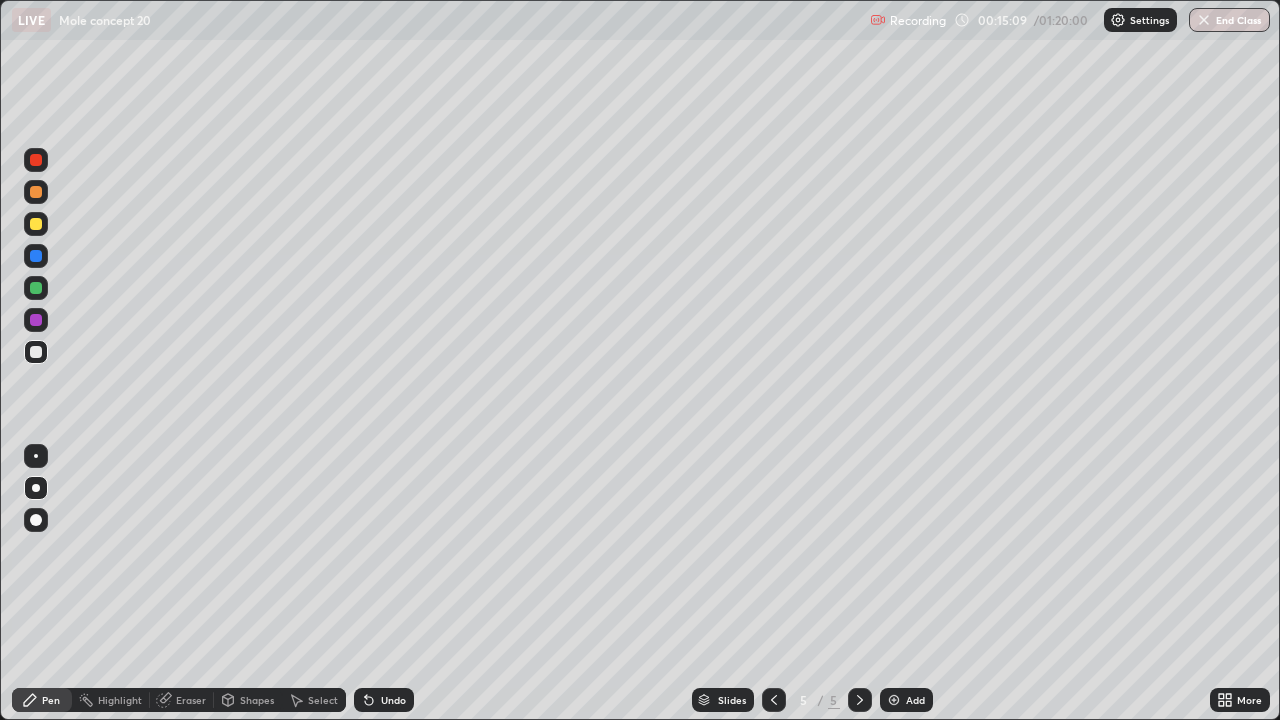 click at bounding box center [36, 320] 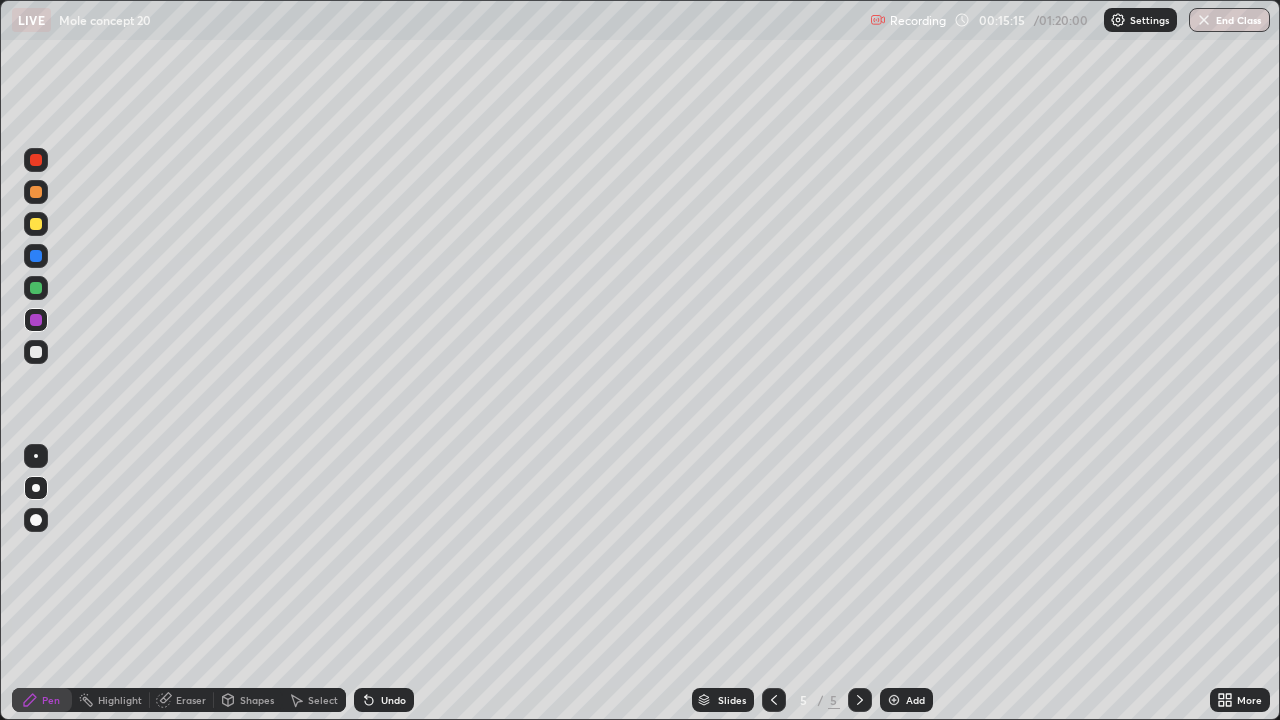 click at bounding box center (36, 352) 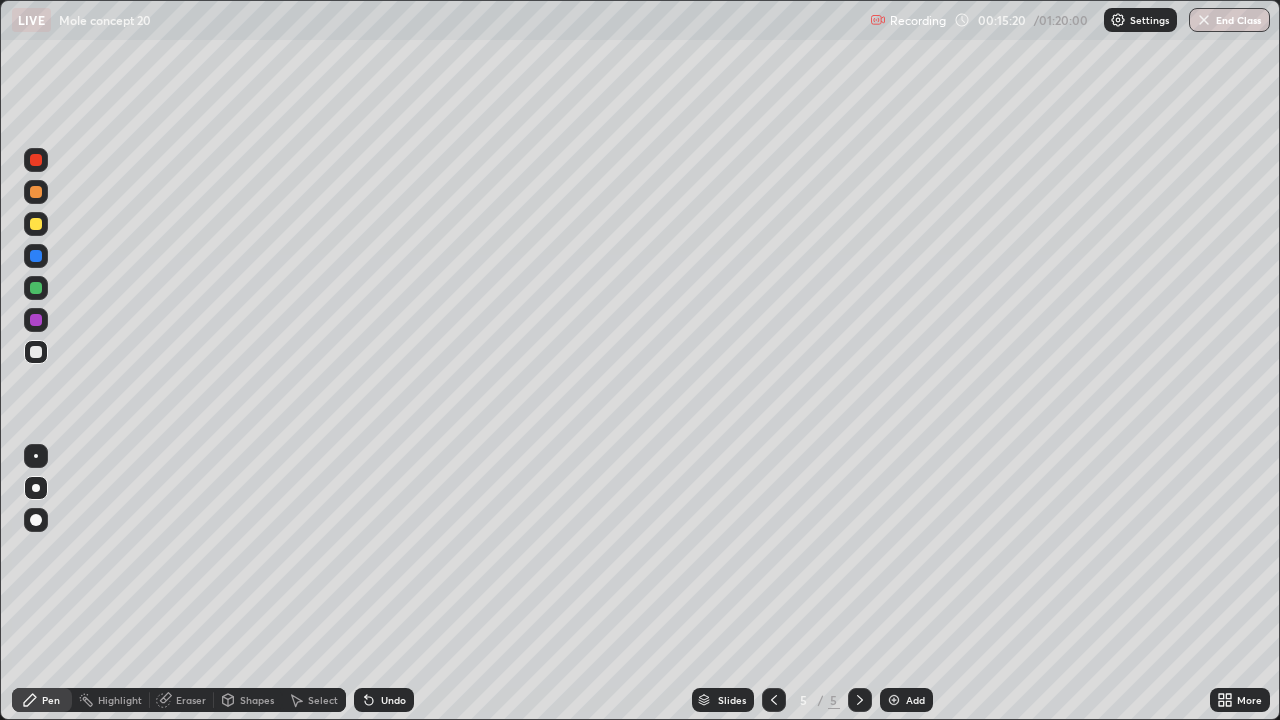 click at bounding box center [36, 352] 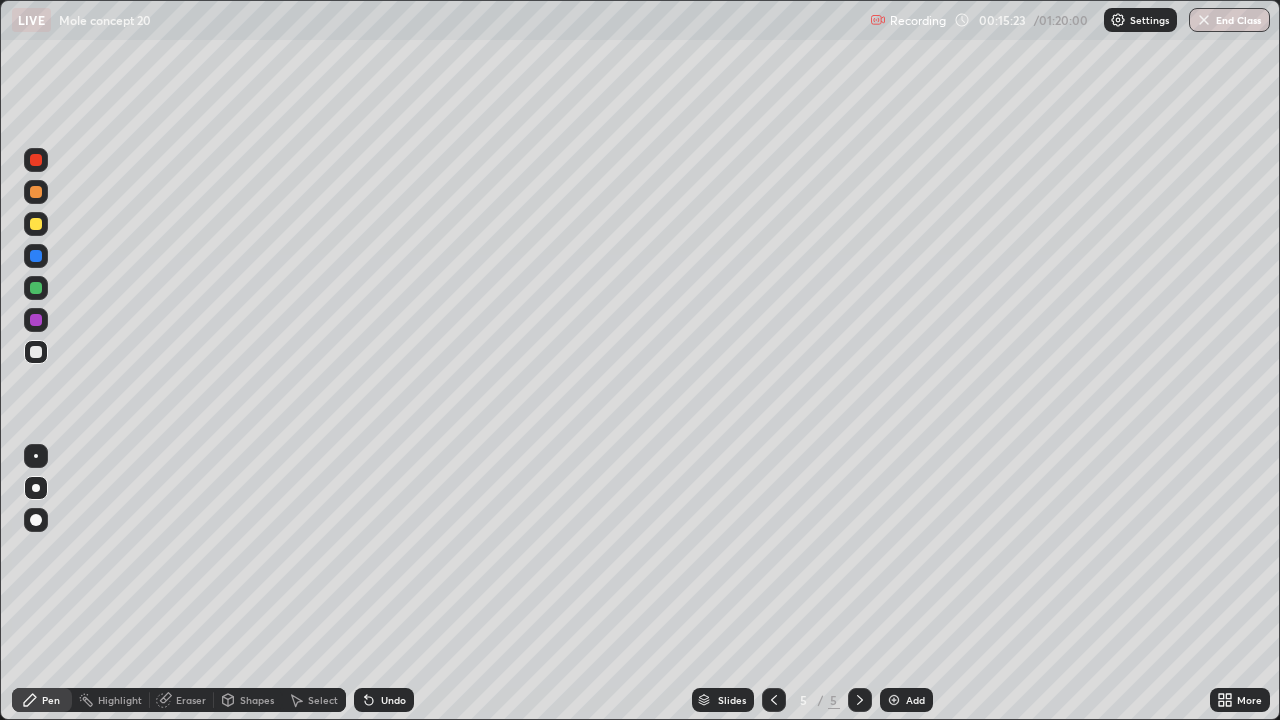 click on "Undo" at bounding box center (384, 700) 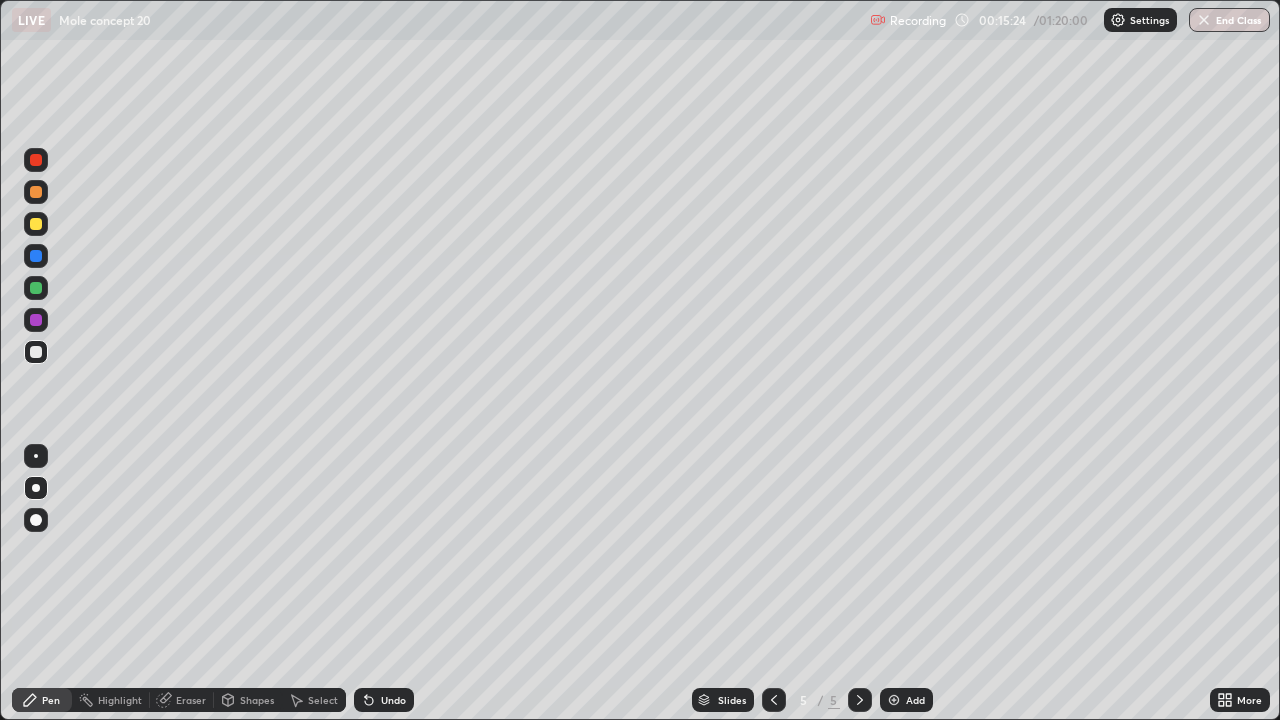 click at bounding box center (36, 320) 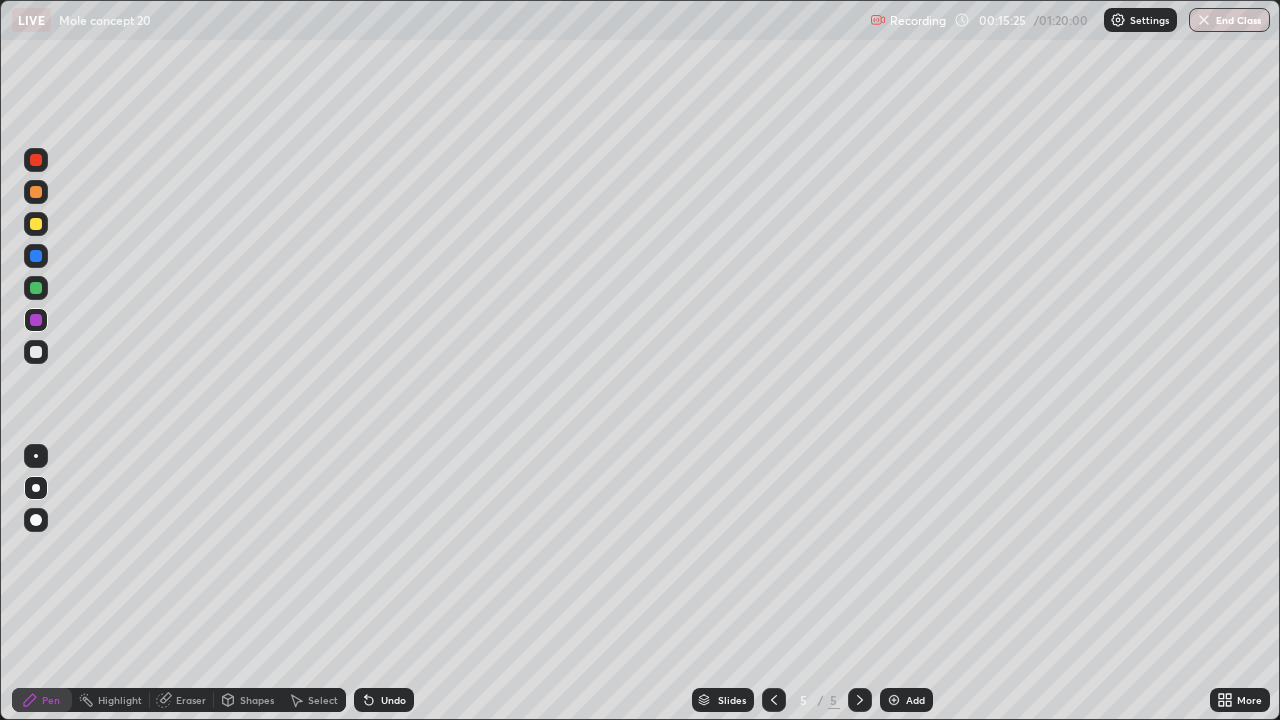click at bounding box center (36, 224) 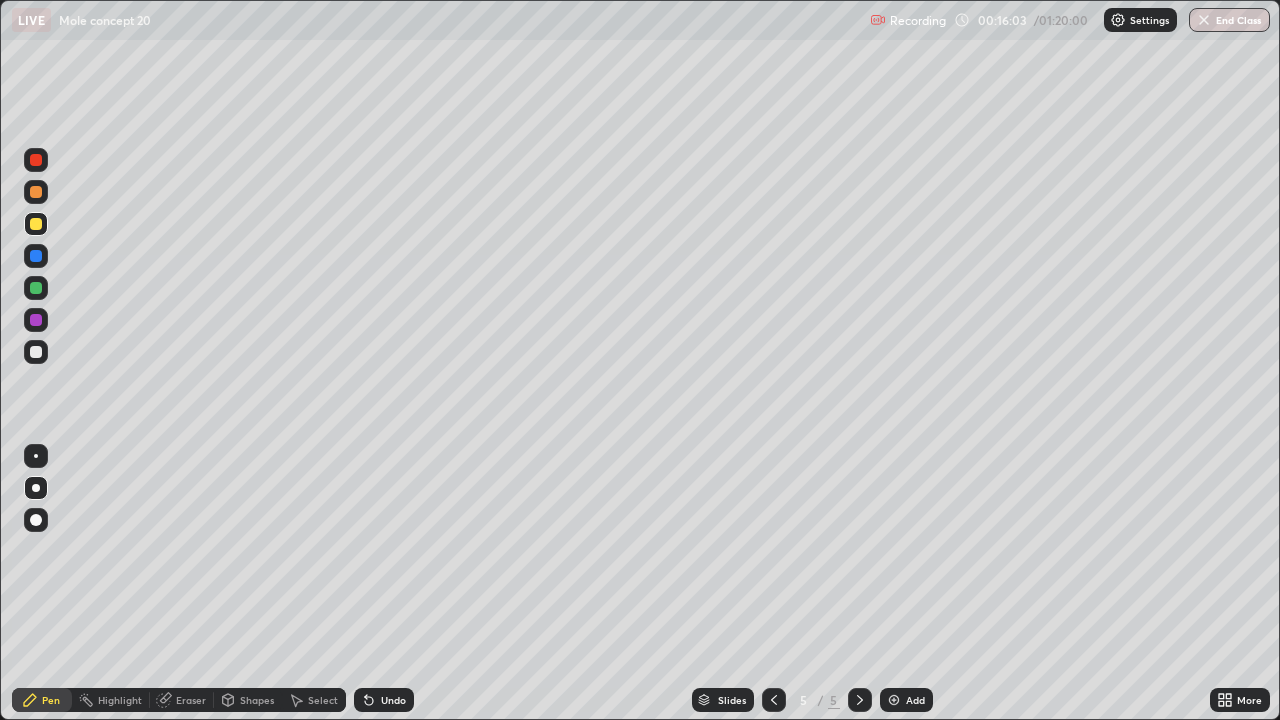 click at bounding box center (36, 288) 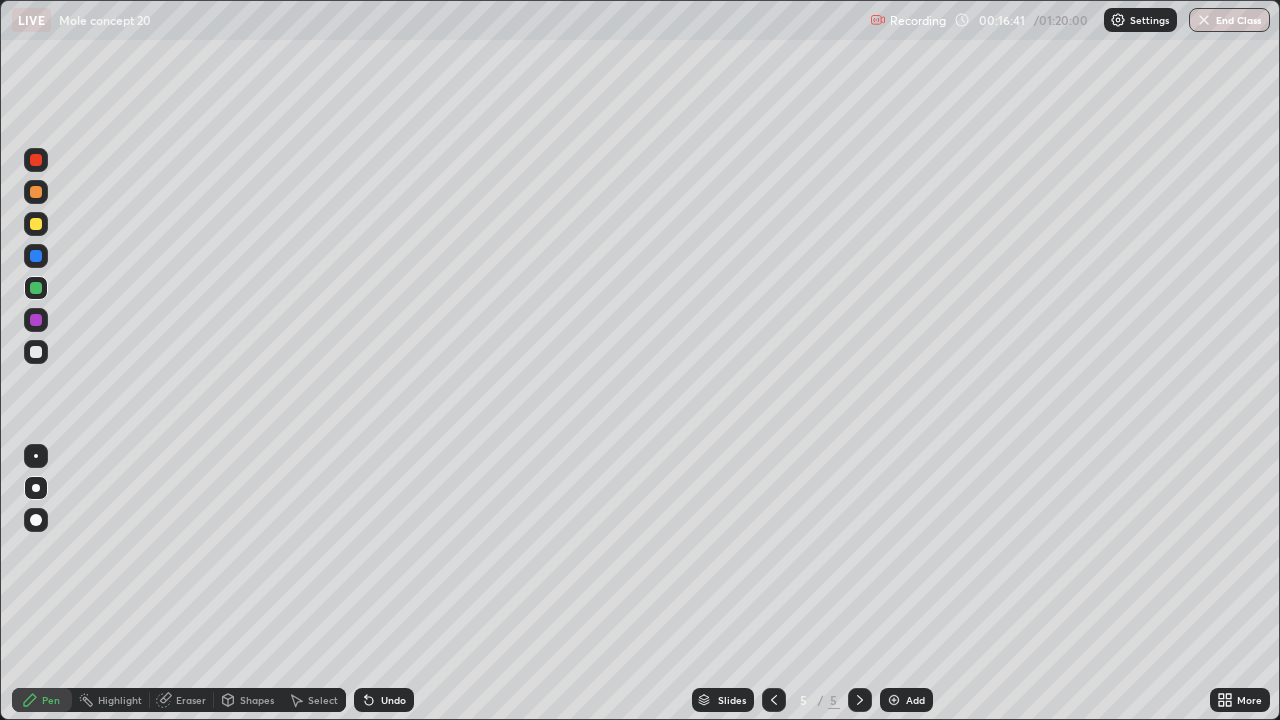 click on "Undo" at bounding box center (393, 700) 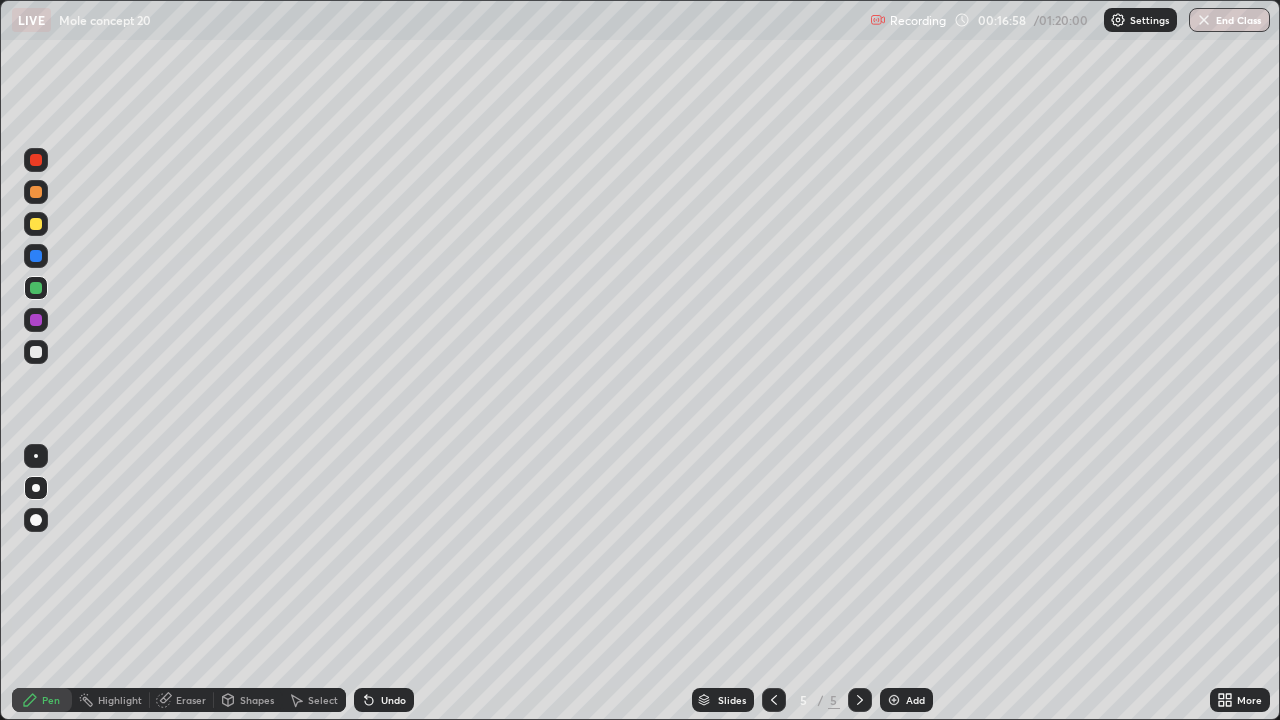 click 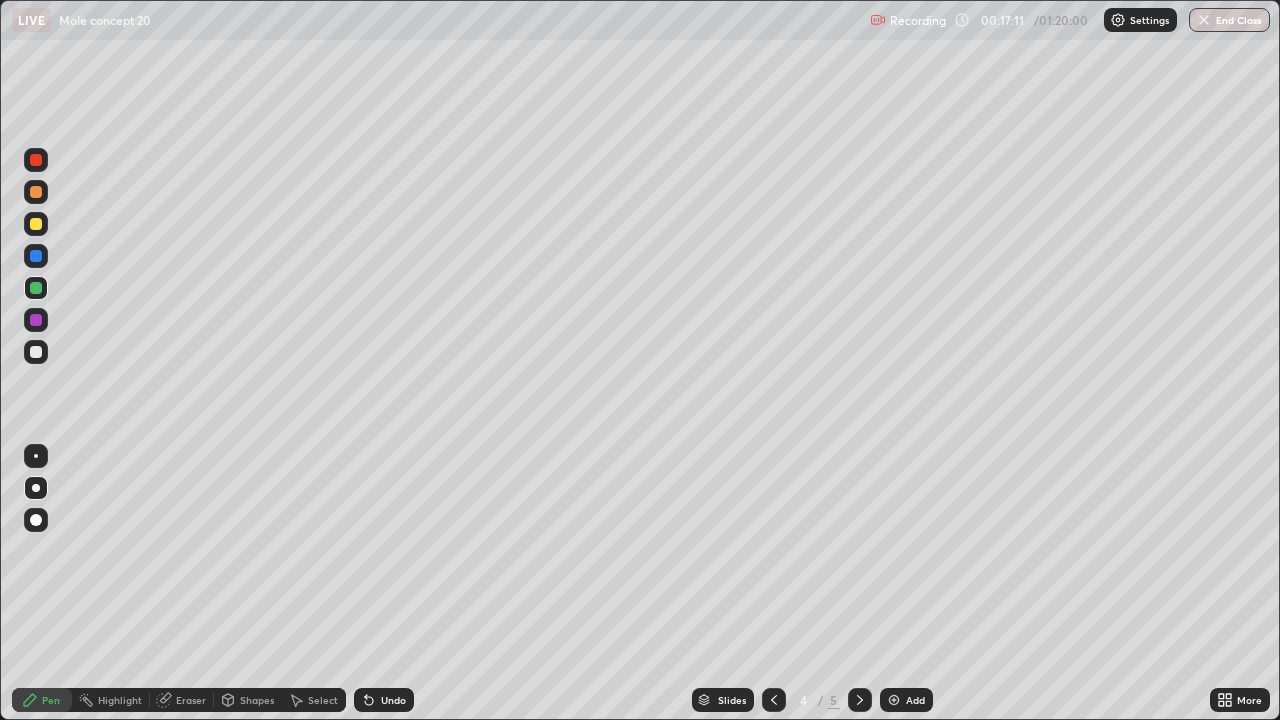 click 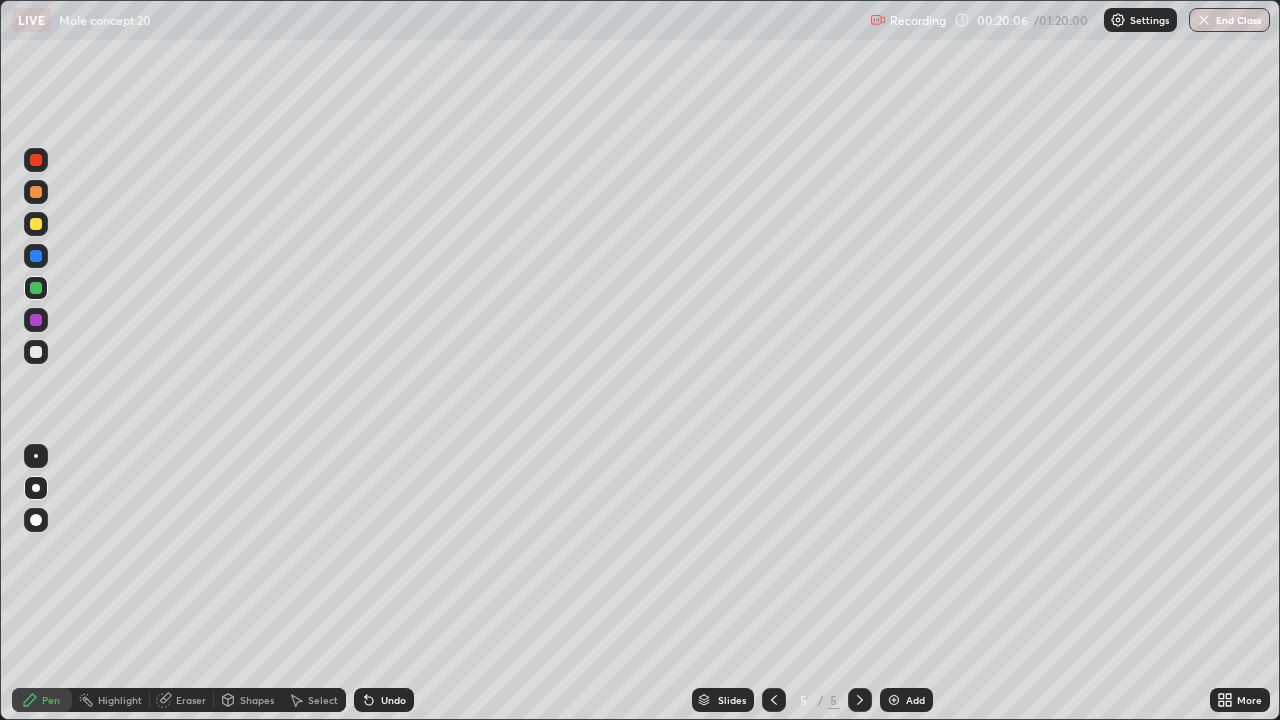 click 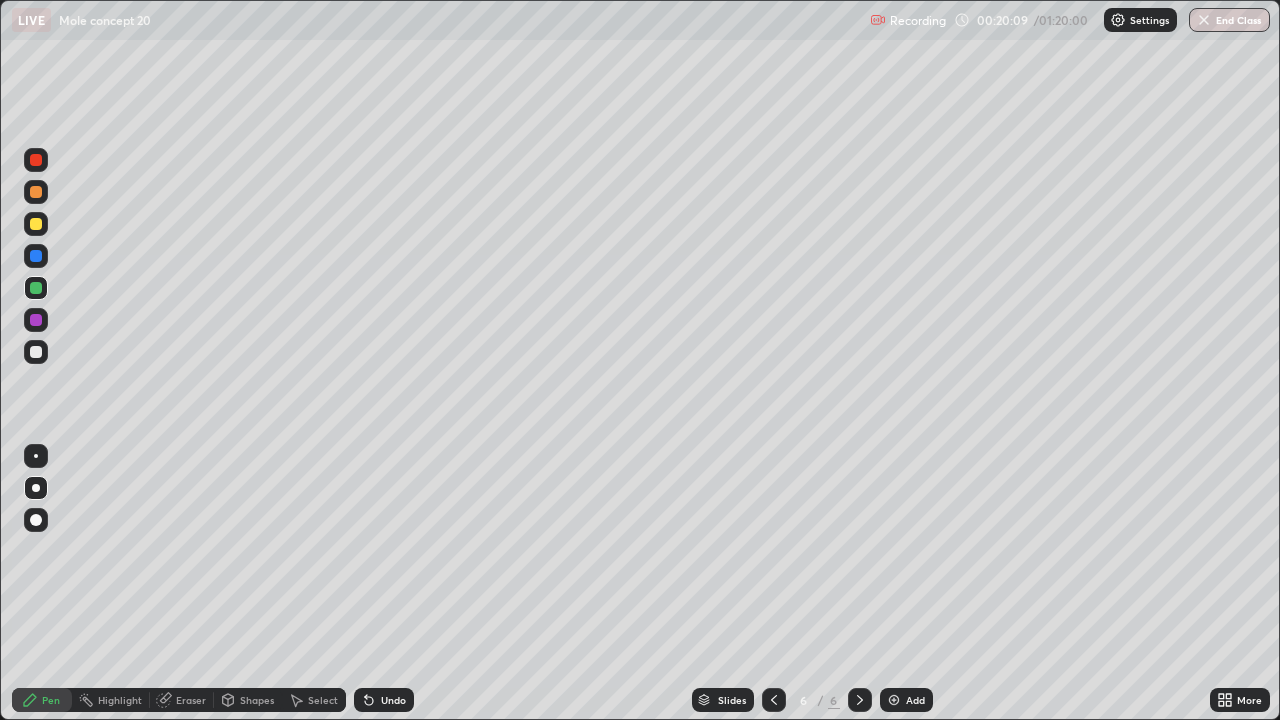 click at bounding box center [36, 224] 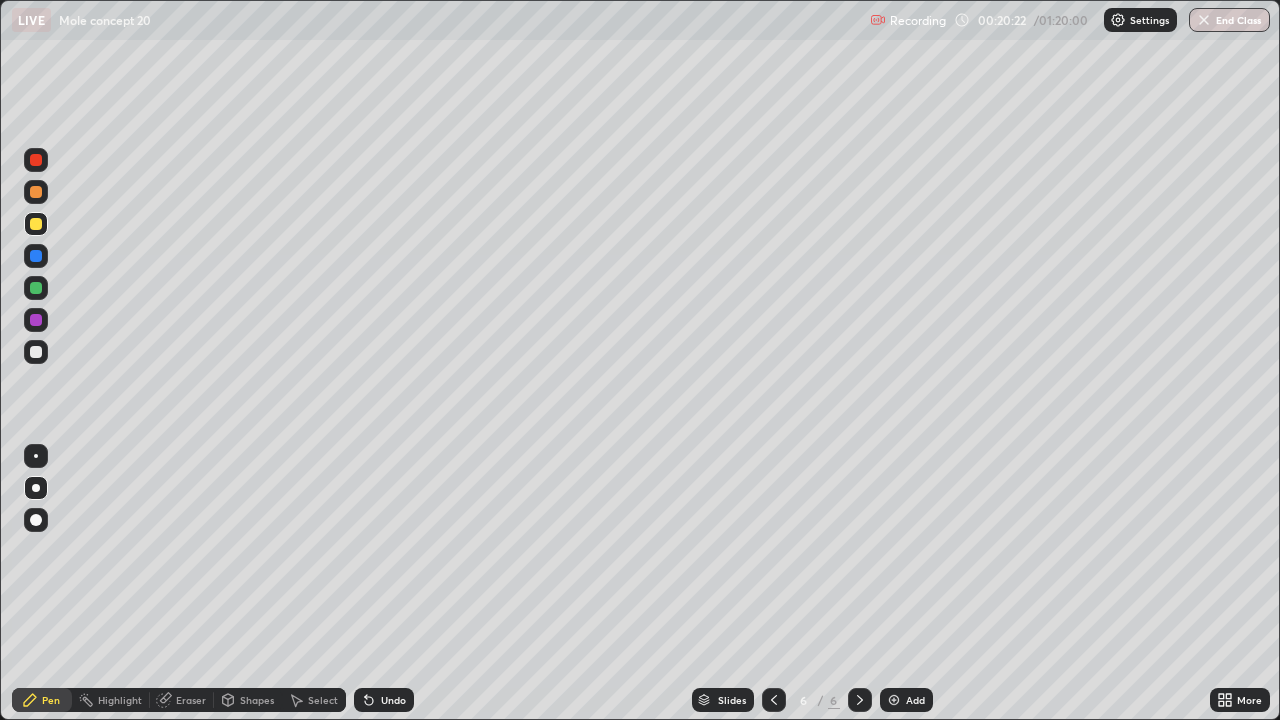 click at bounding box center [36, 352] 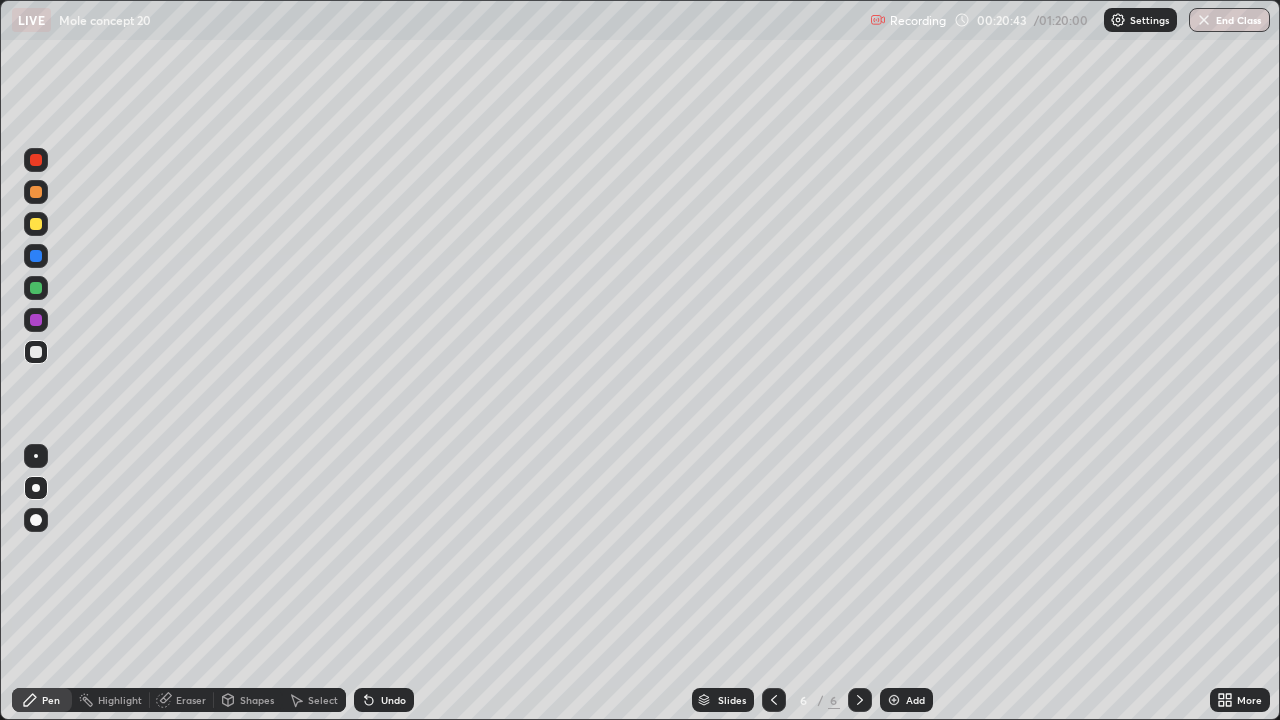 click 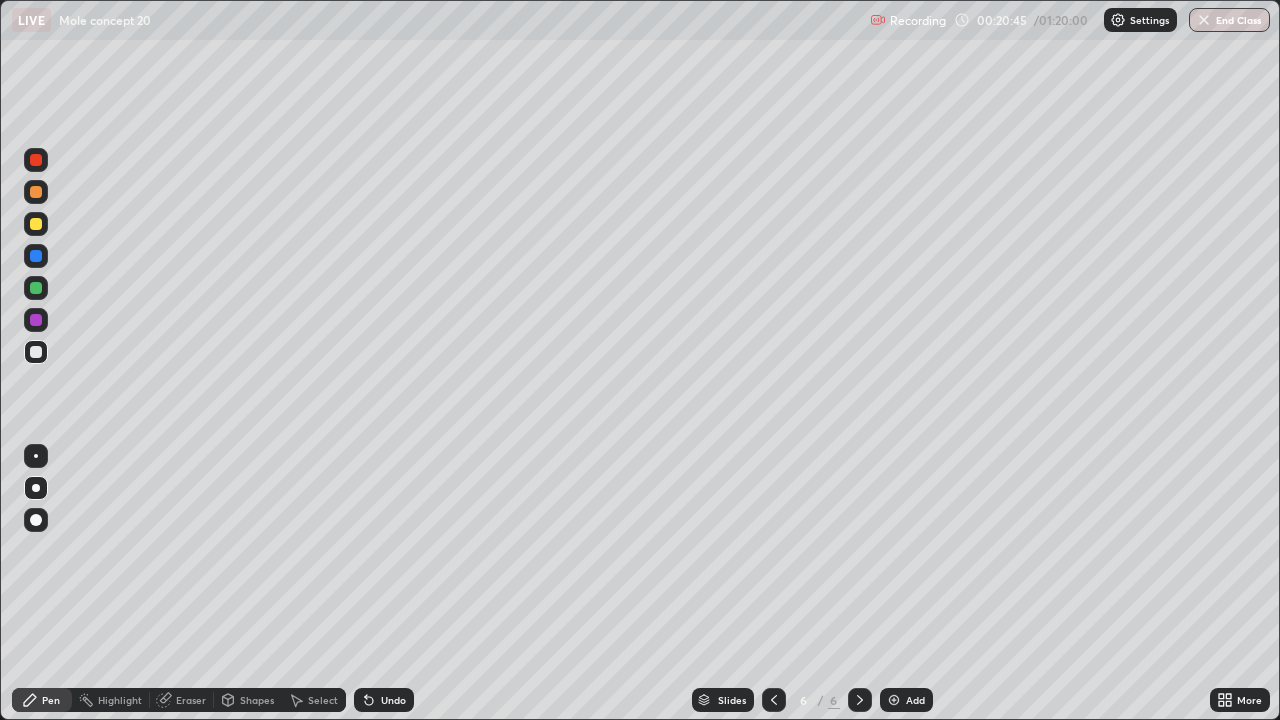 click on "Undo" at bounding box center (384, 700) 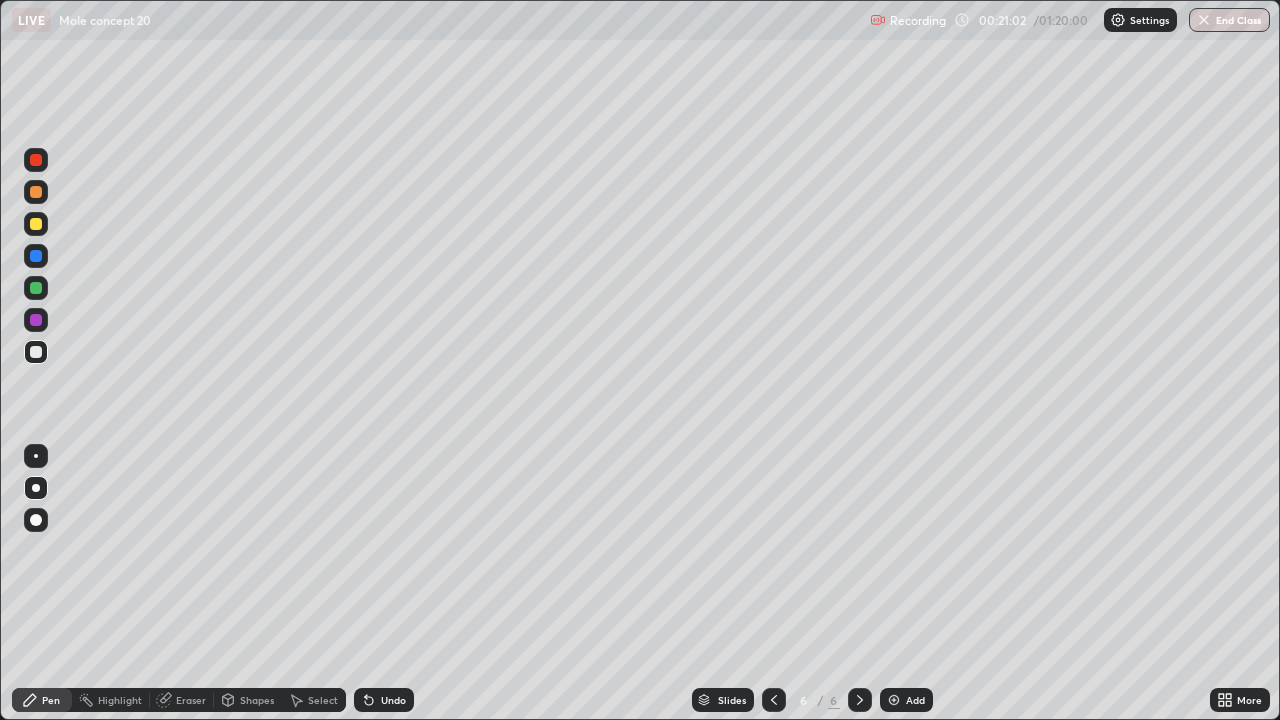 click on "Undo" at bounding box center (393, 700) 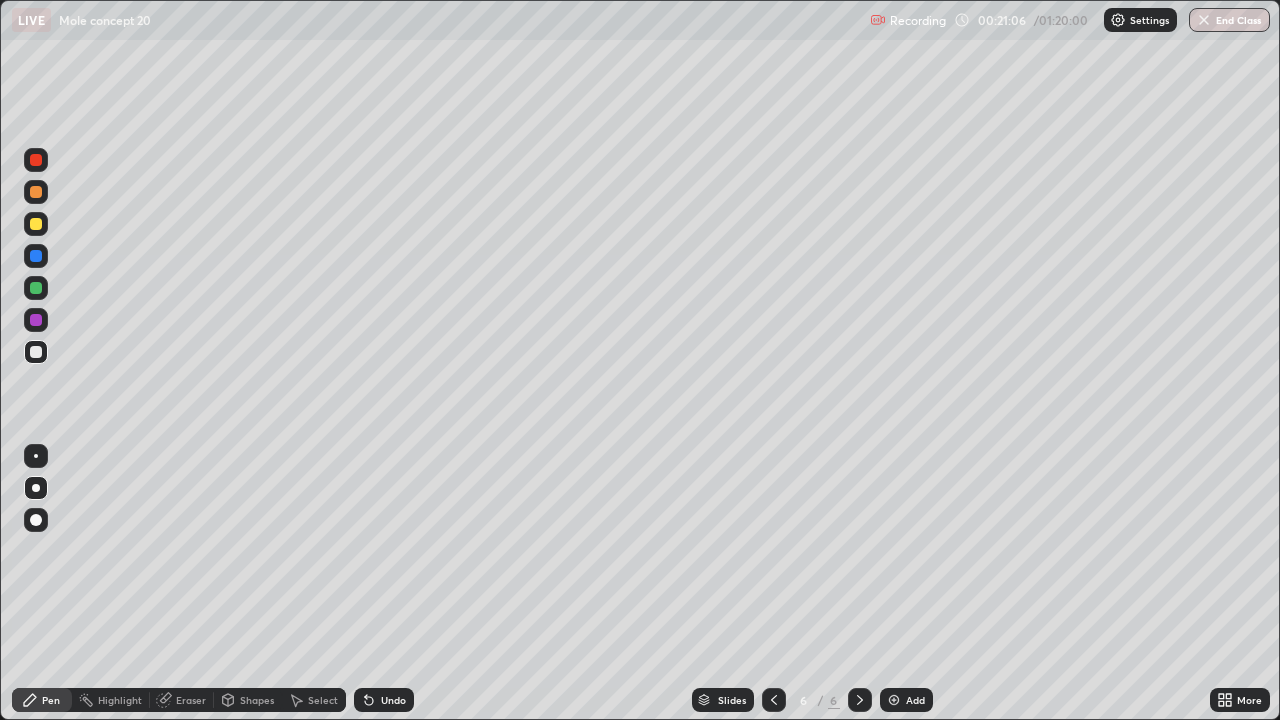 click at bounding box center (774, 700) 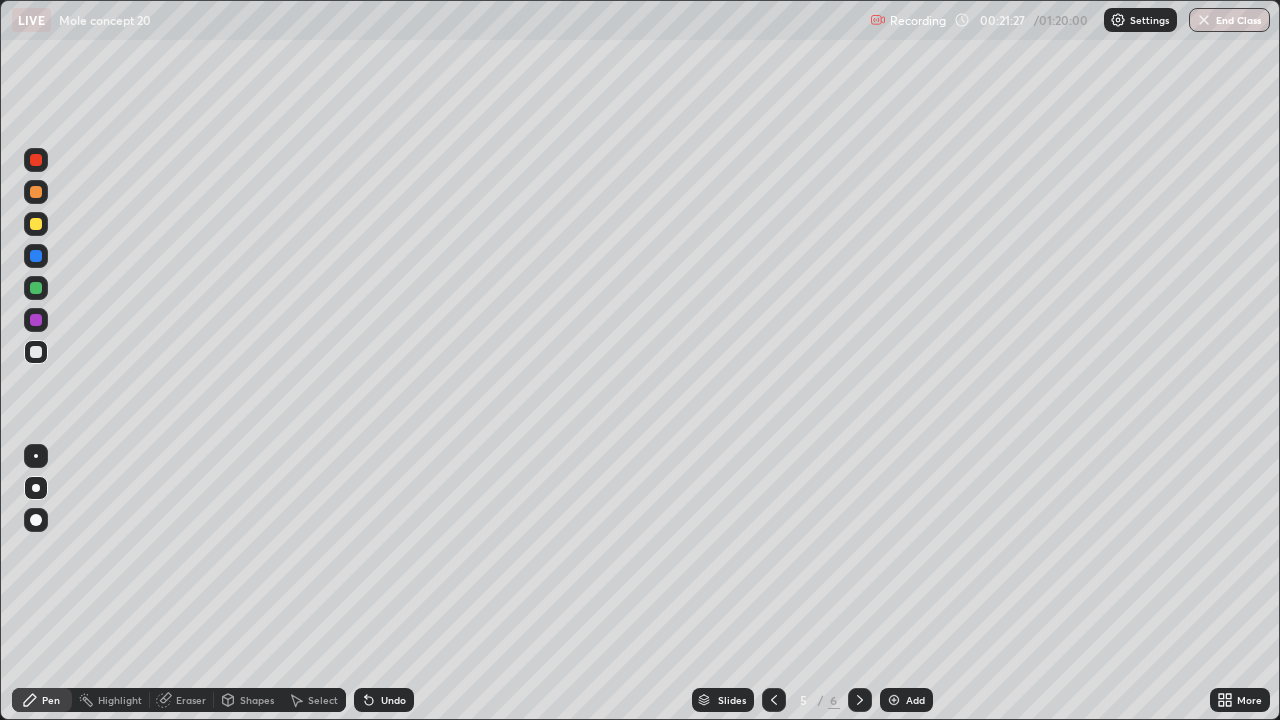 click 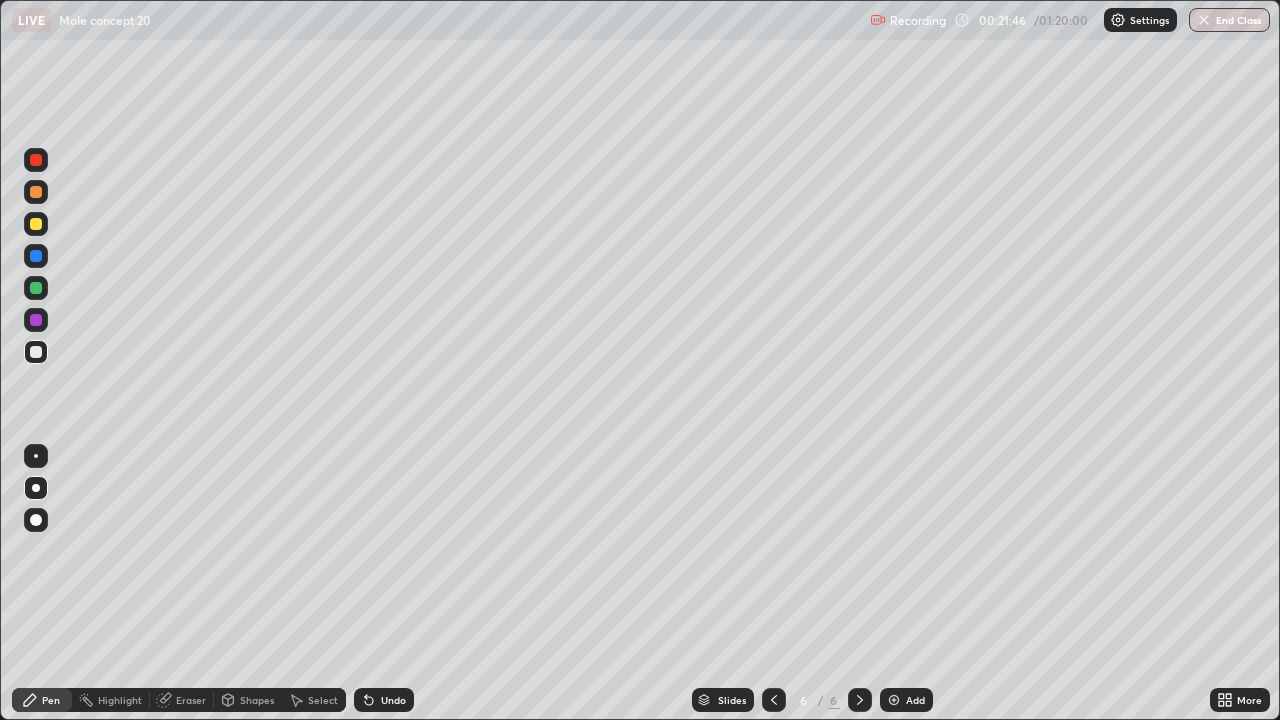 click at bounding box center [774, 700] 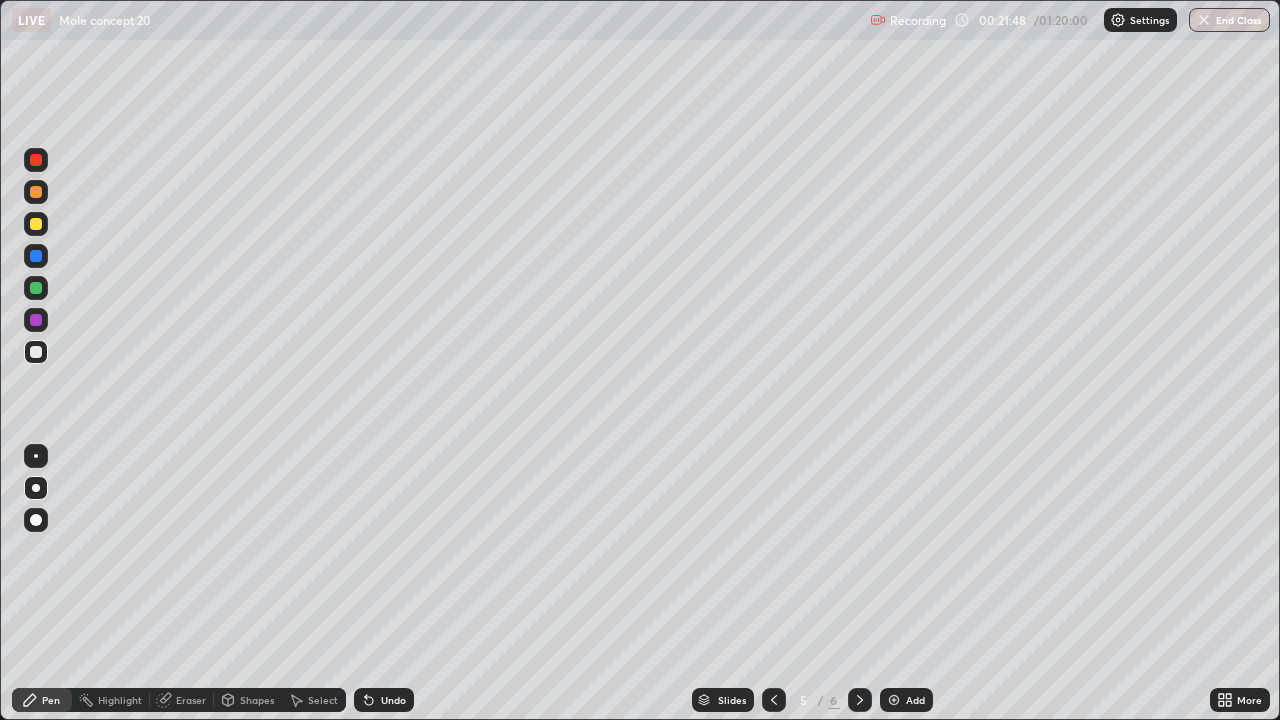 click 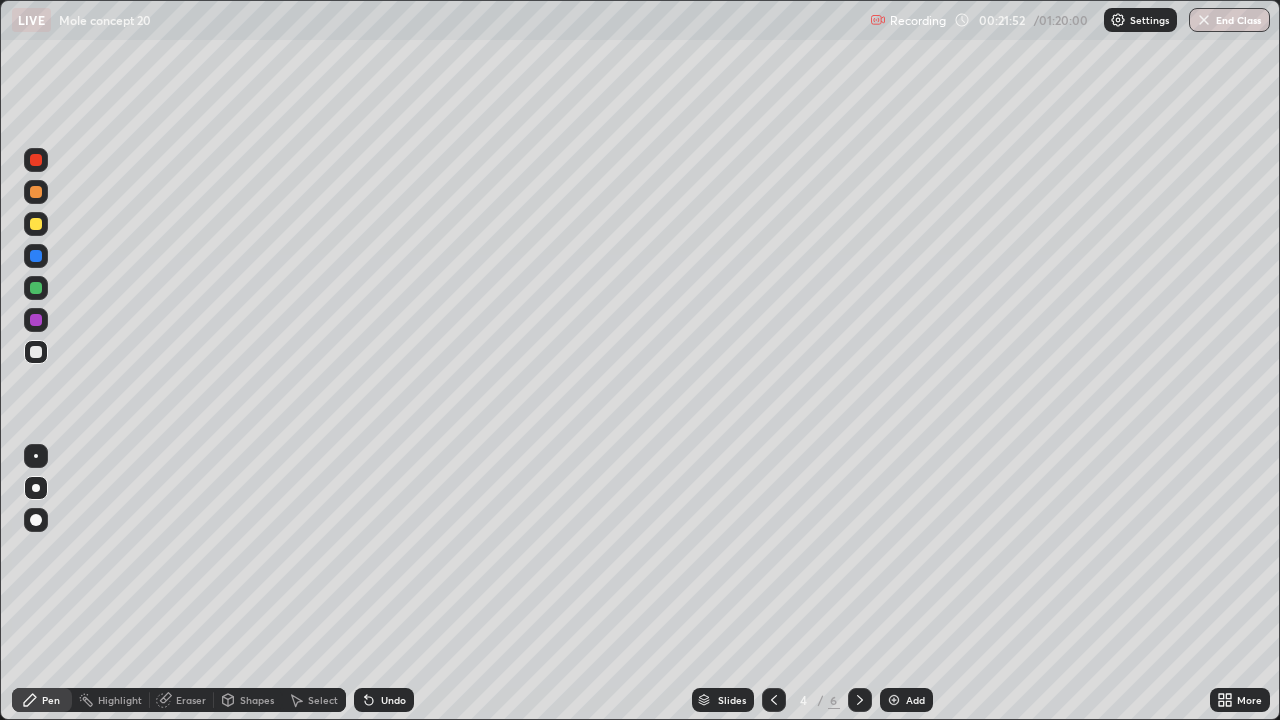 click 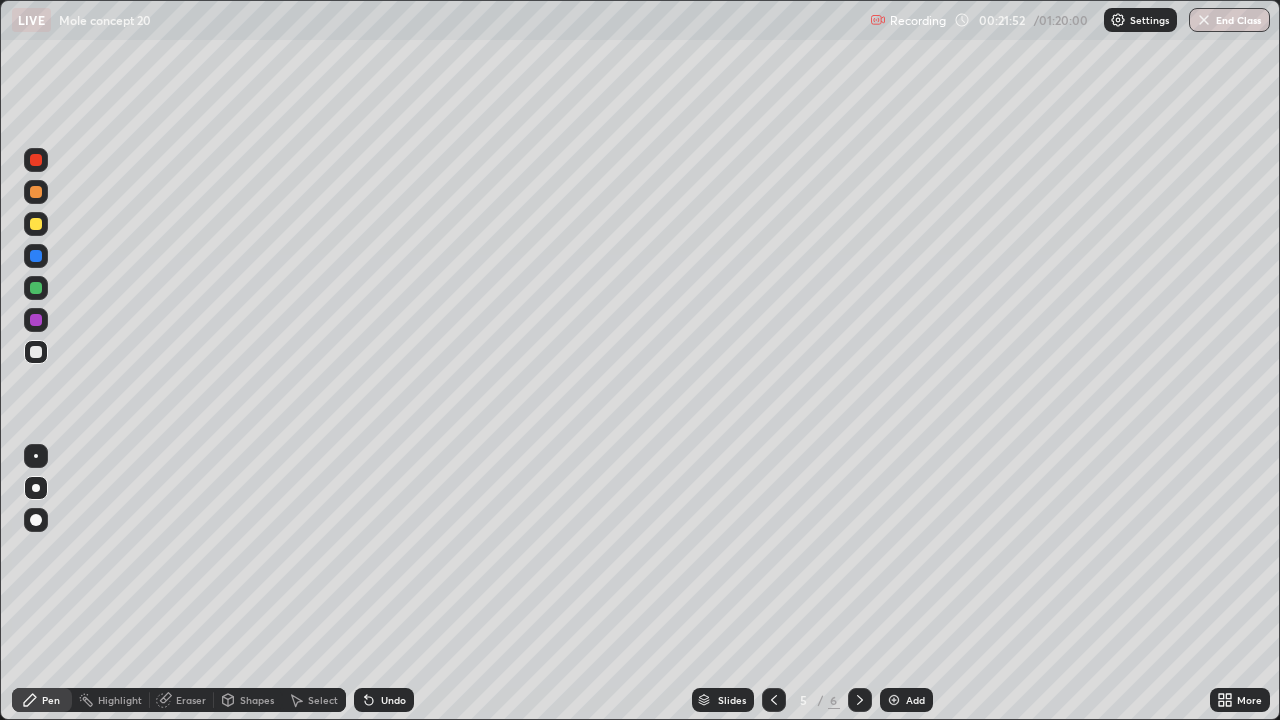 click 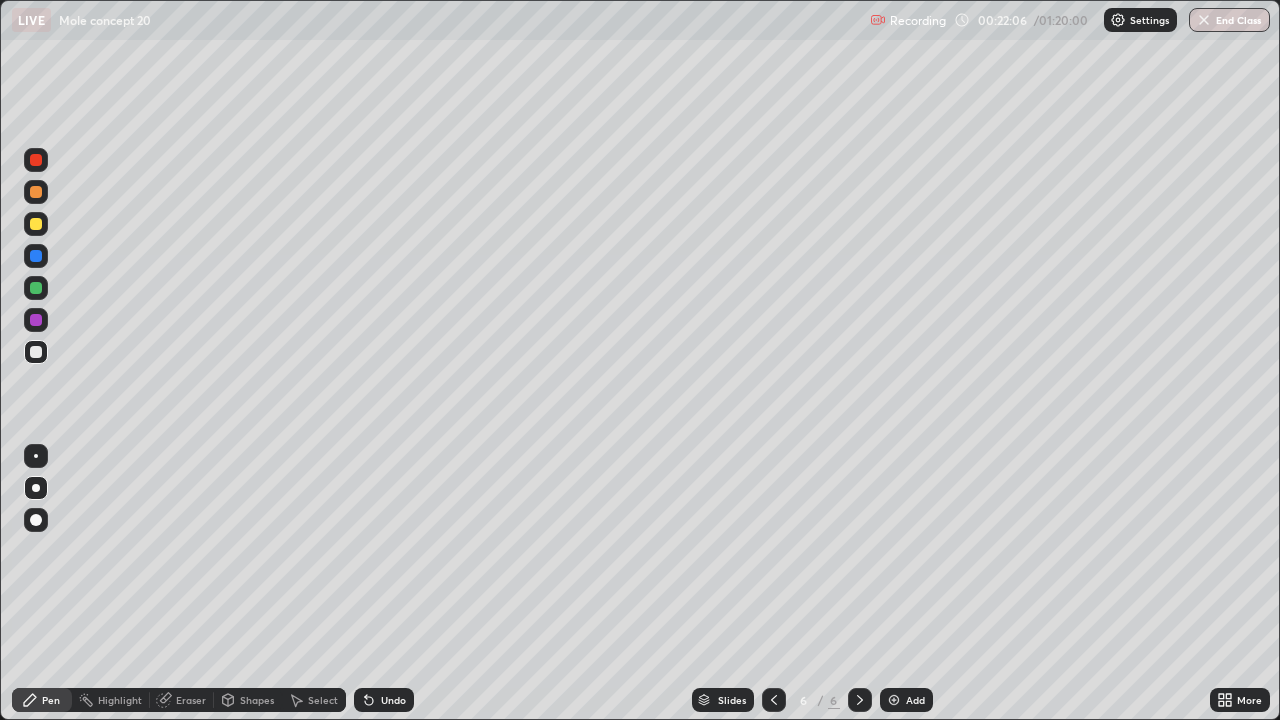 click at bounding box center (36, 288) 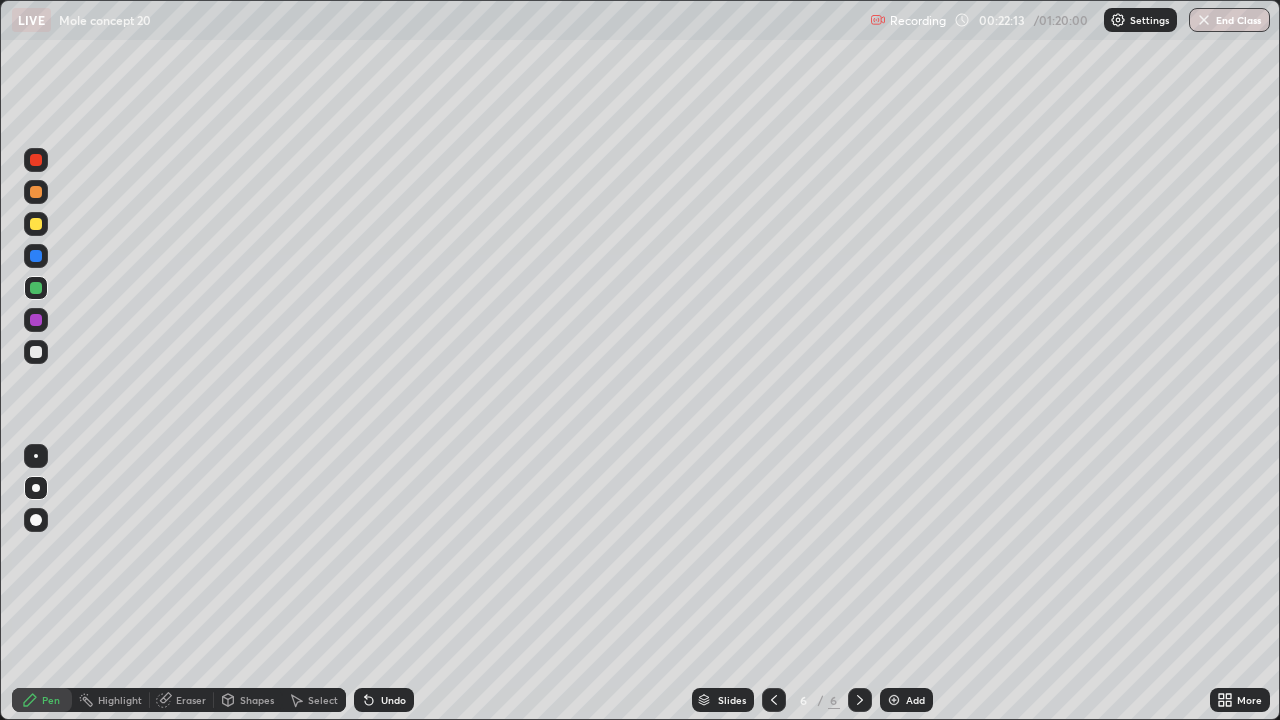 click at bounding box center [36, 352] 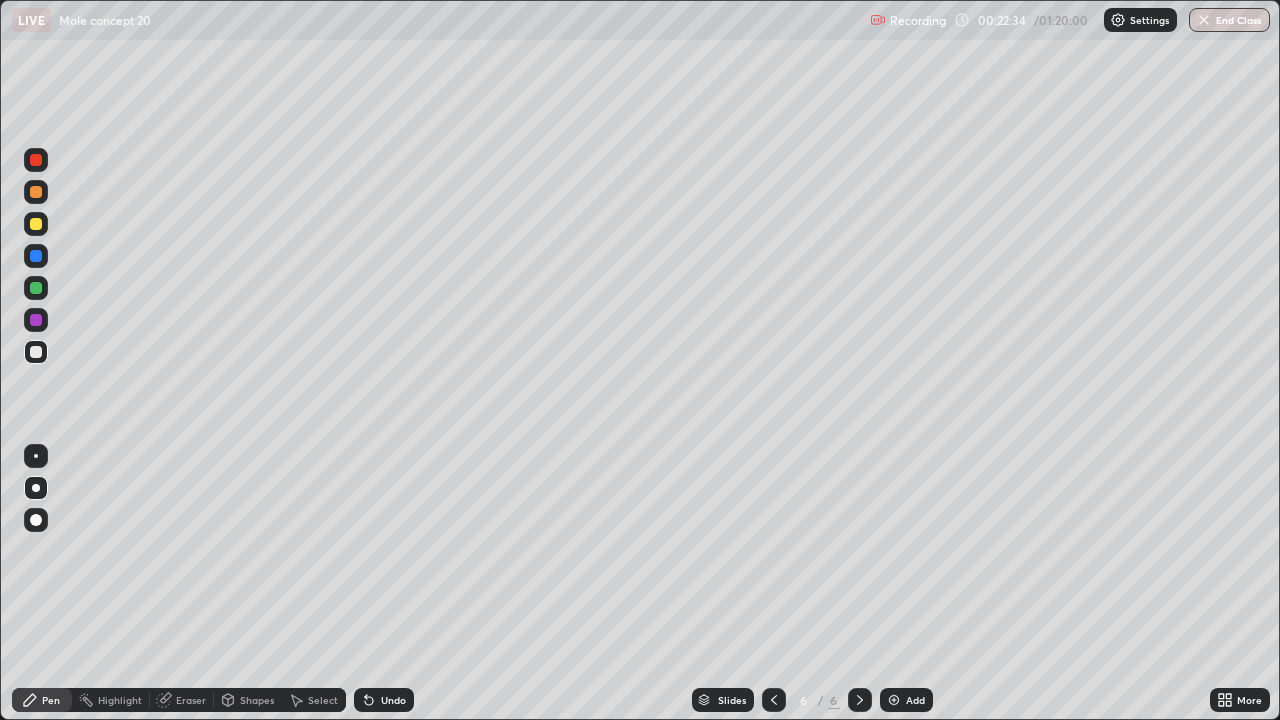click at bounding box center (36, 320) 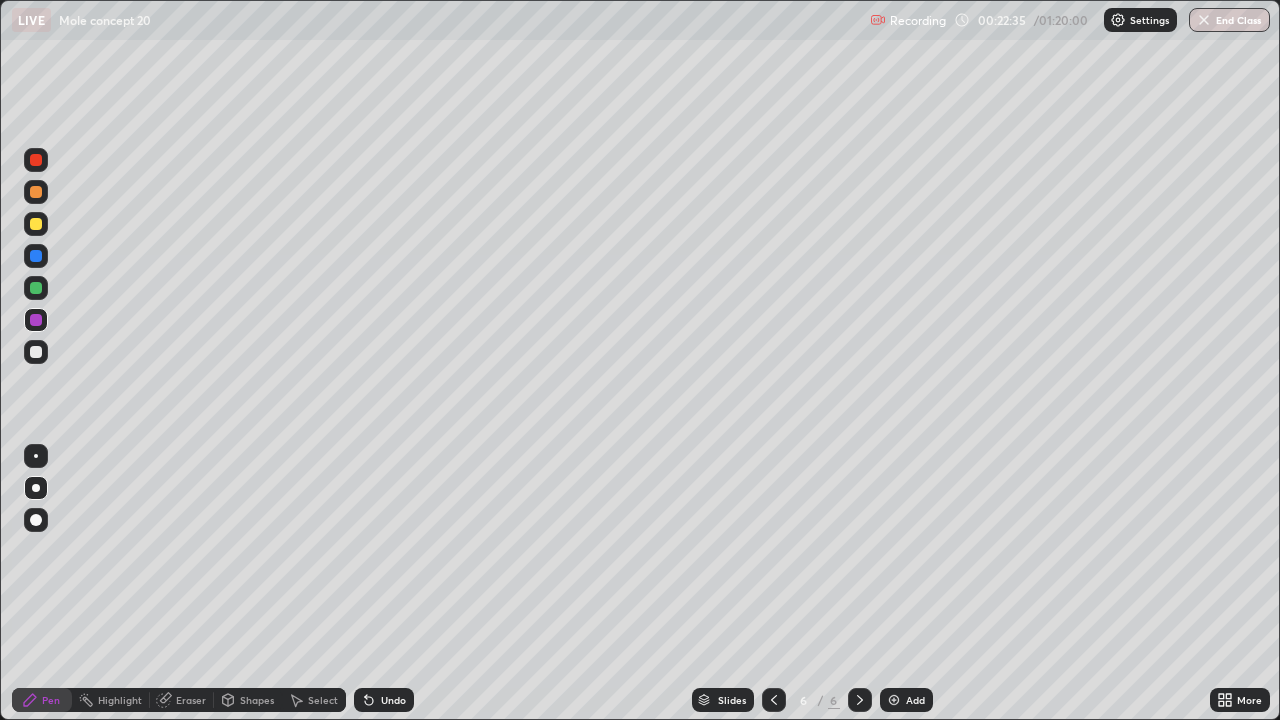 click at bounding box center [36, 288] 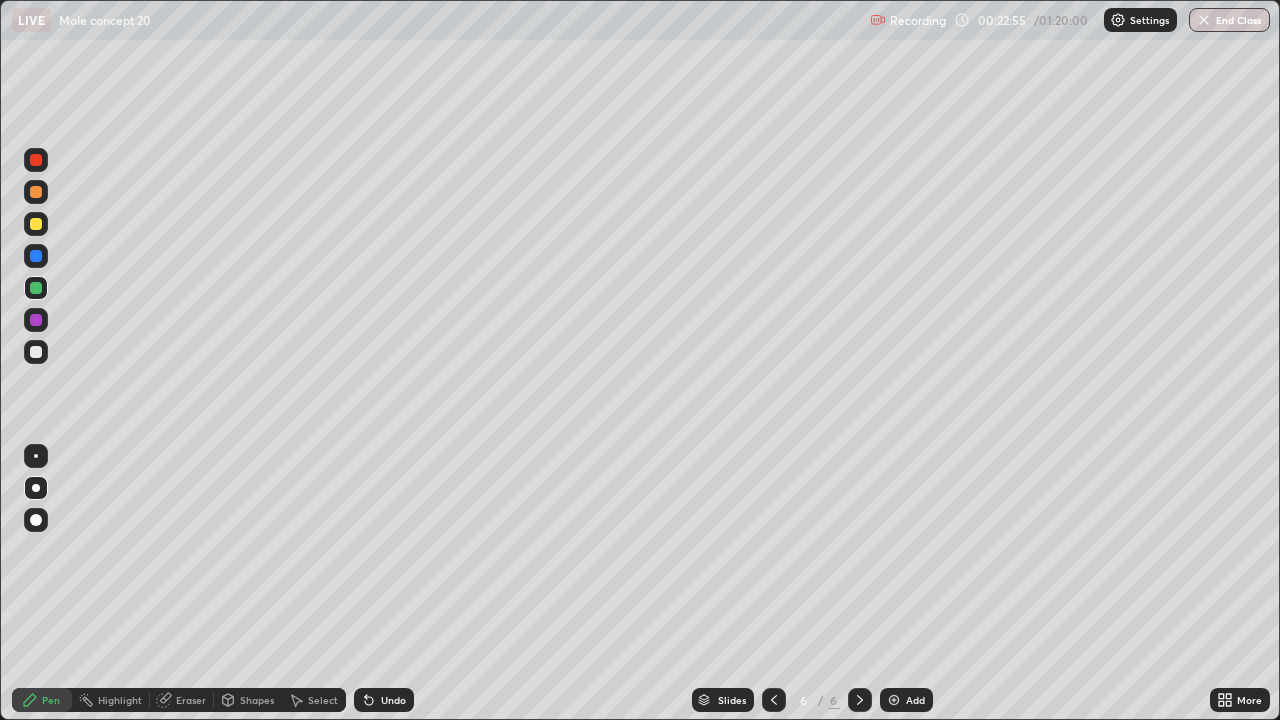 click on "Eraser" at bounding box center [182, 700] 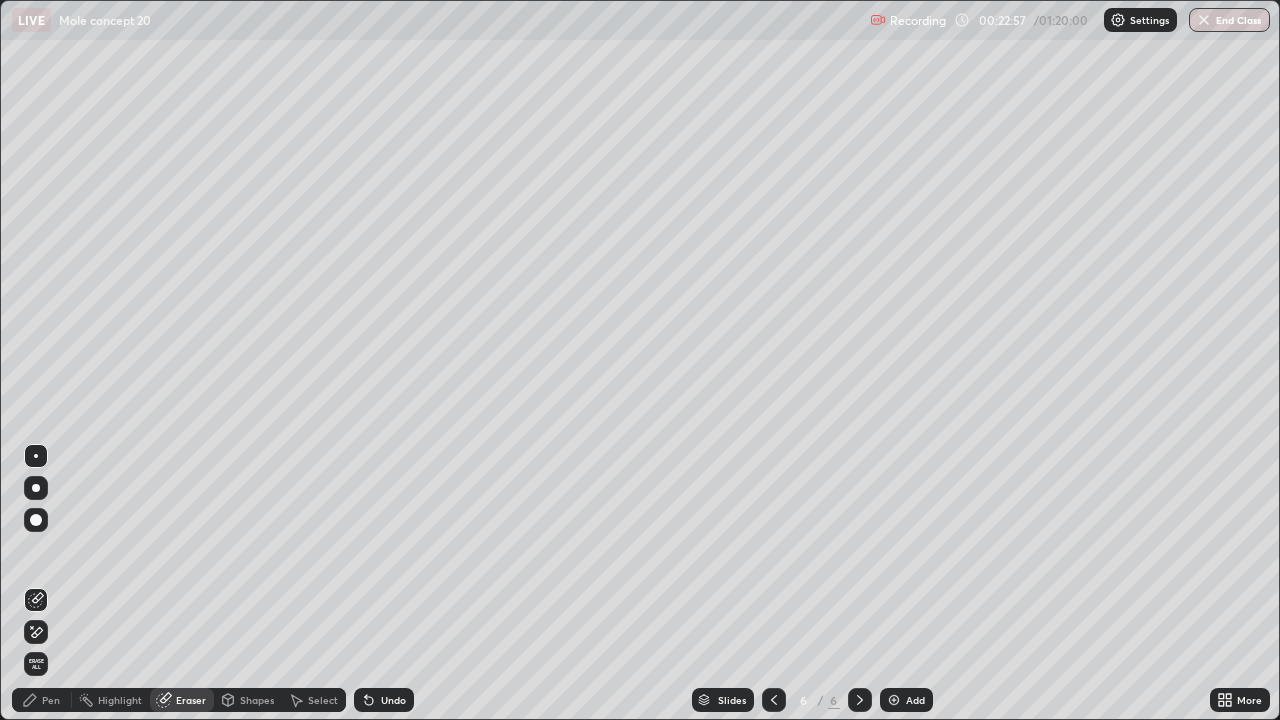 click 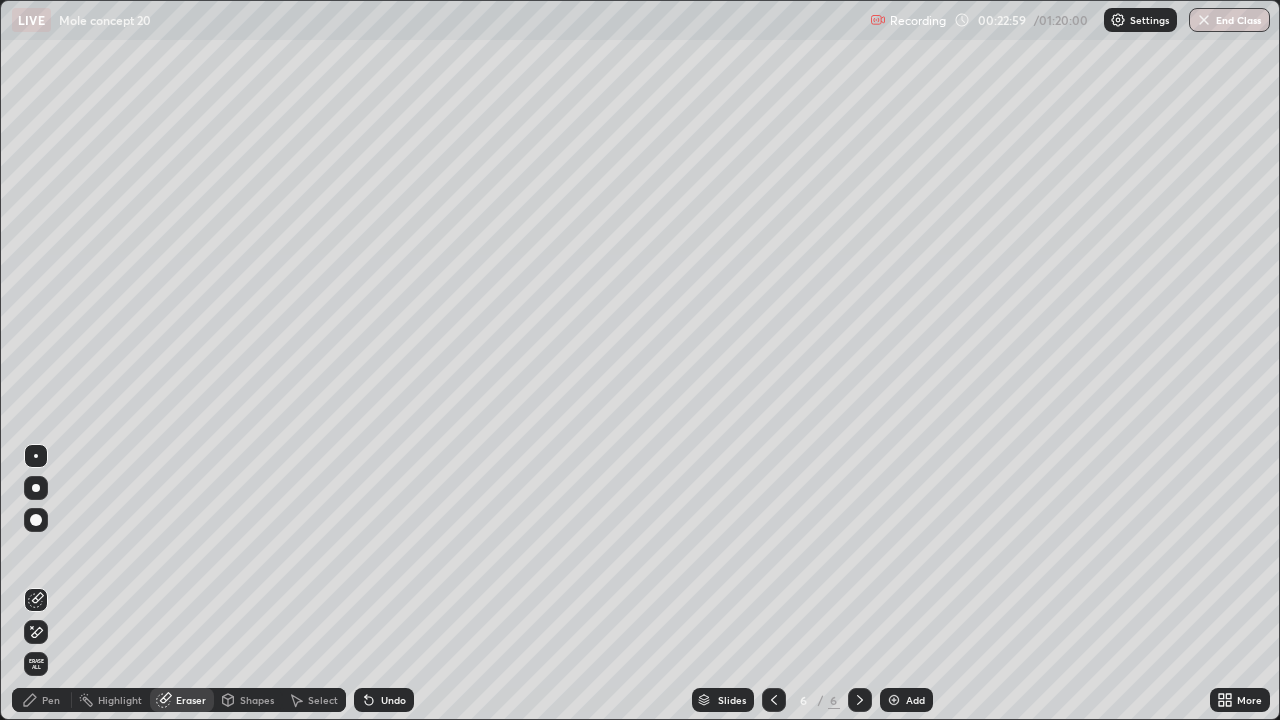 click 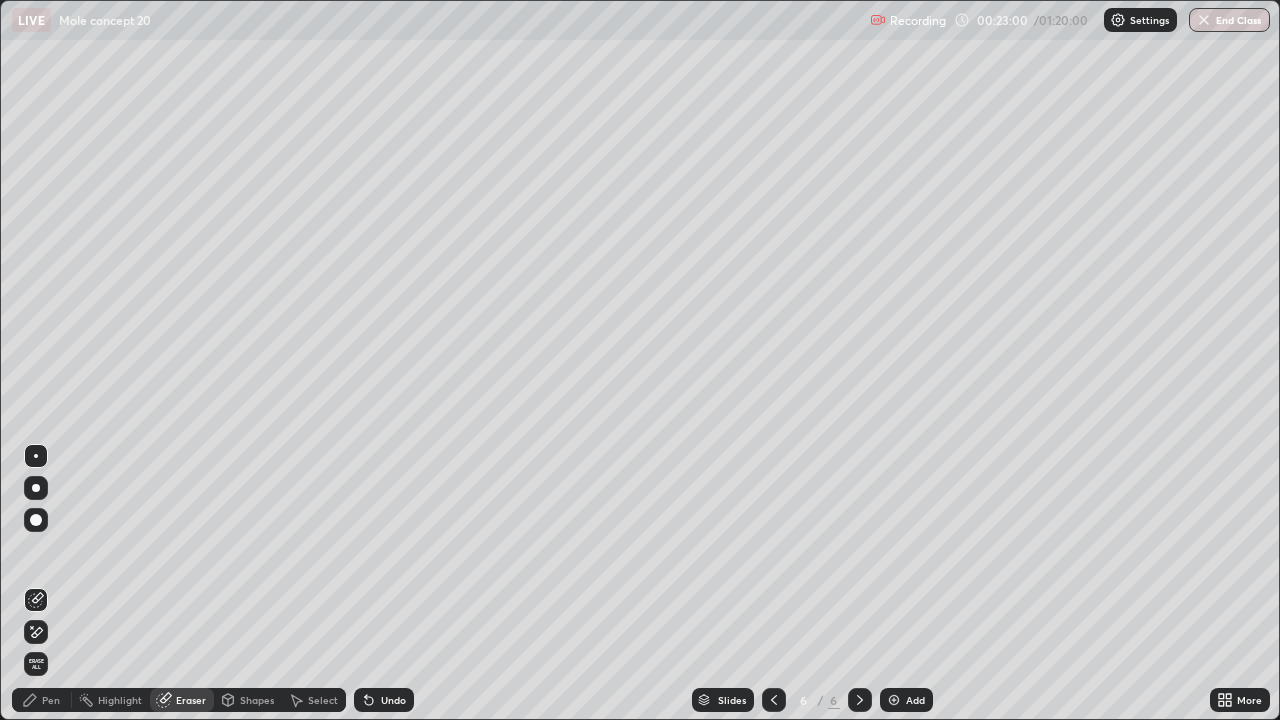 click on "Pen" at bounding box center (51, 700) 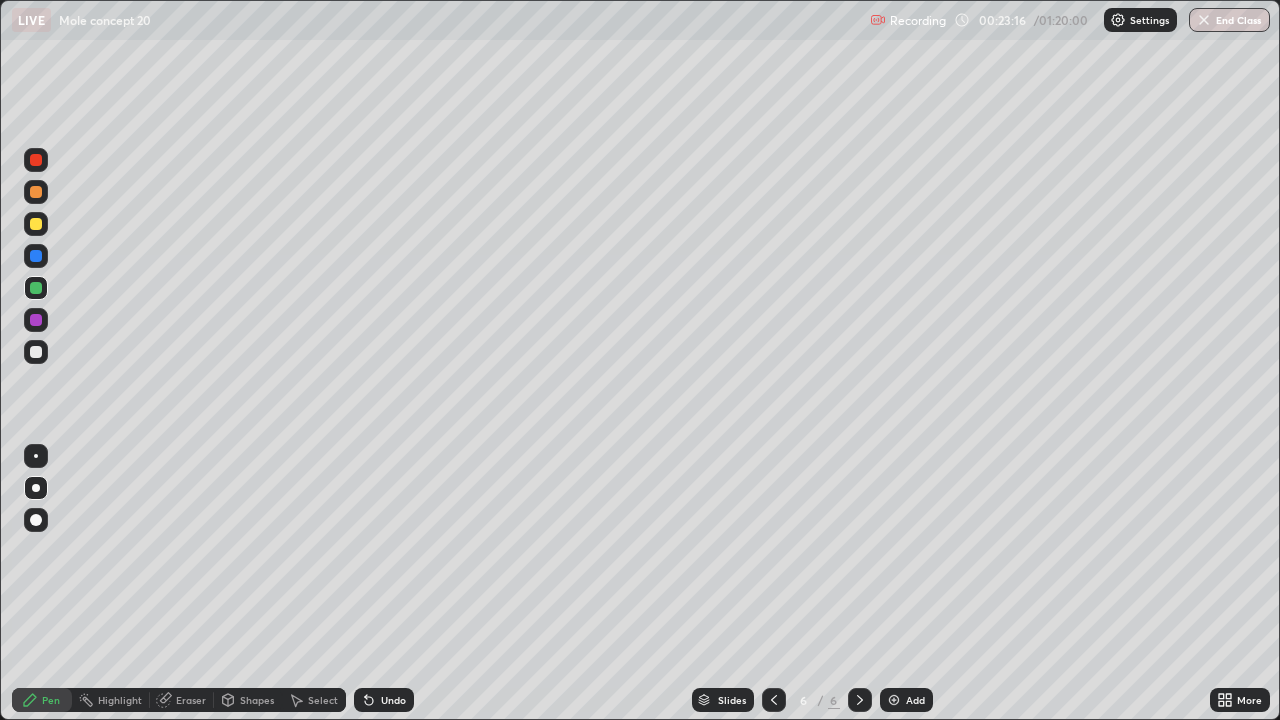 click 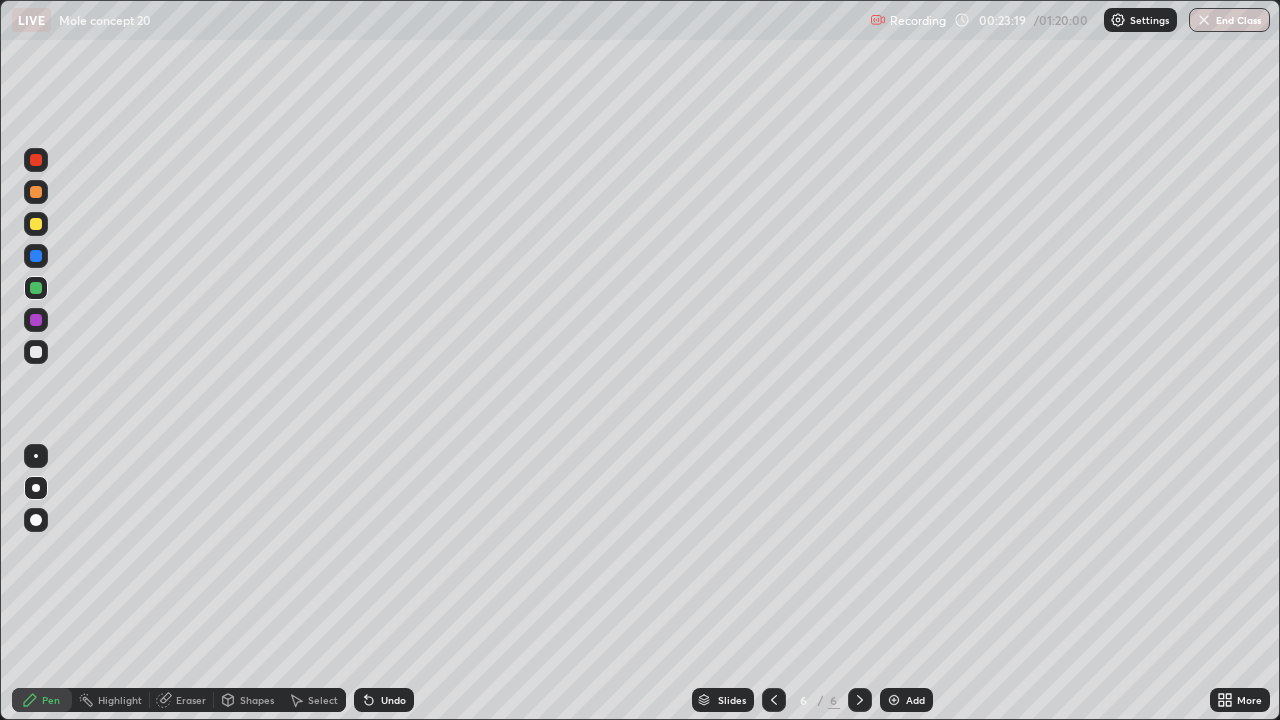 click 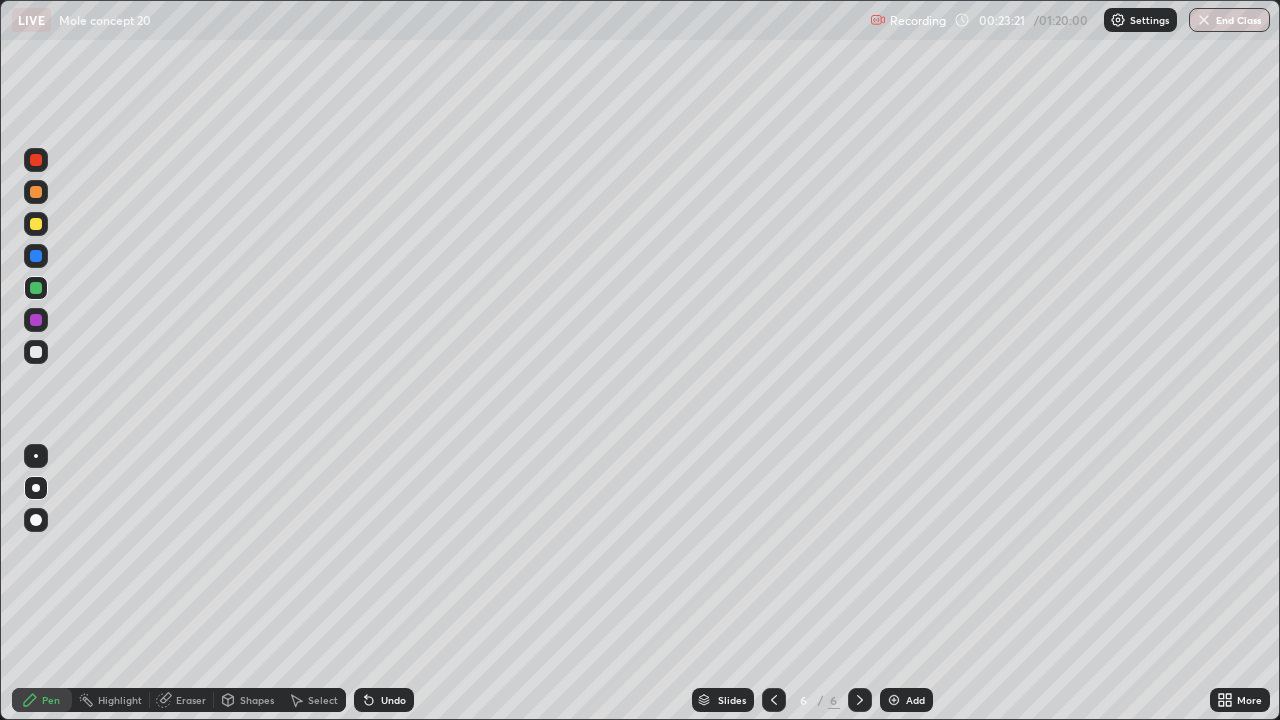 click 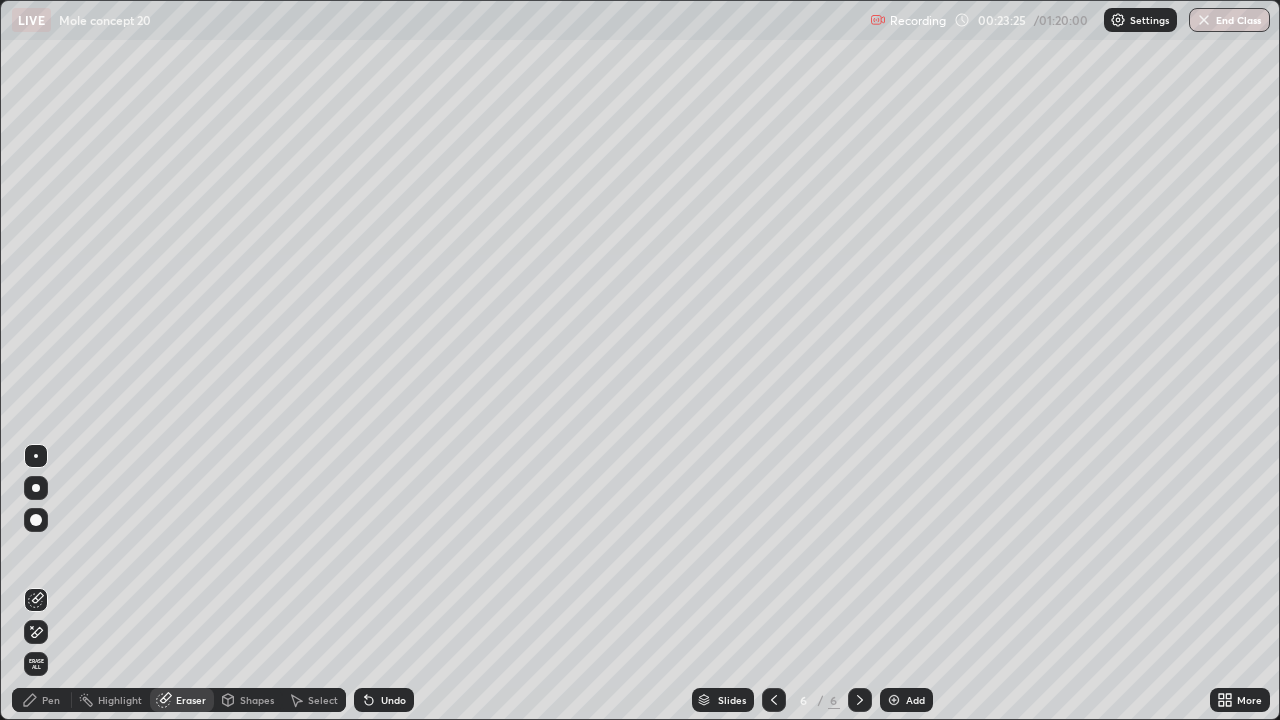 click on "Pen" at bounding box center (51, 700) 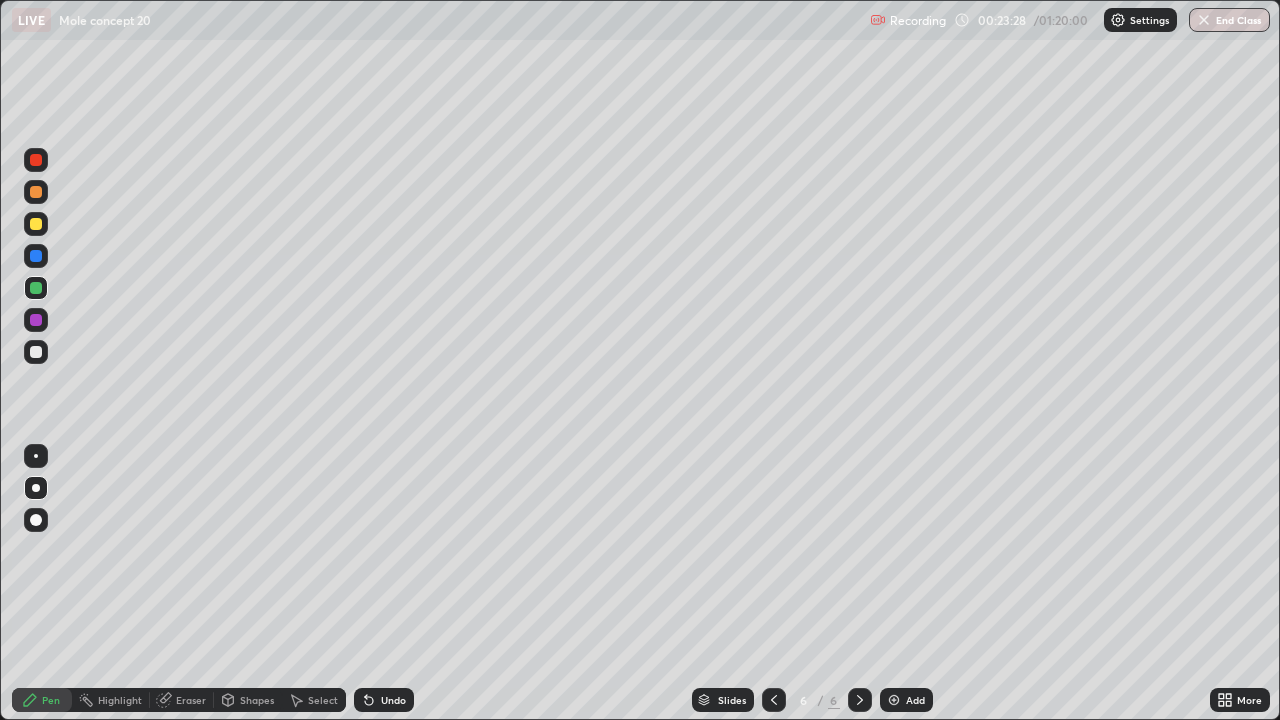 click on "Eraser" at bounding box center (191, 700) 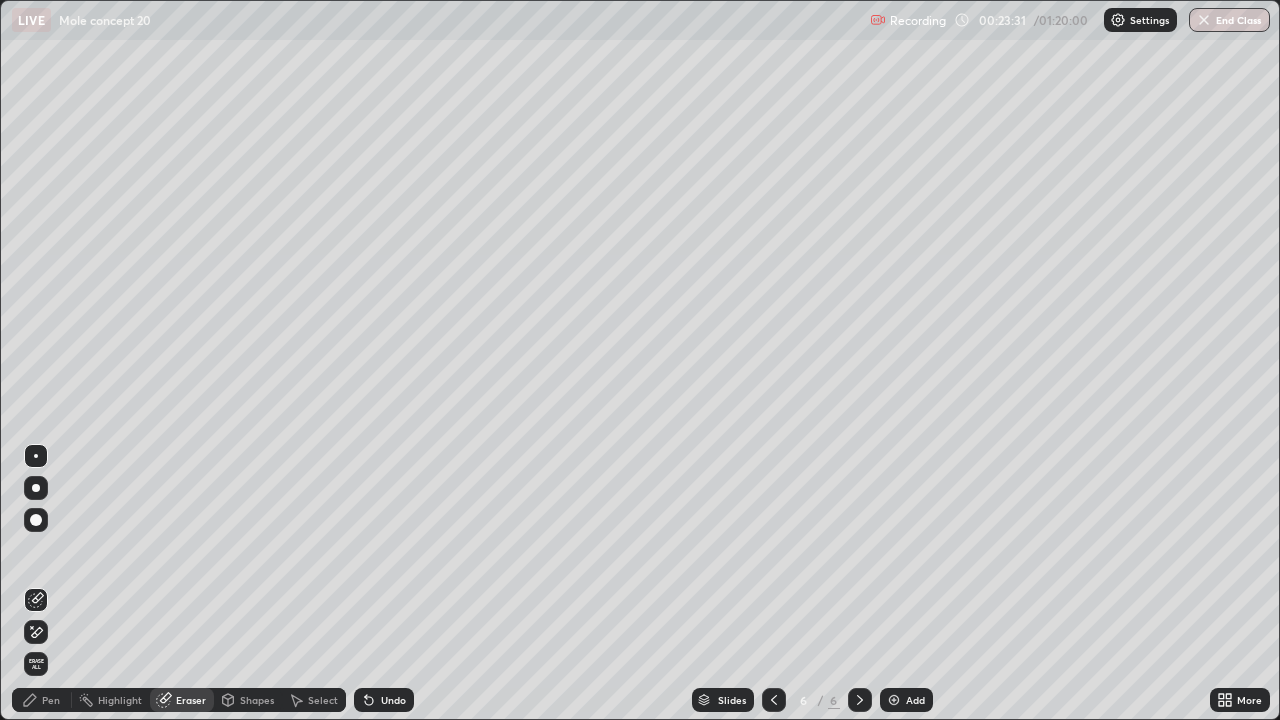 click on "Pen" at bounding box center (42, 700) 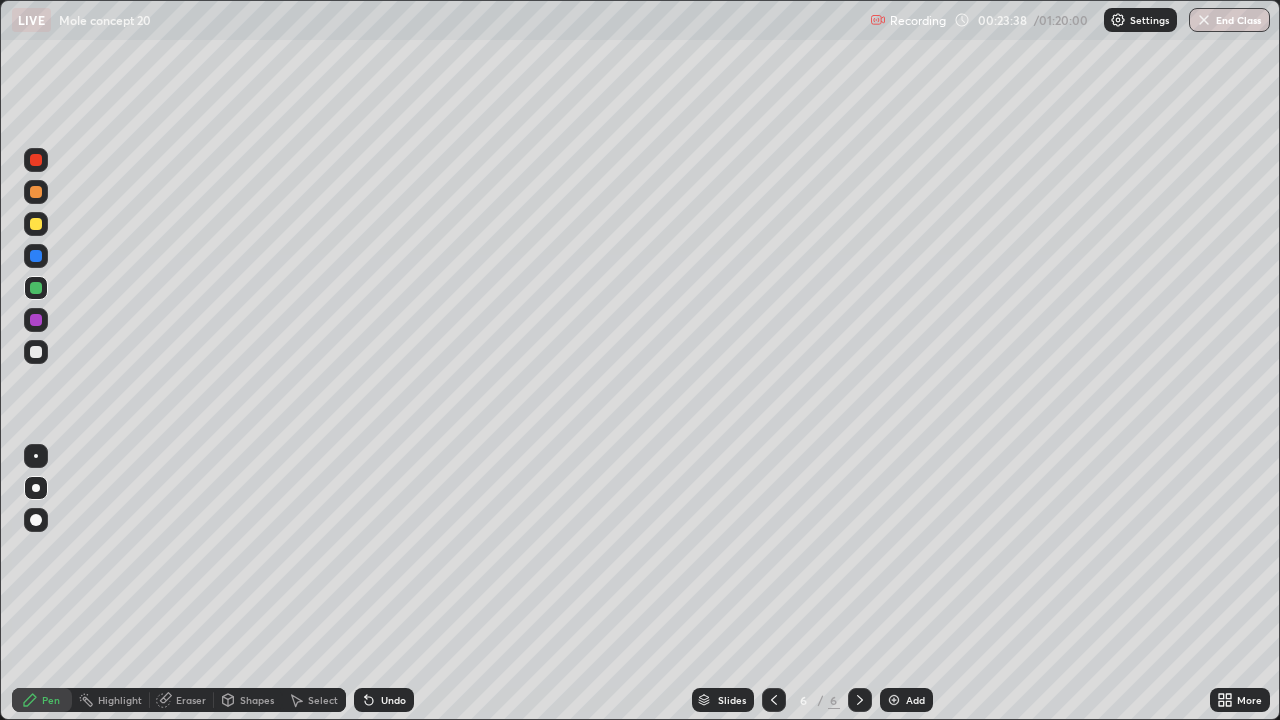 click on "Eraser" at bounding box center (191, 700) 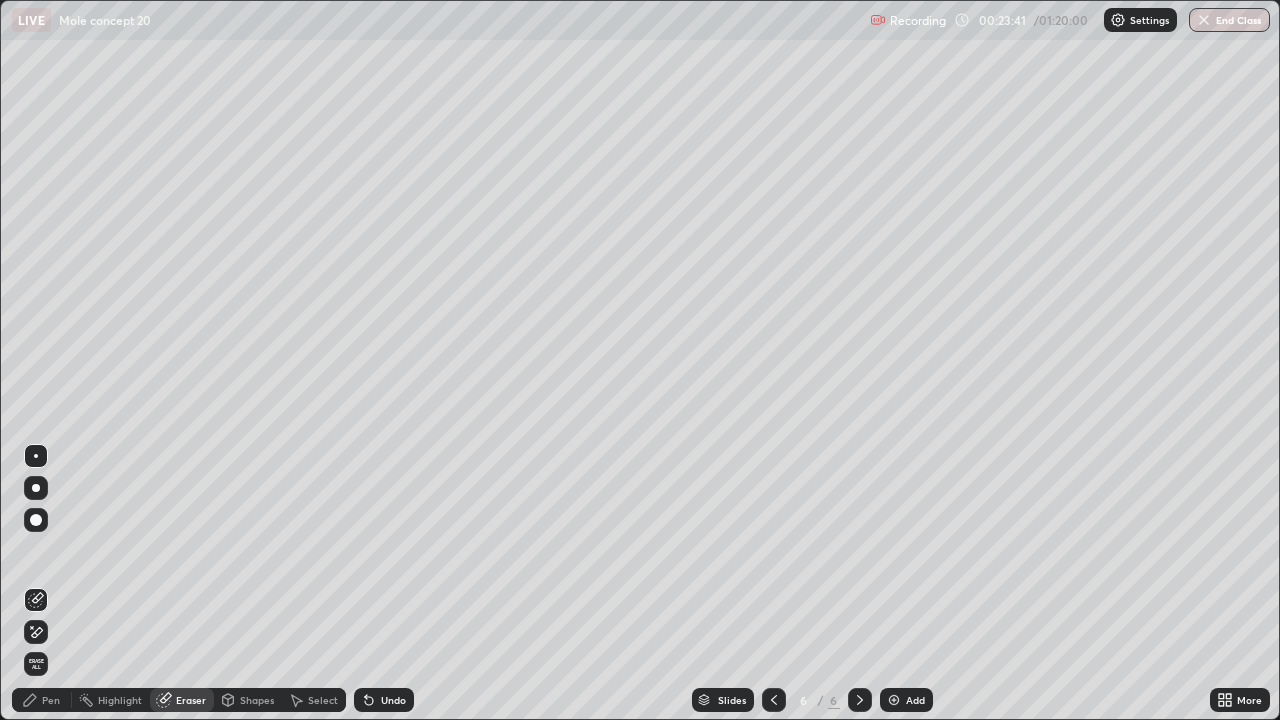 click on "Pen" at bounding box center (51, 700) 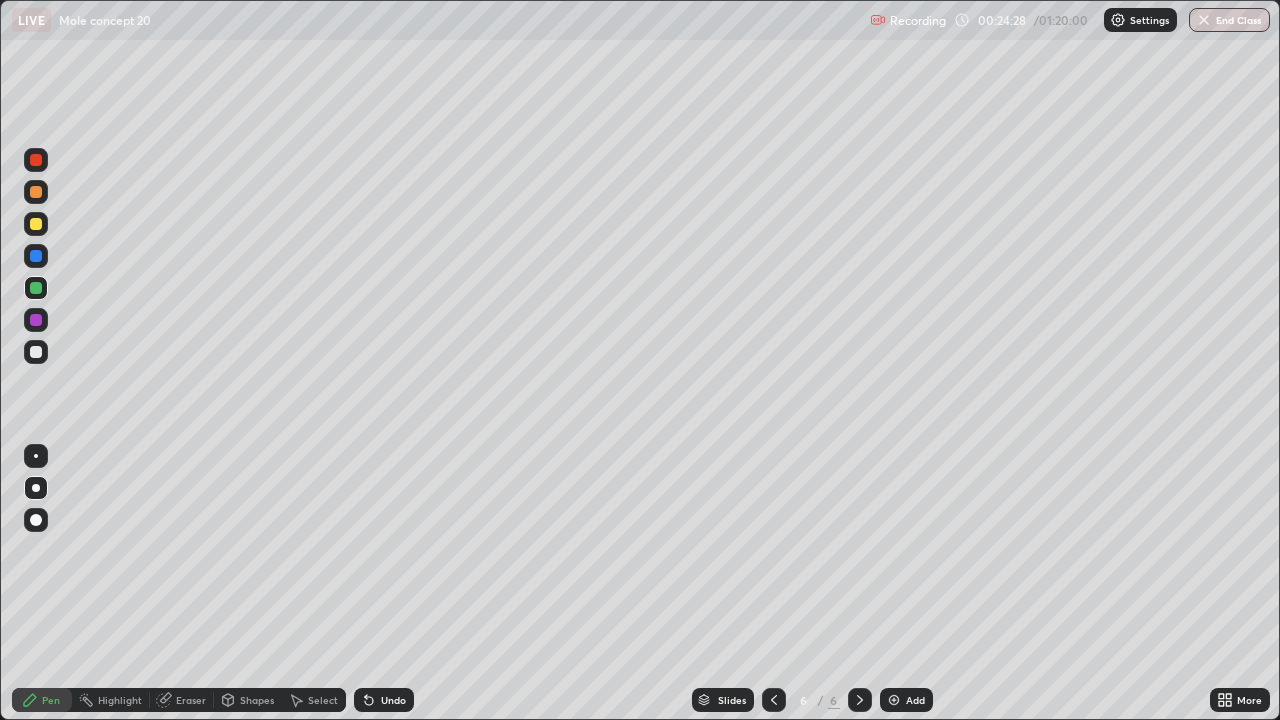 click on "Pen" at bounding box center (51, 700) 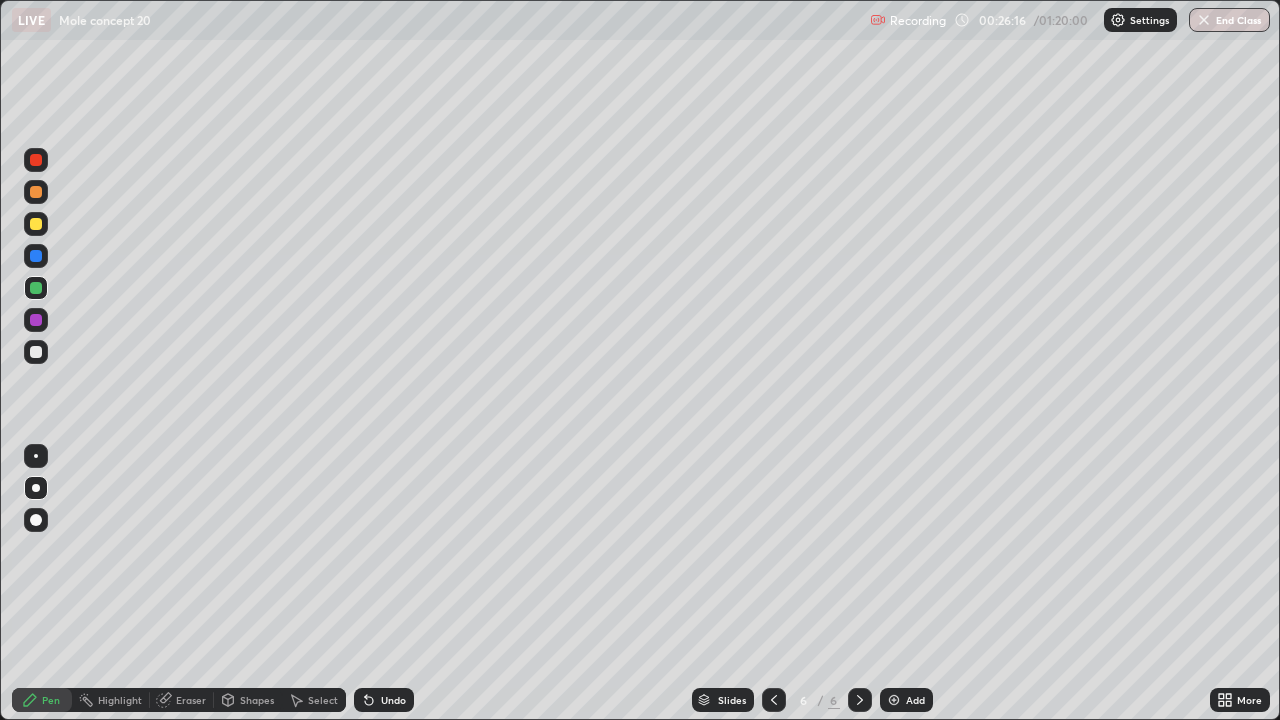 click 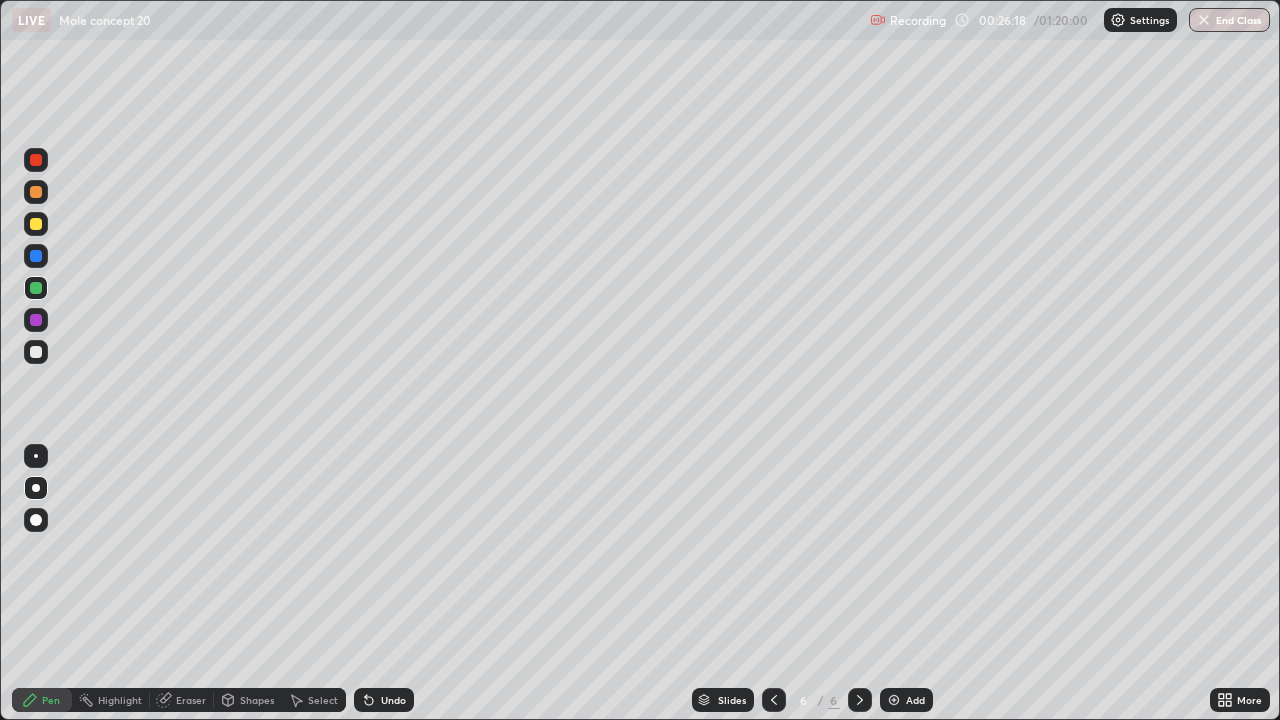click on "Add" at bounding box center [906, 700] 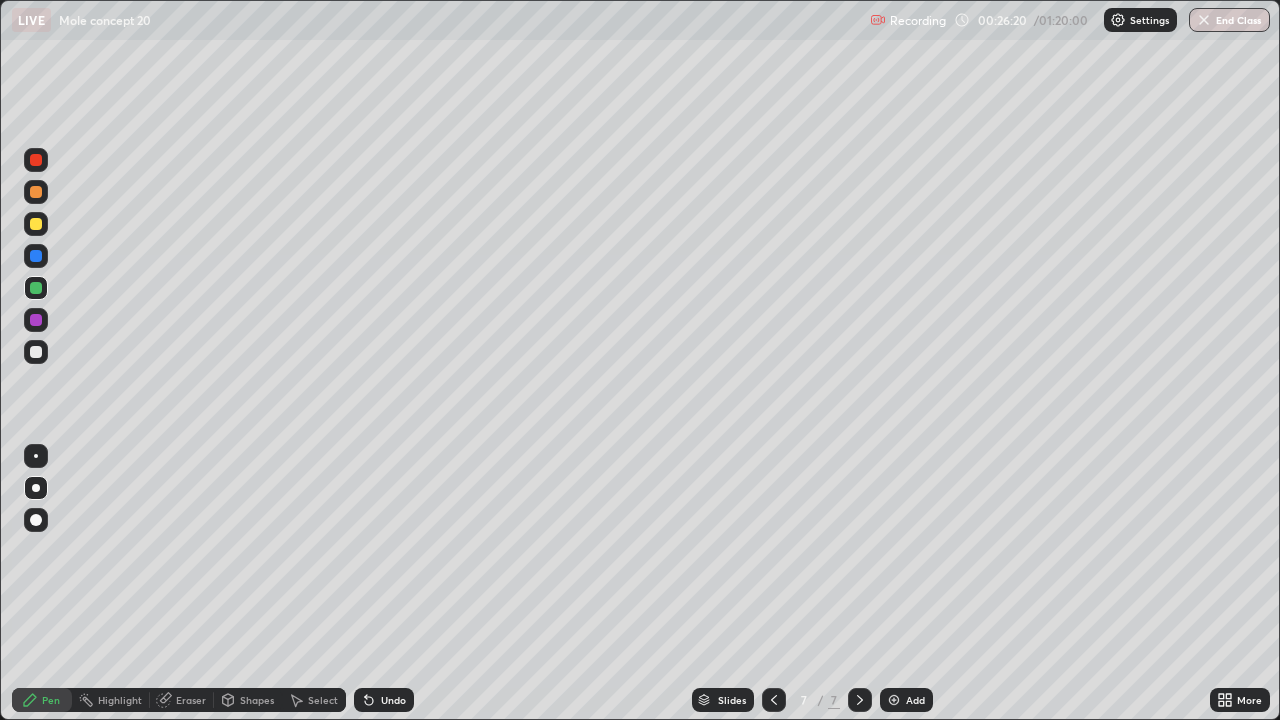 click at bounding box center [36, 224] 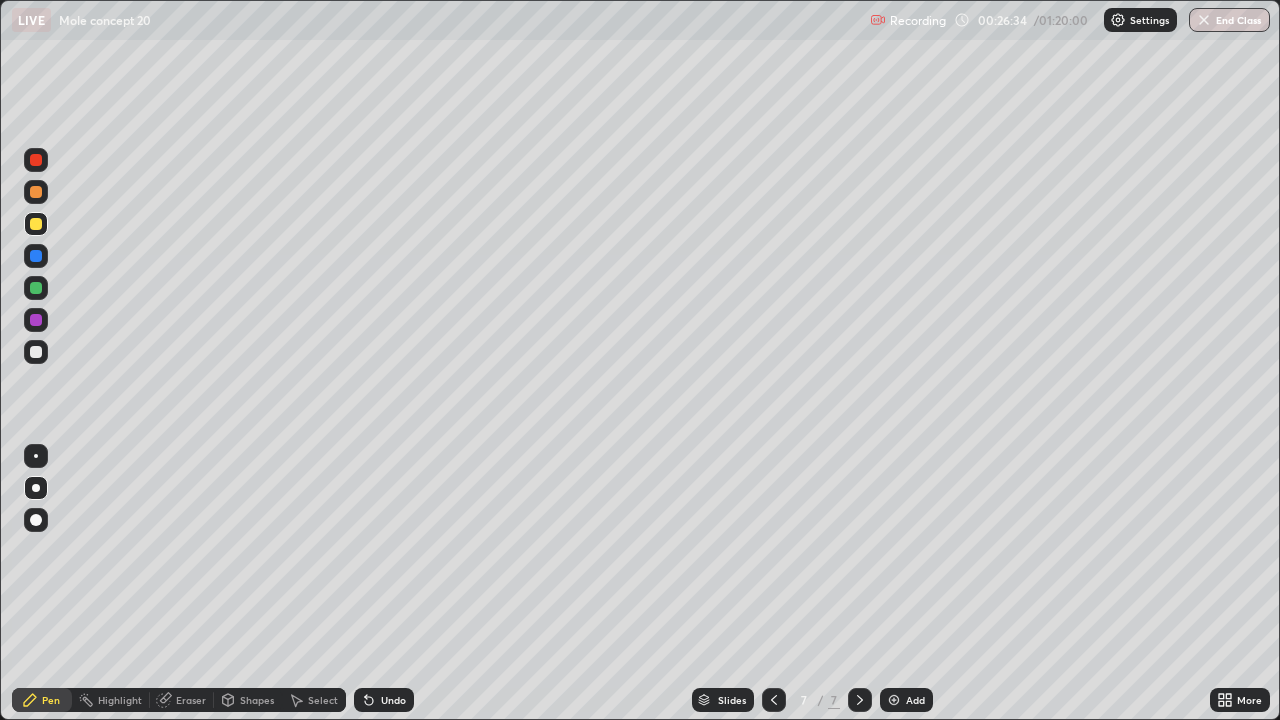 click at bounding box center (36, 352) 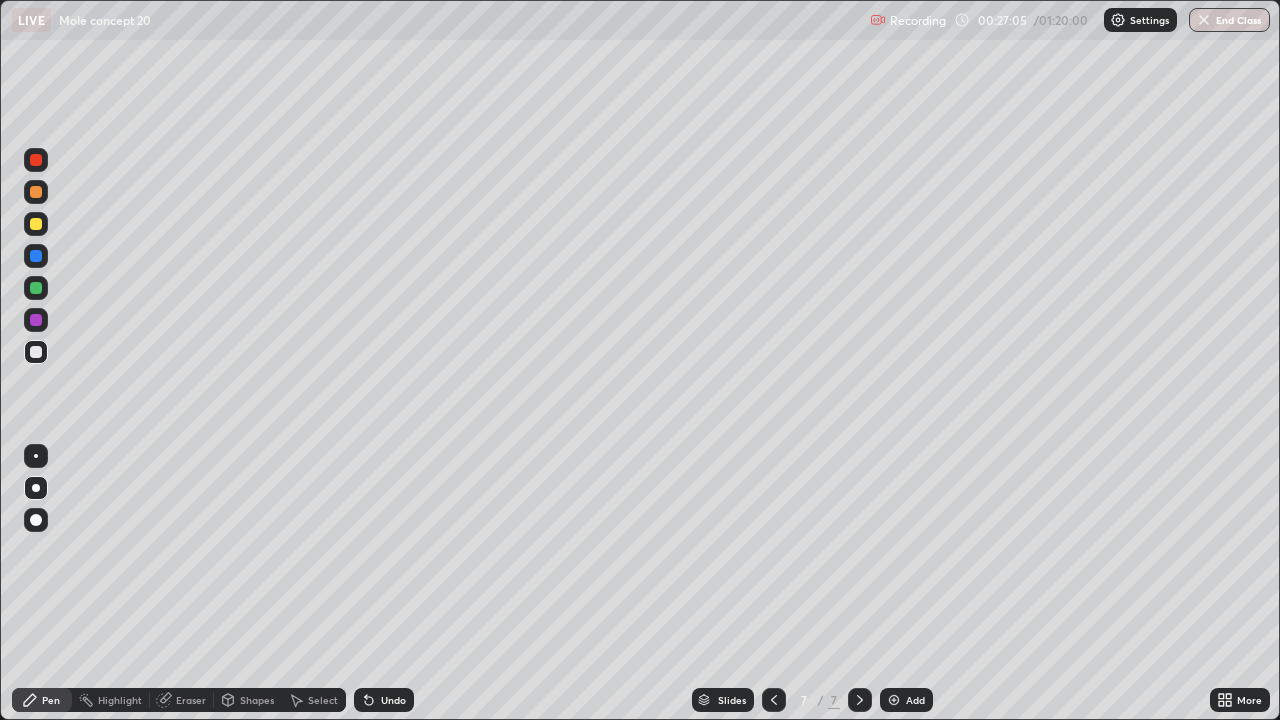 click 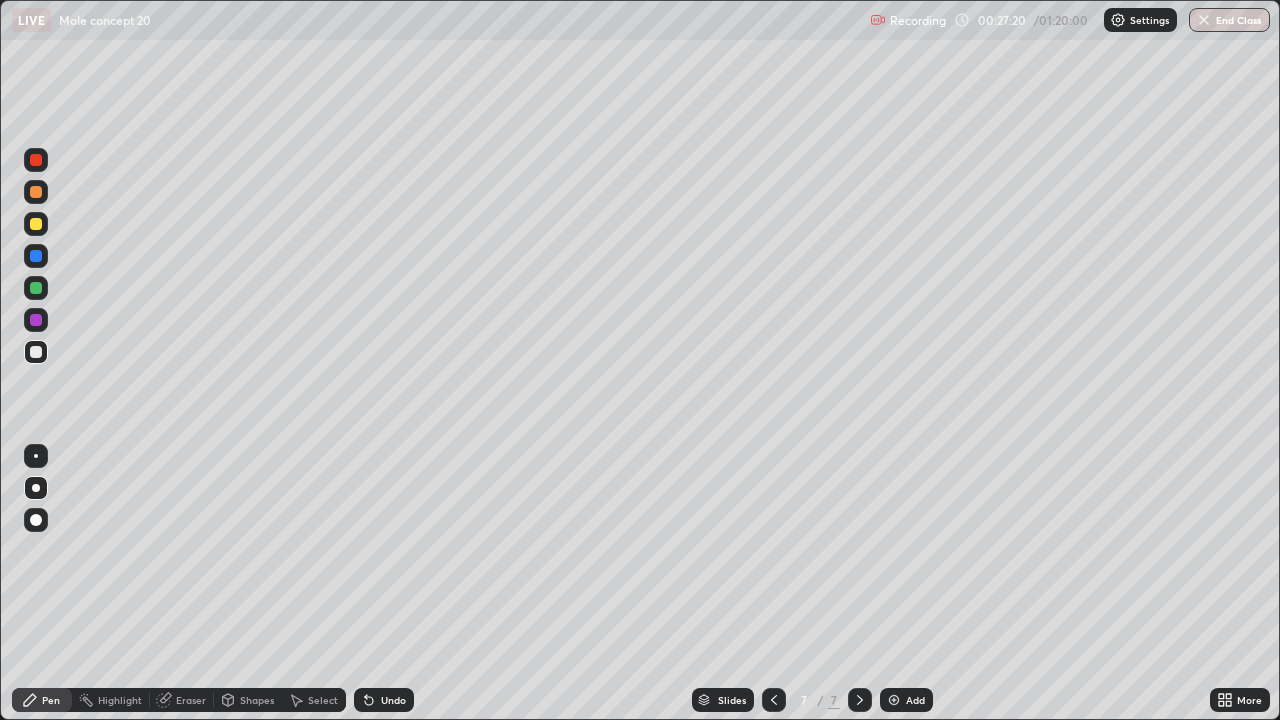 click at bounding box center [36, 320] 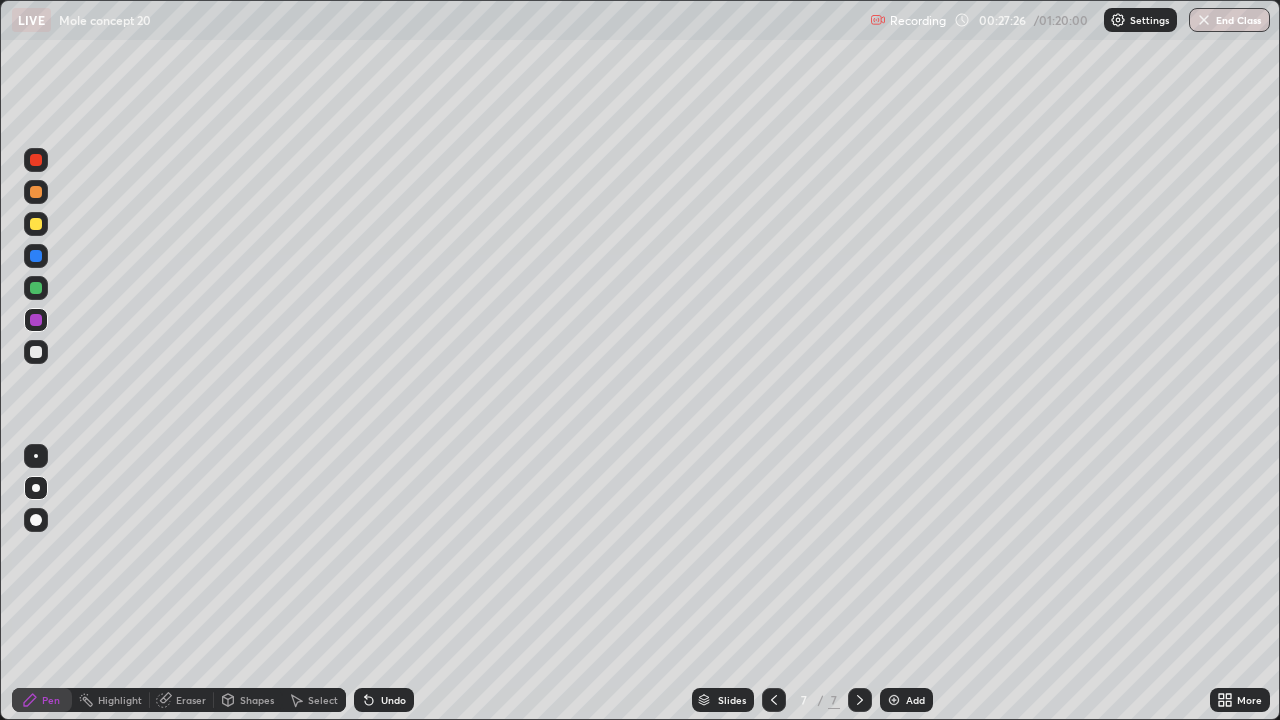 click at bounding box center [36, 352] 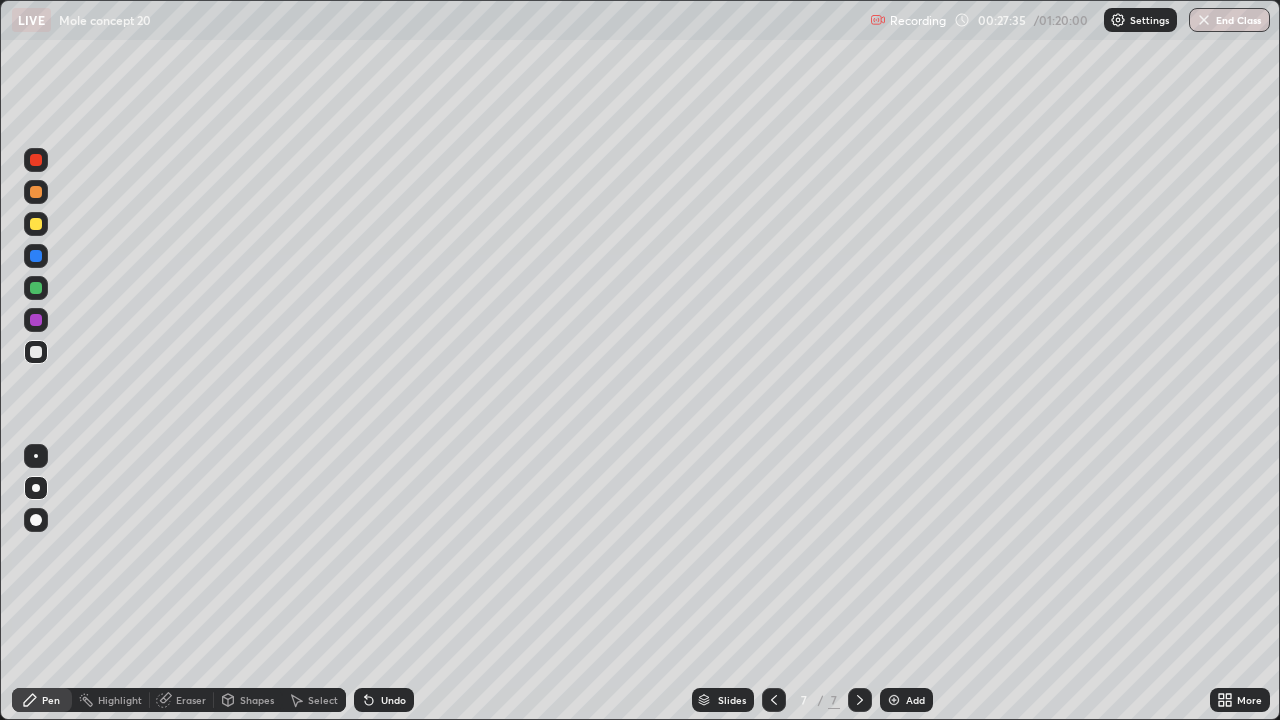 click at bounding box center [36, 288] 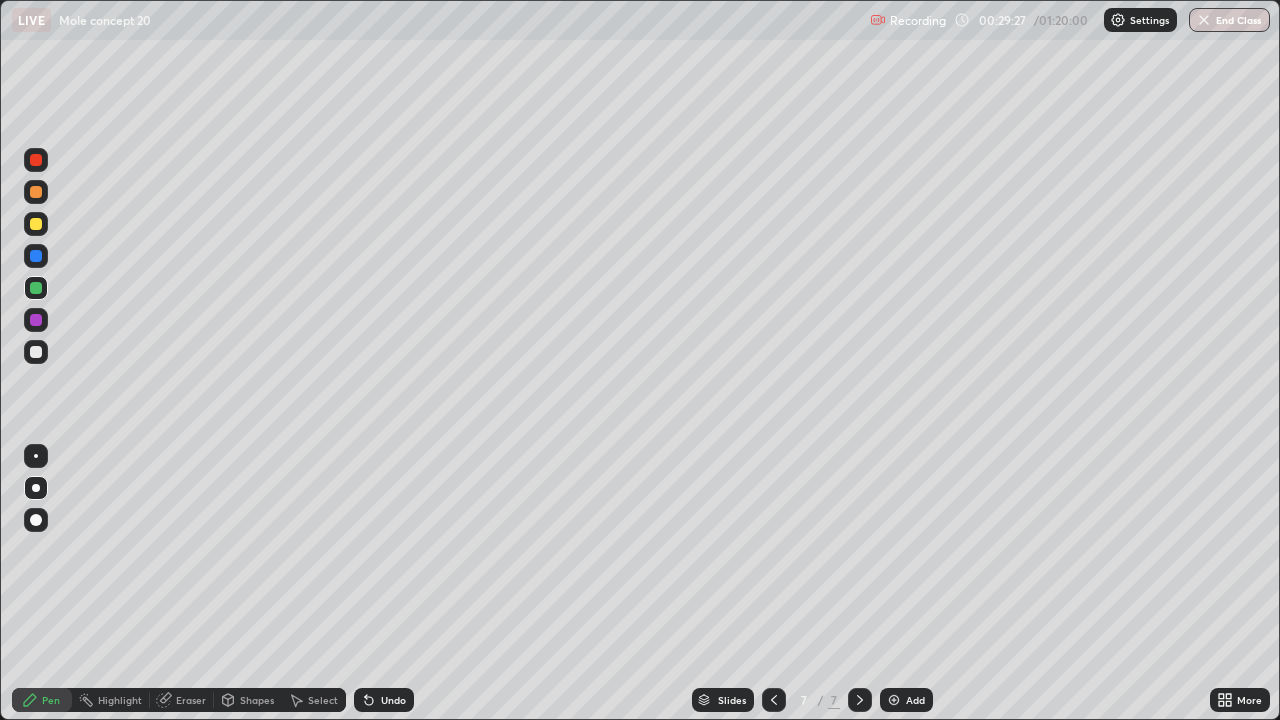 click on "Eraser" at bounding box center [191, 700] 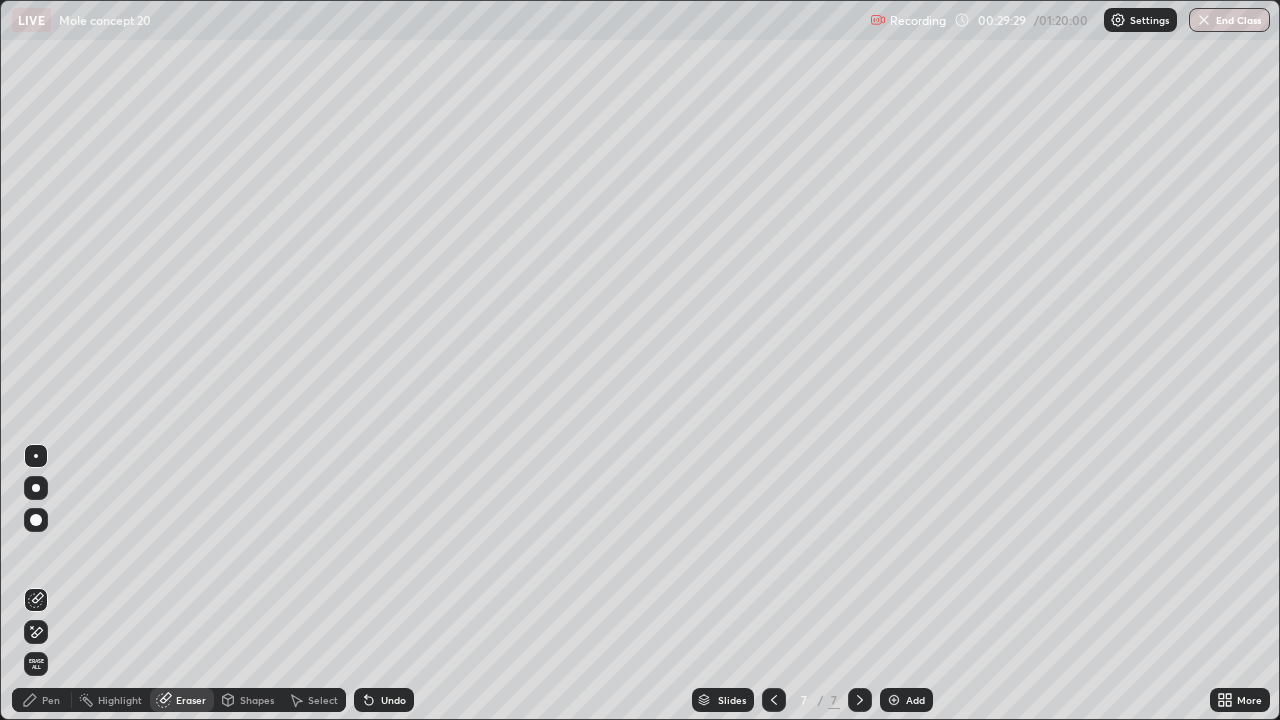 click at bounding box center [36, 520] 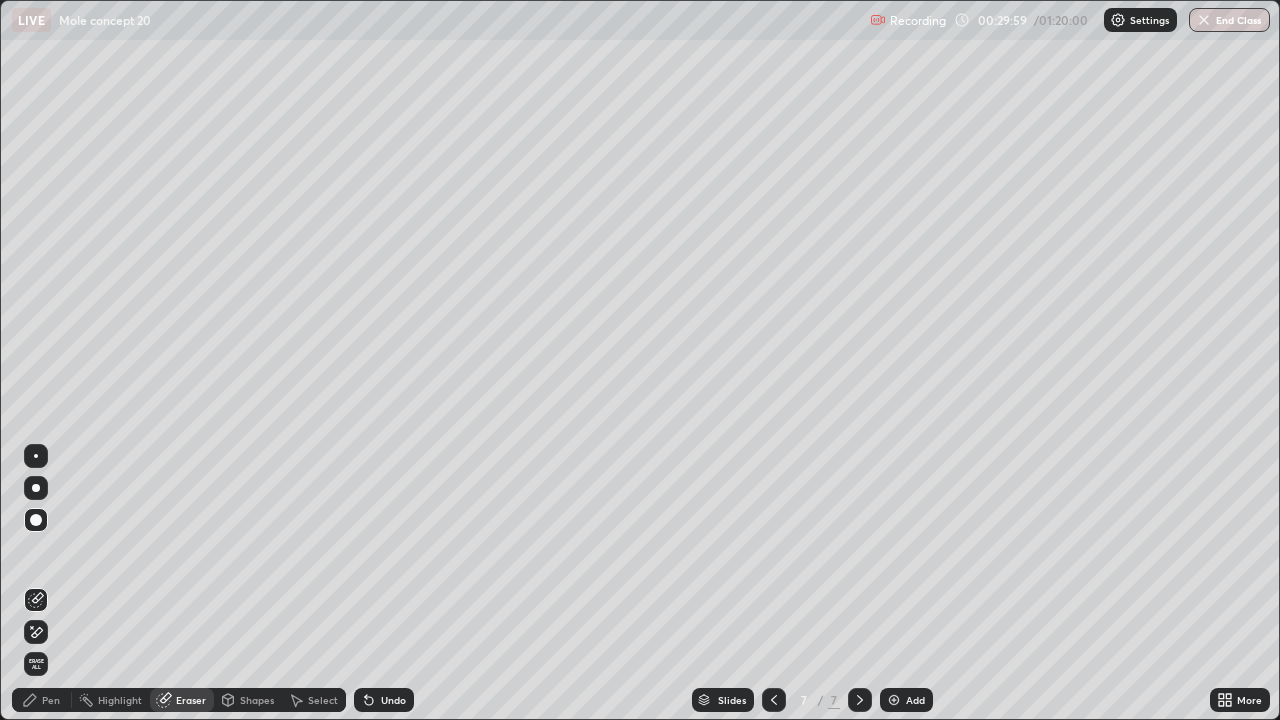 click on "Pen Highlight Eraser Shapes Select Undo Slides 7 / 7 Add More" at bounding box center (640, 700) 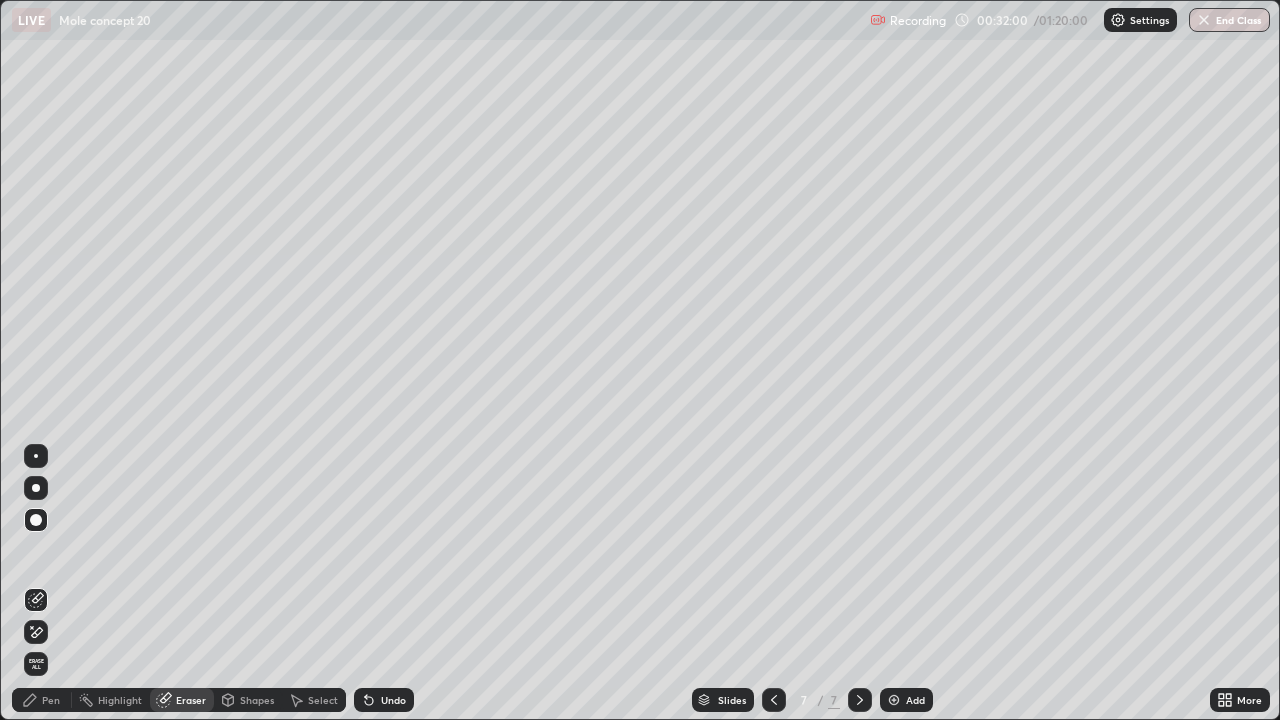 click on "Pen" at bounding box center [51, 700] 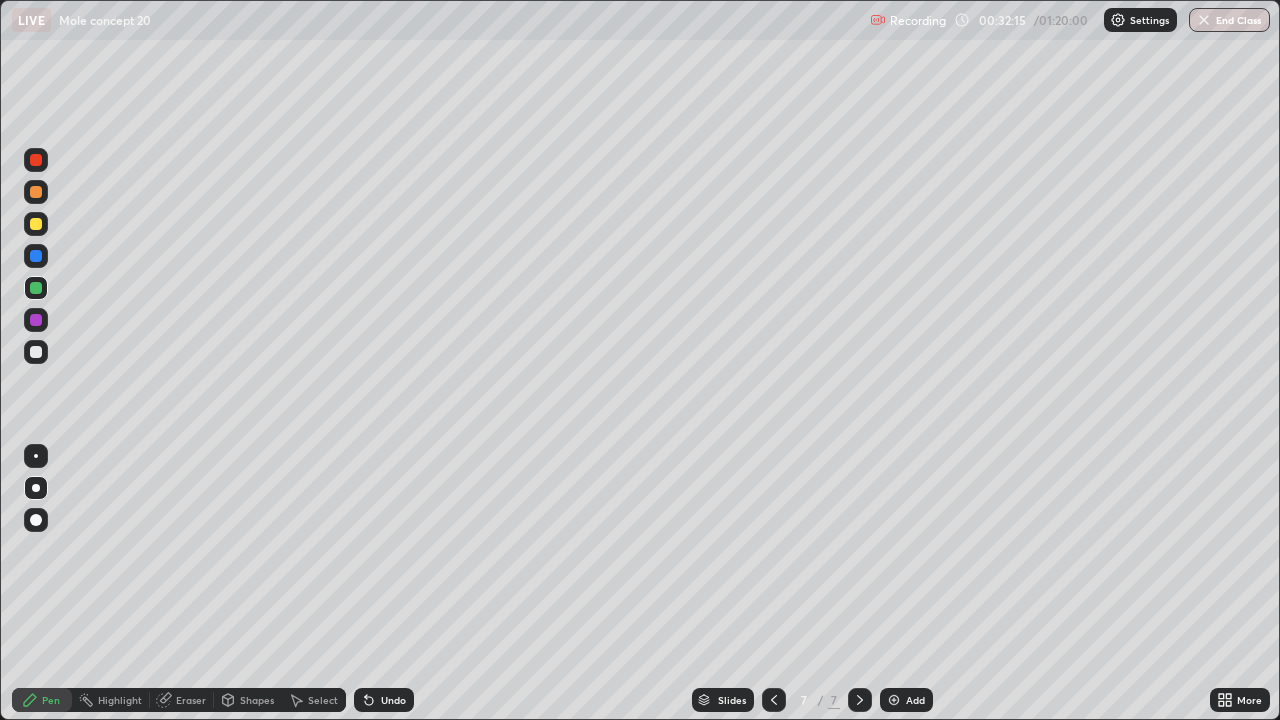 click on "Eraser" at bounding box center [191, 700] 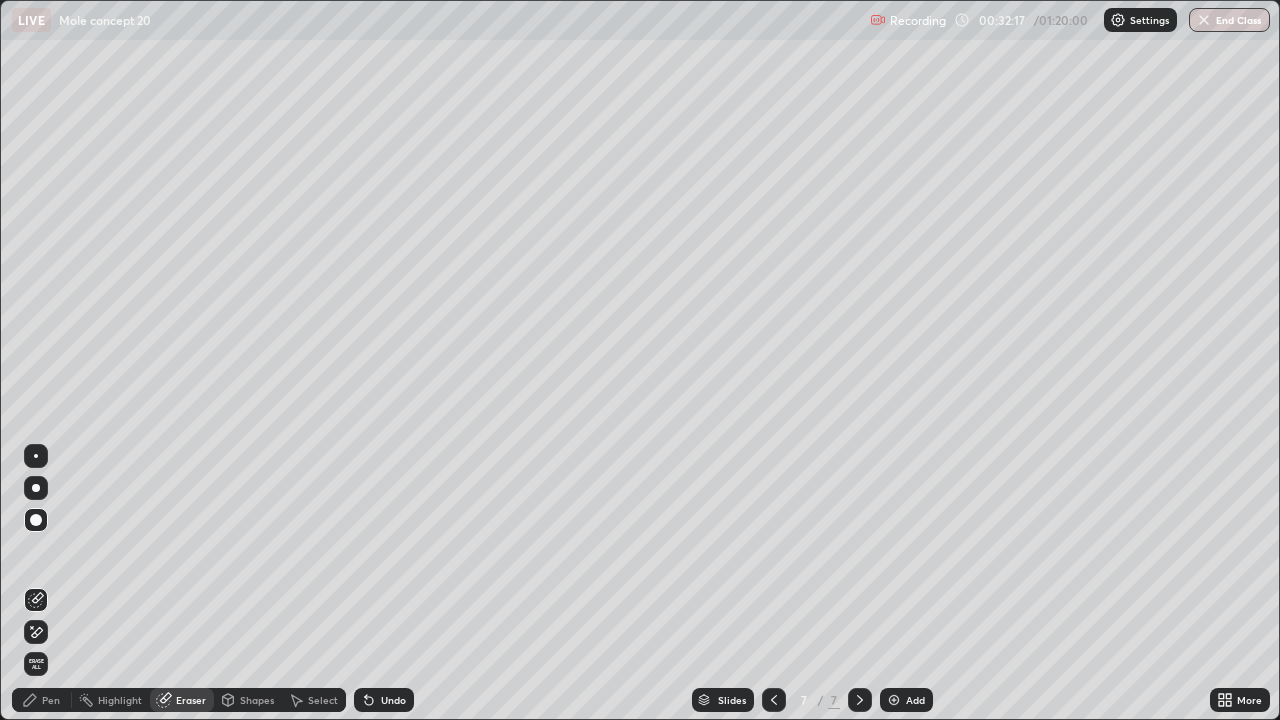 click on "Pen" at bounding box center [42, 700] 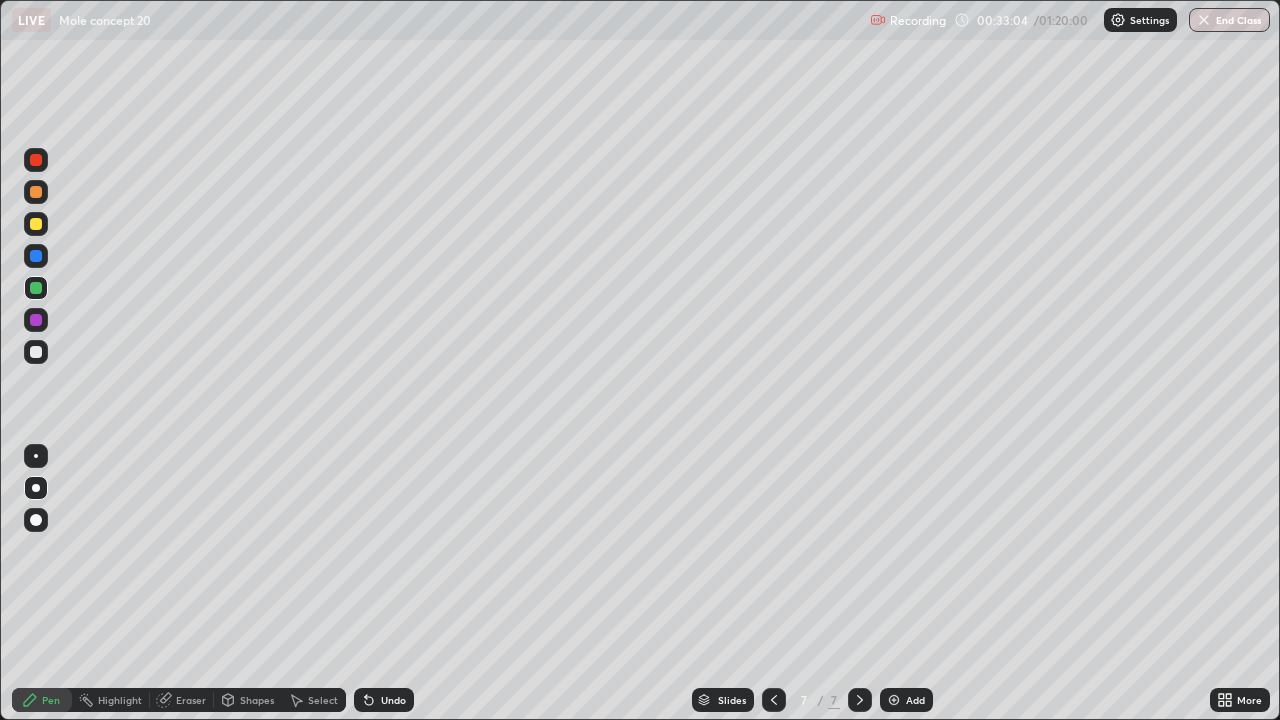 click on "Eraser" at bounding box center (191, 700) 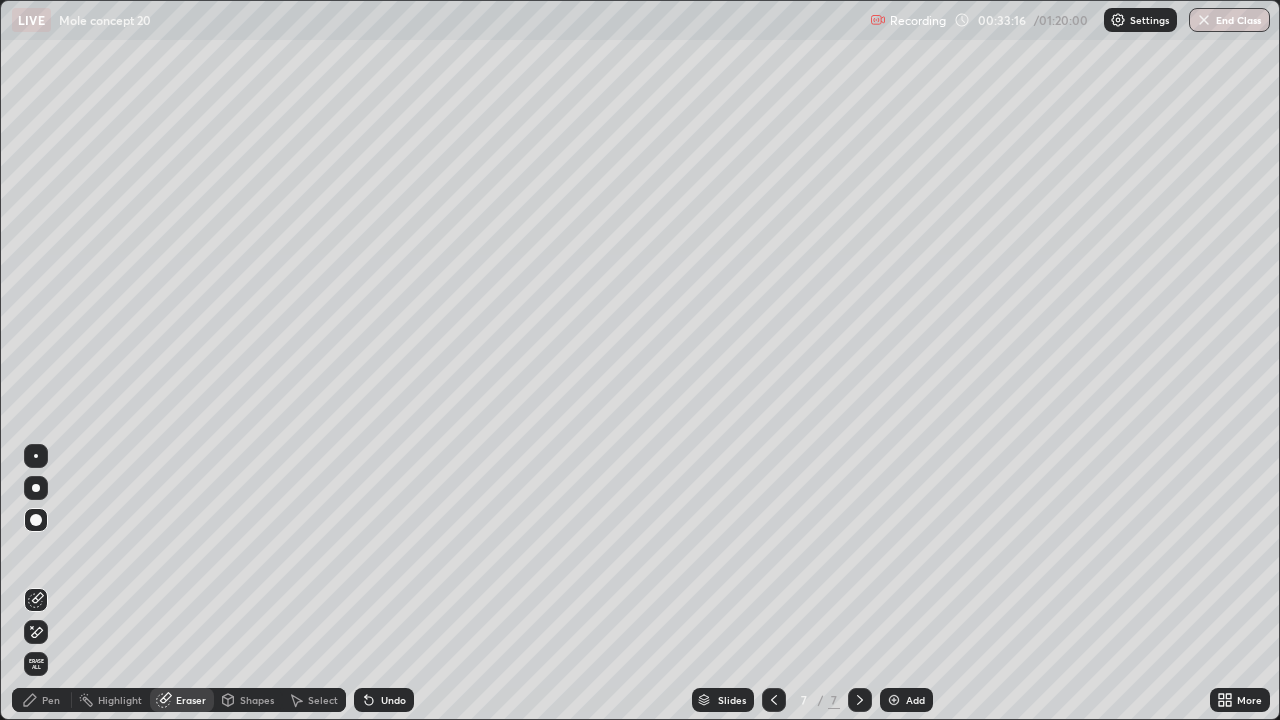 click at bounding box center [860, 700] 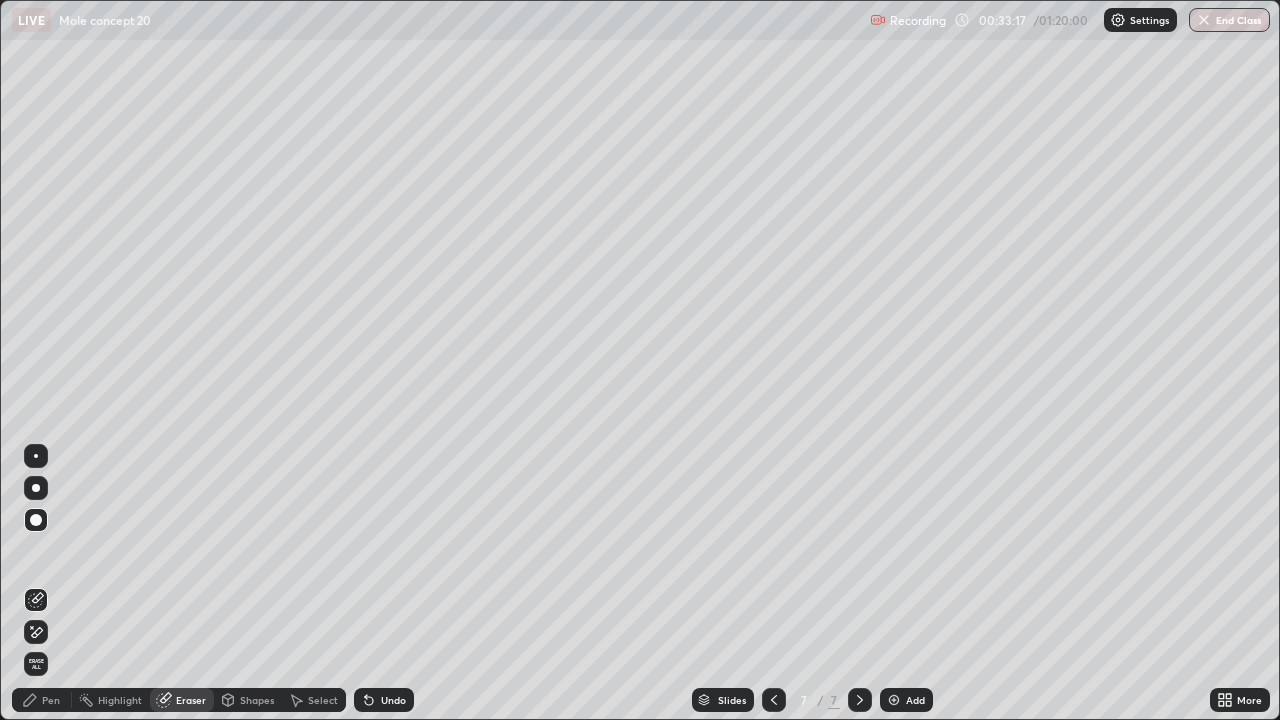 click on "Add" at bounding box center [915, 700] 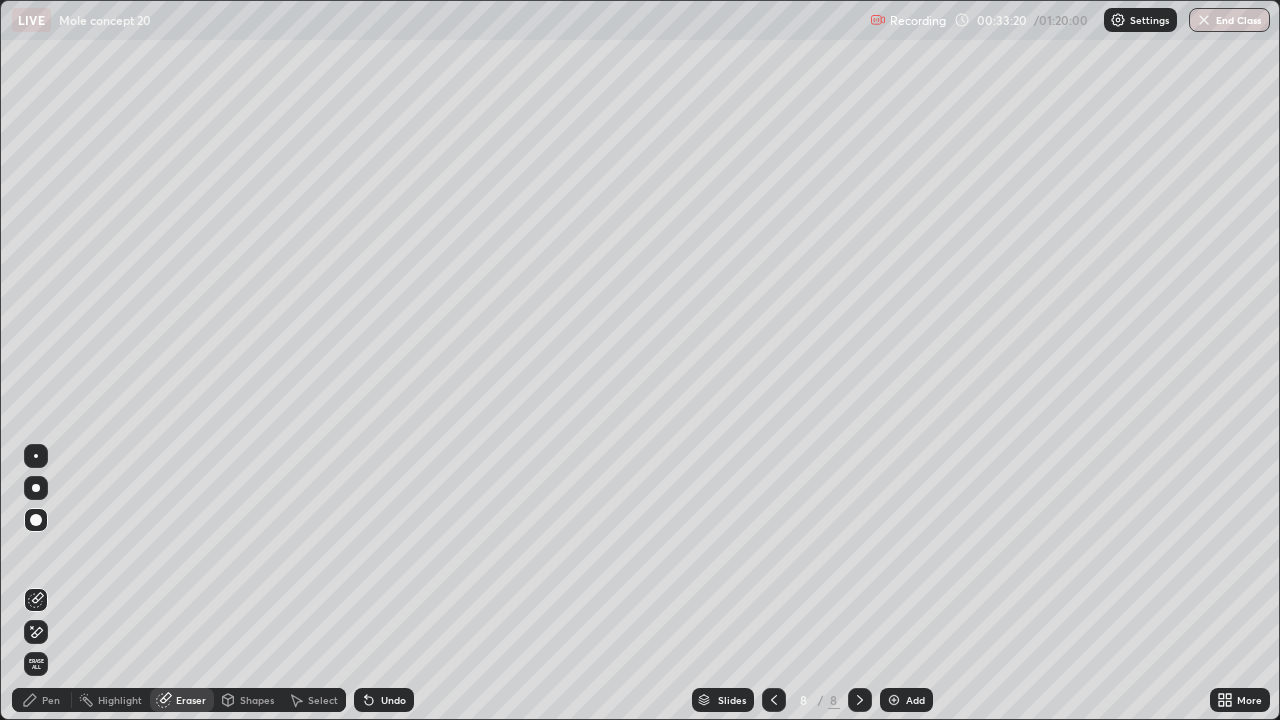 click on "Pen" at bounding box center [42, 700] 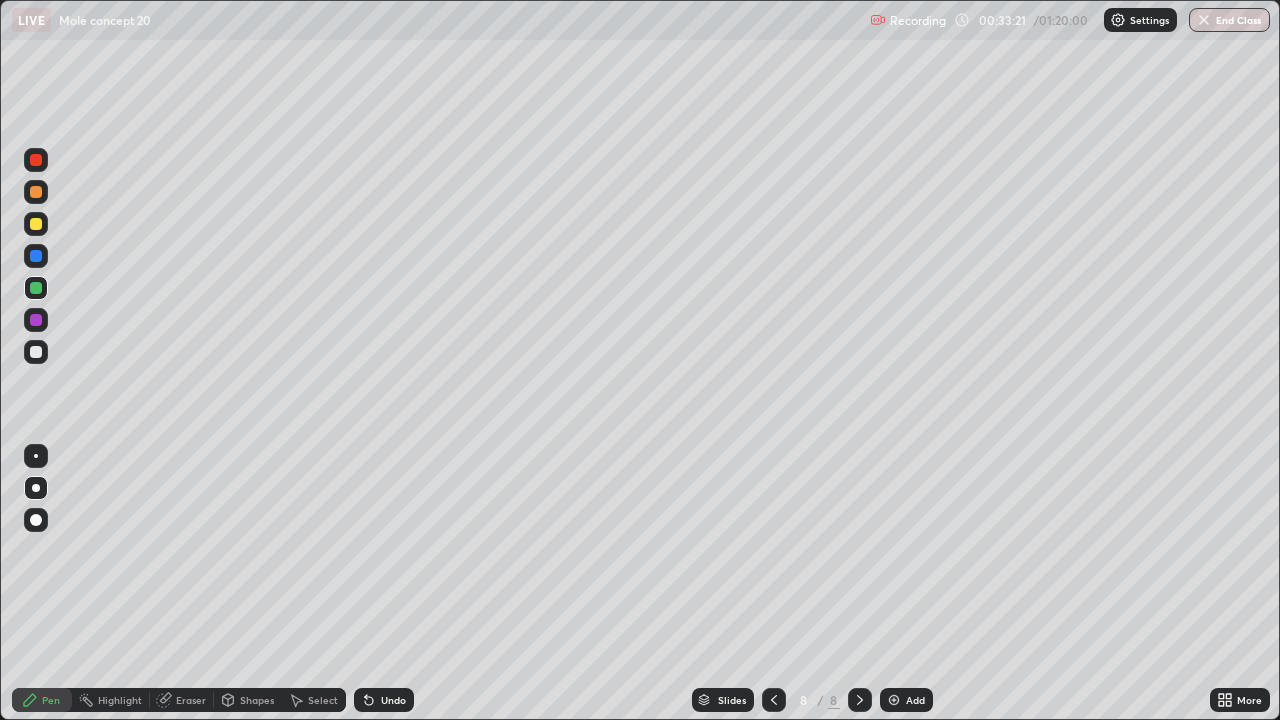 click at bounding box center (36, 352) 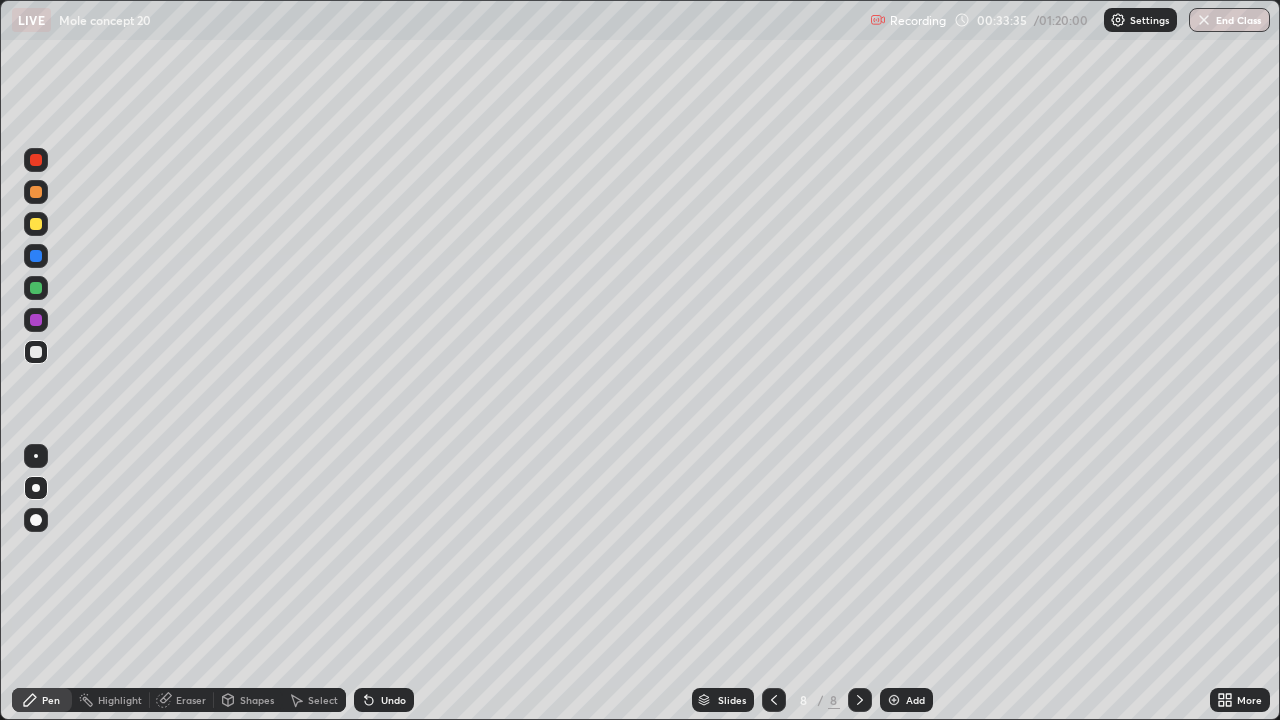 click on "Pen Highlight Eraser Shapes Select Undo Slides 8 / 8 Add More" at bounding box center [640, 700] 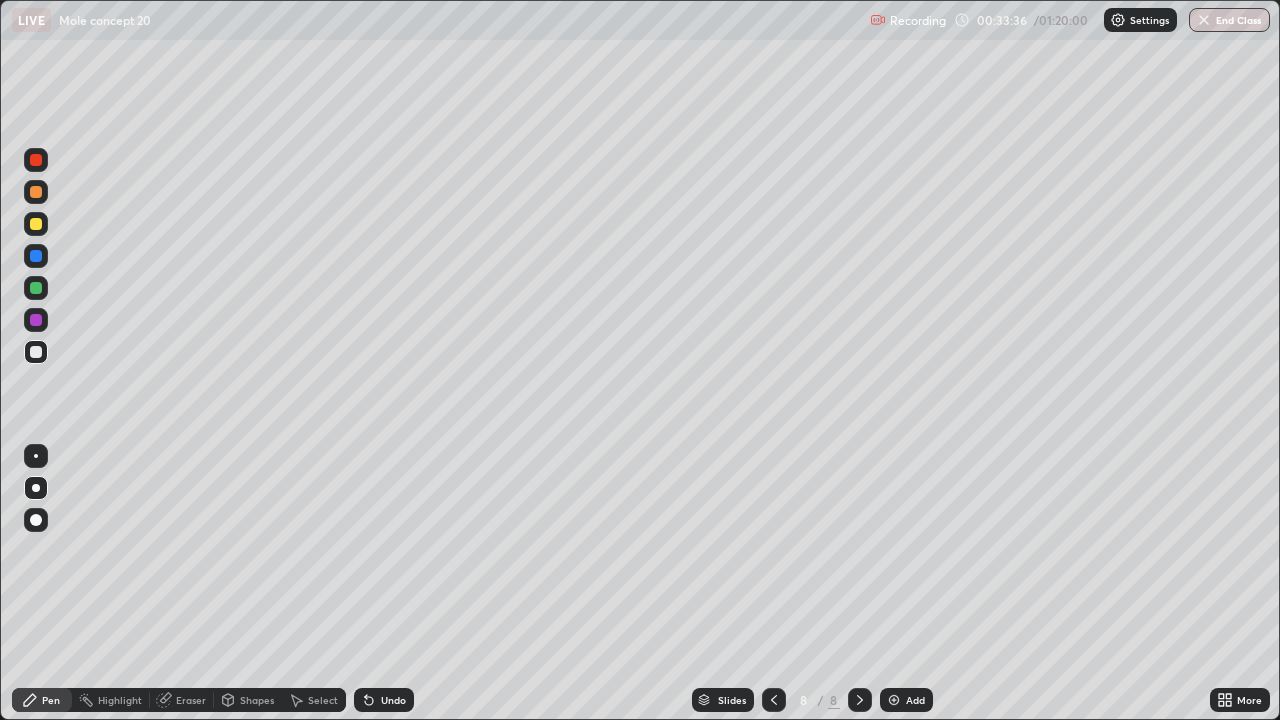 click on "Pen Highlight Eraser Shapes Select Undo Slides 8 / 8 Add More" at bounding box center [640, 700] 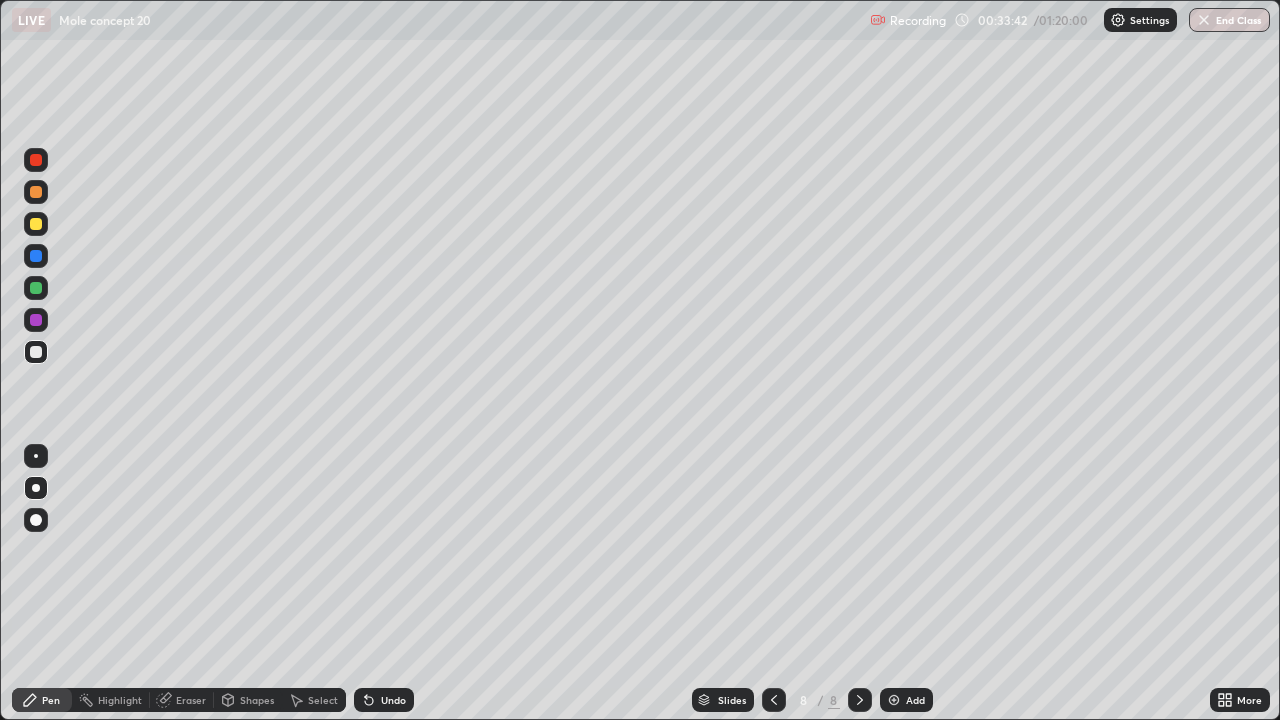 click on "More" at bounding box center (1240, 700) 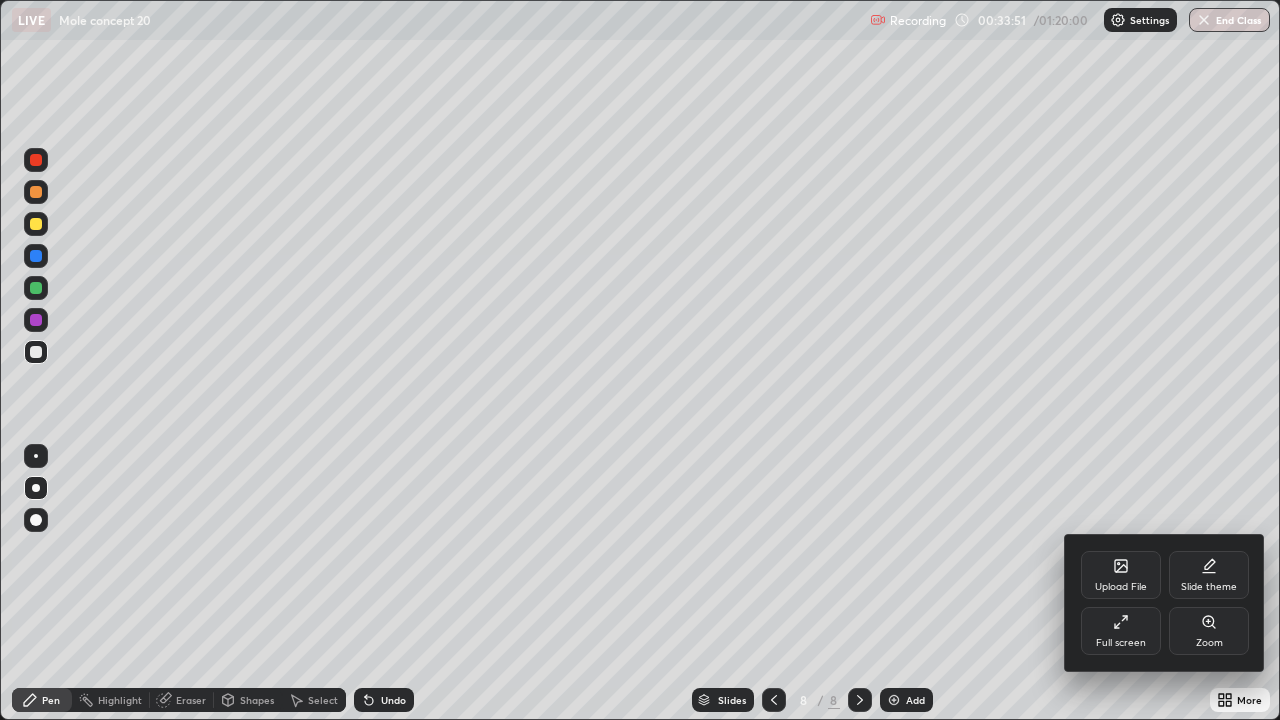 click at bounding box center (640, 360) 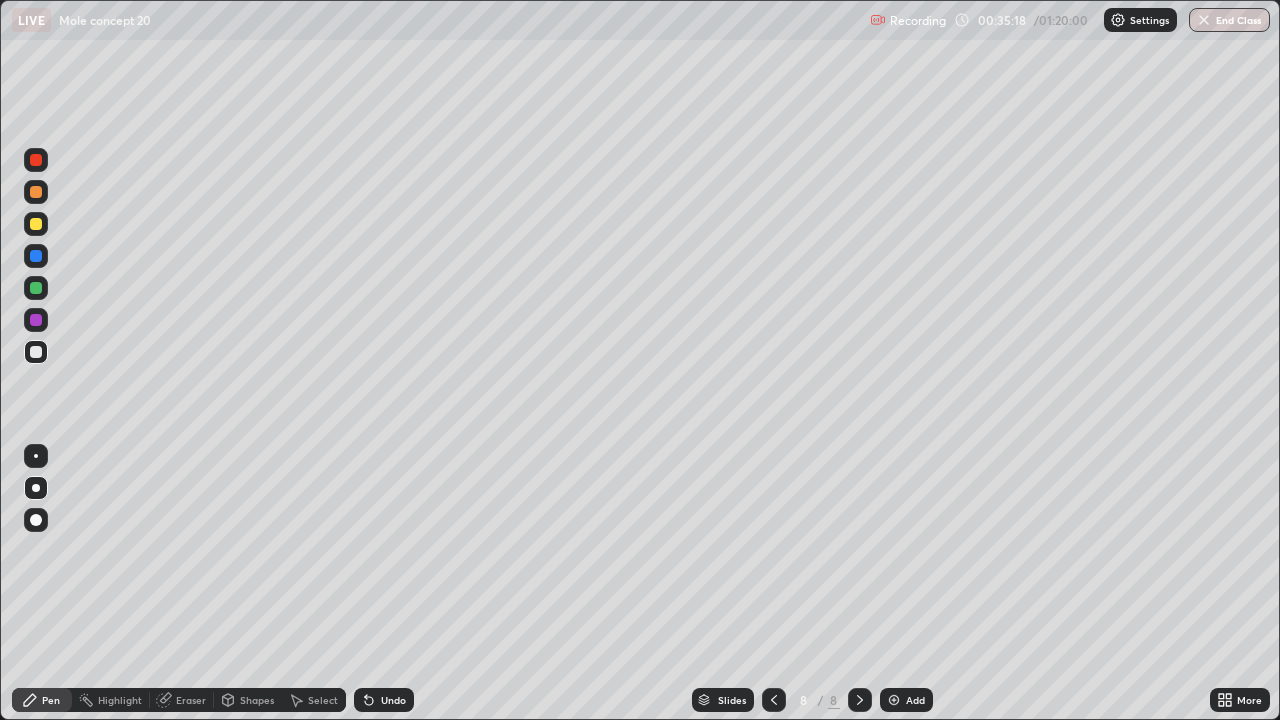 click on "Pen" at bounding box center [51, 700] 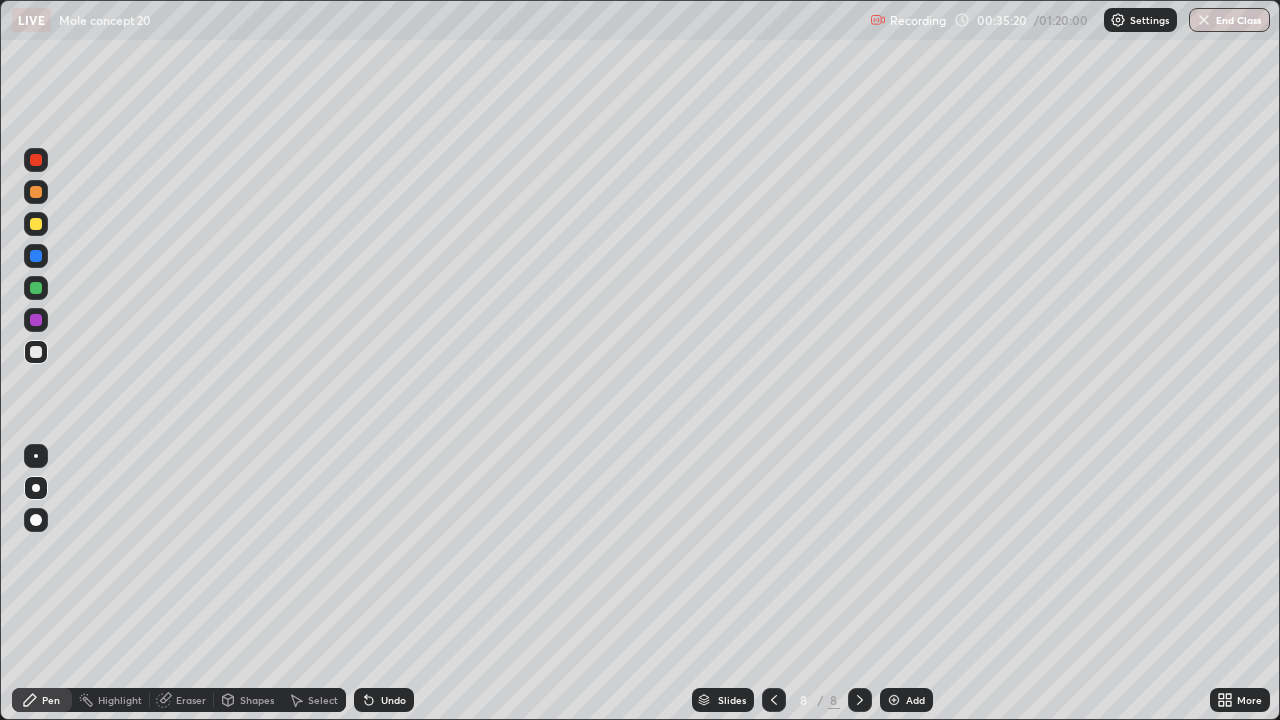 click on "Pen" at bounding box center (51, 700) 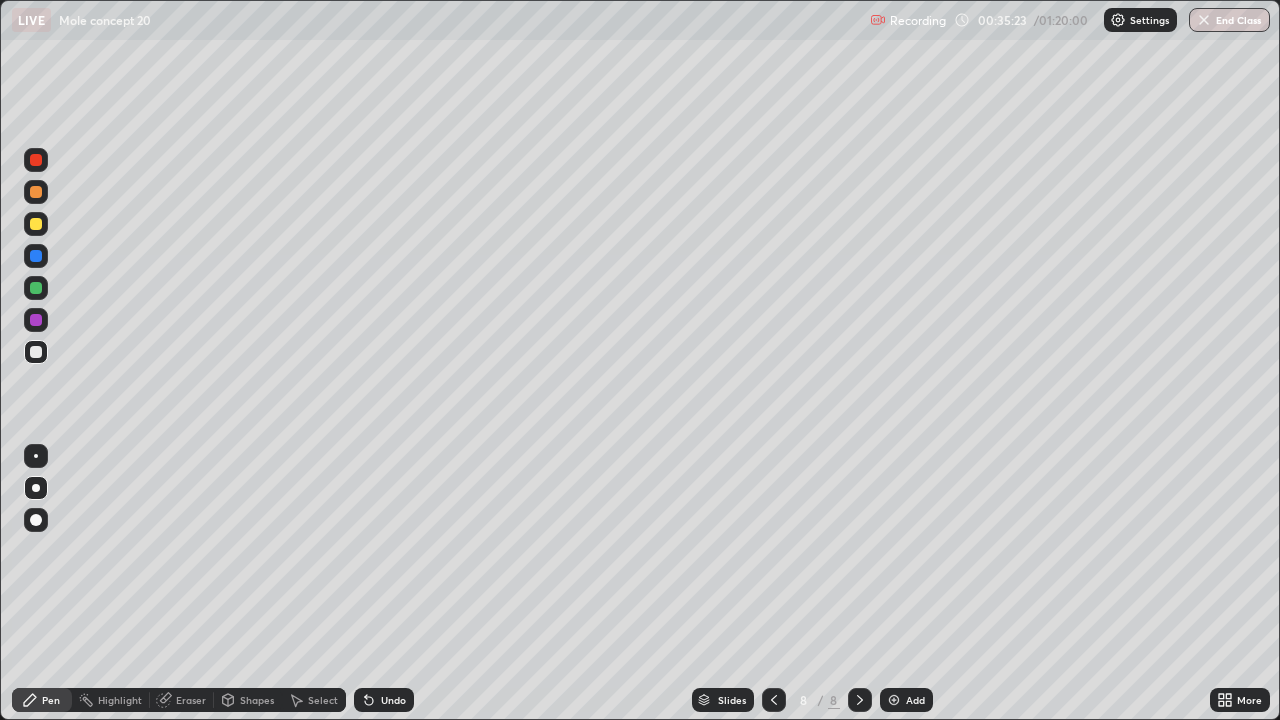 click at bounding box center (36, 320) 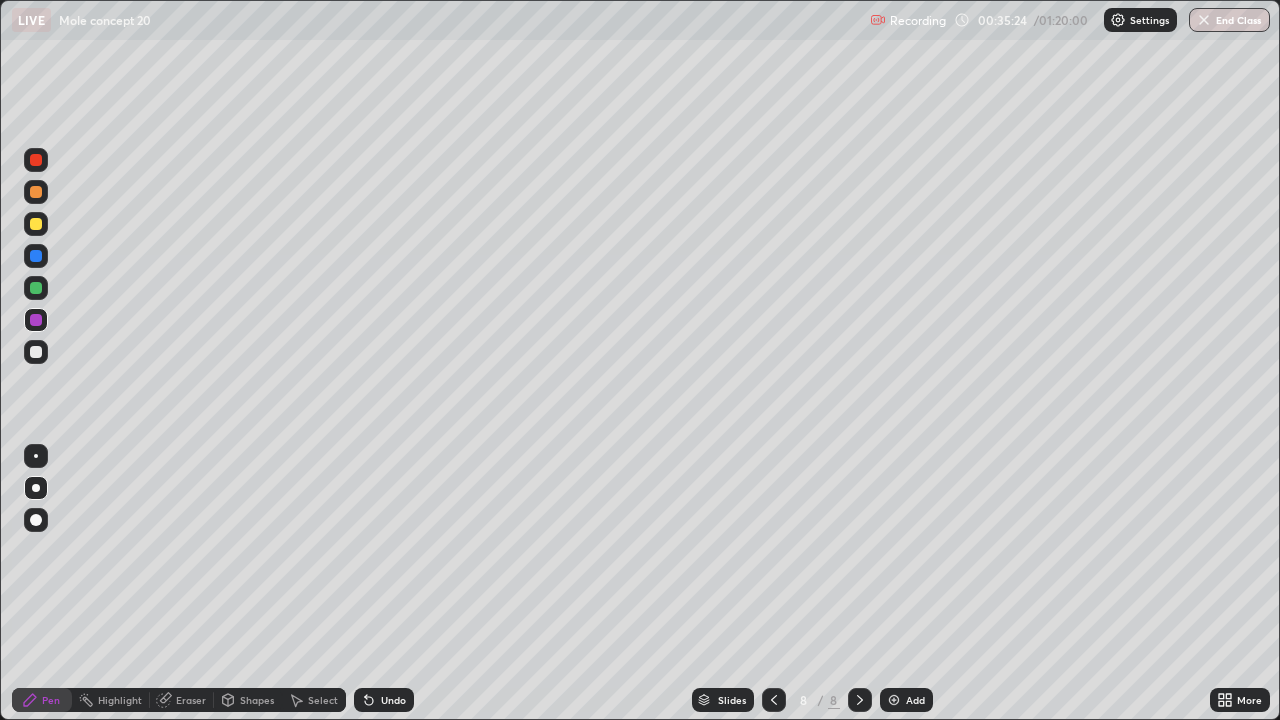 click at bounding box center (36, 320) 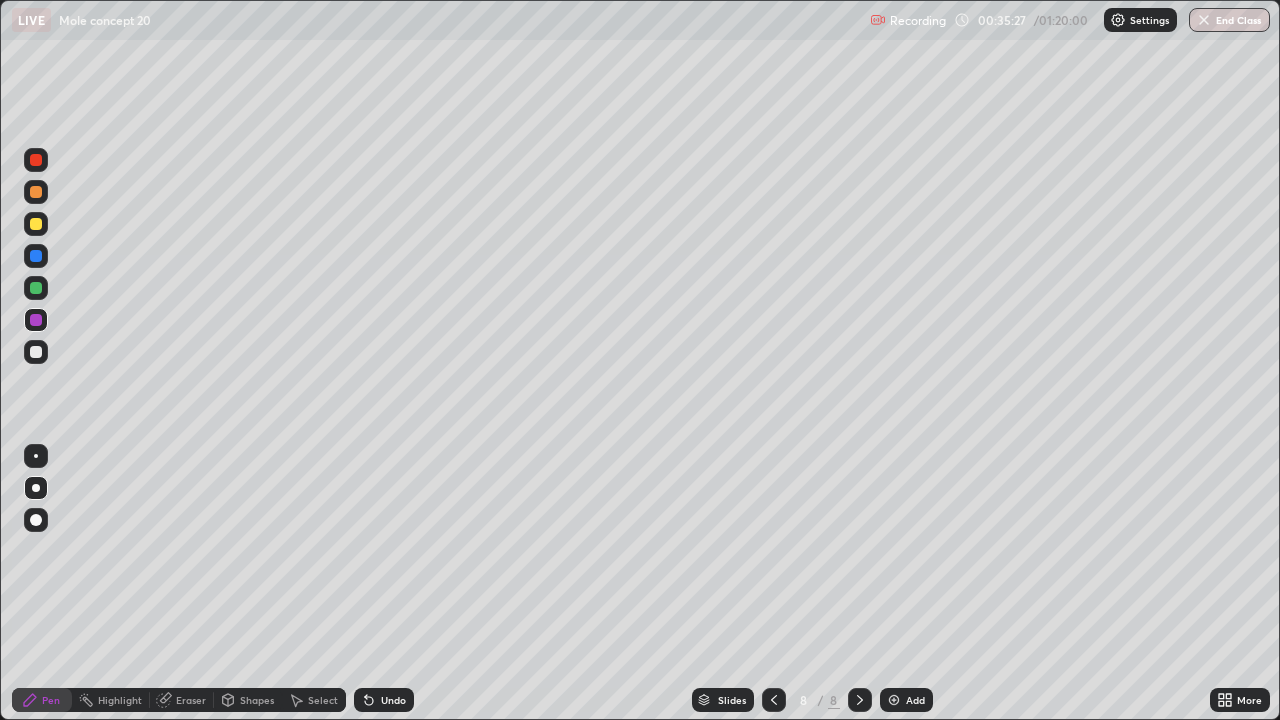 click on "Pen" at bounding box center [51, 700] 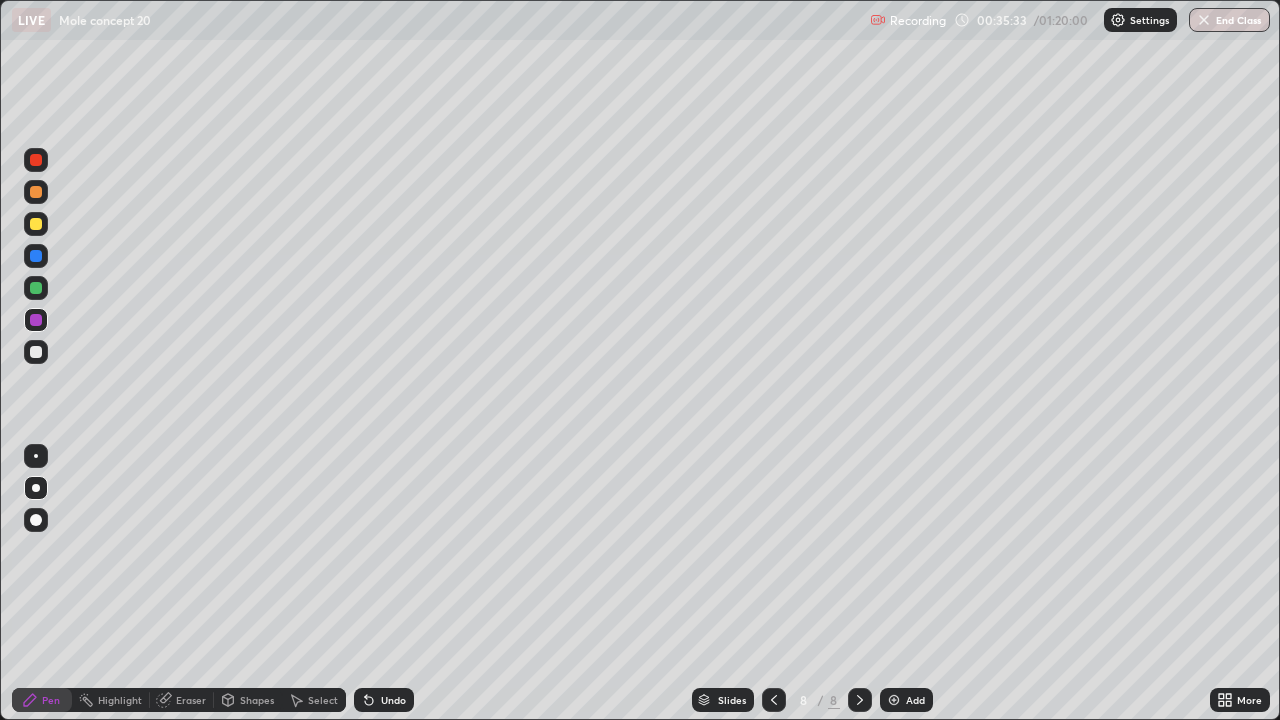 click 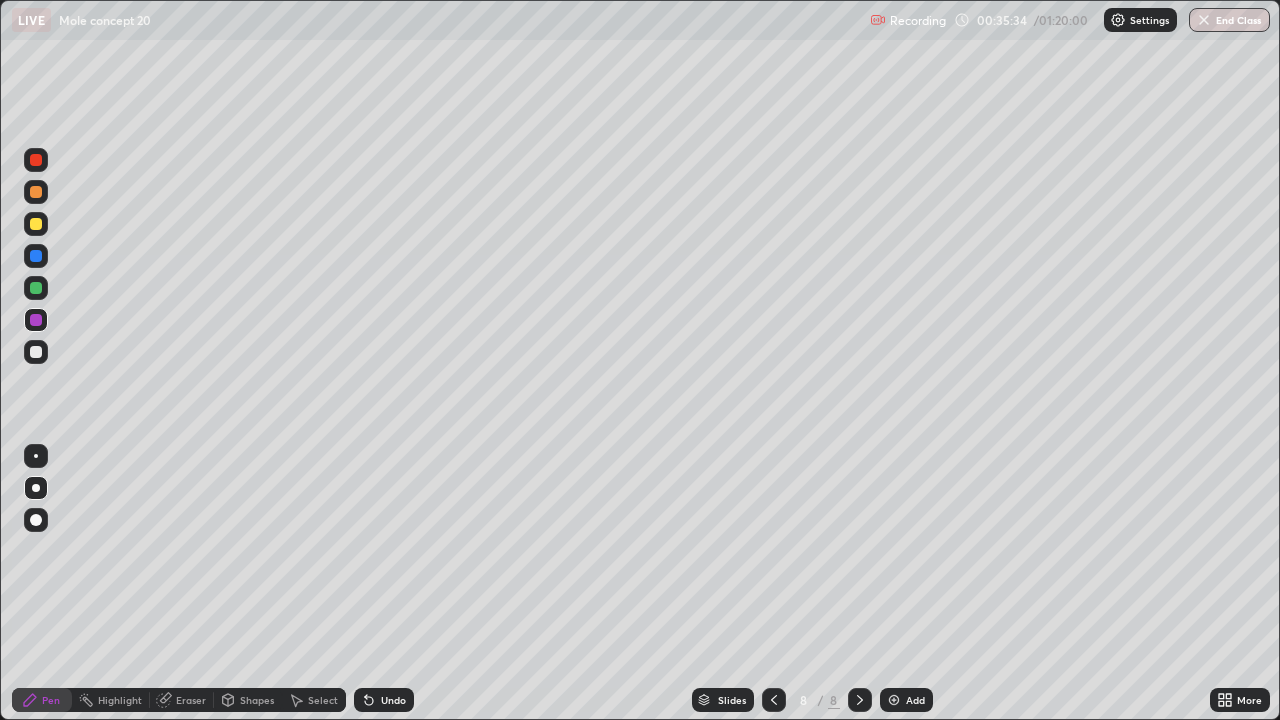 click 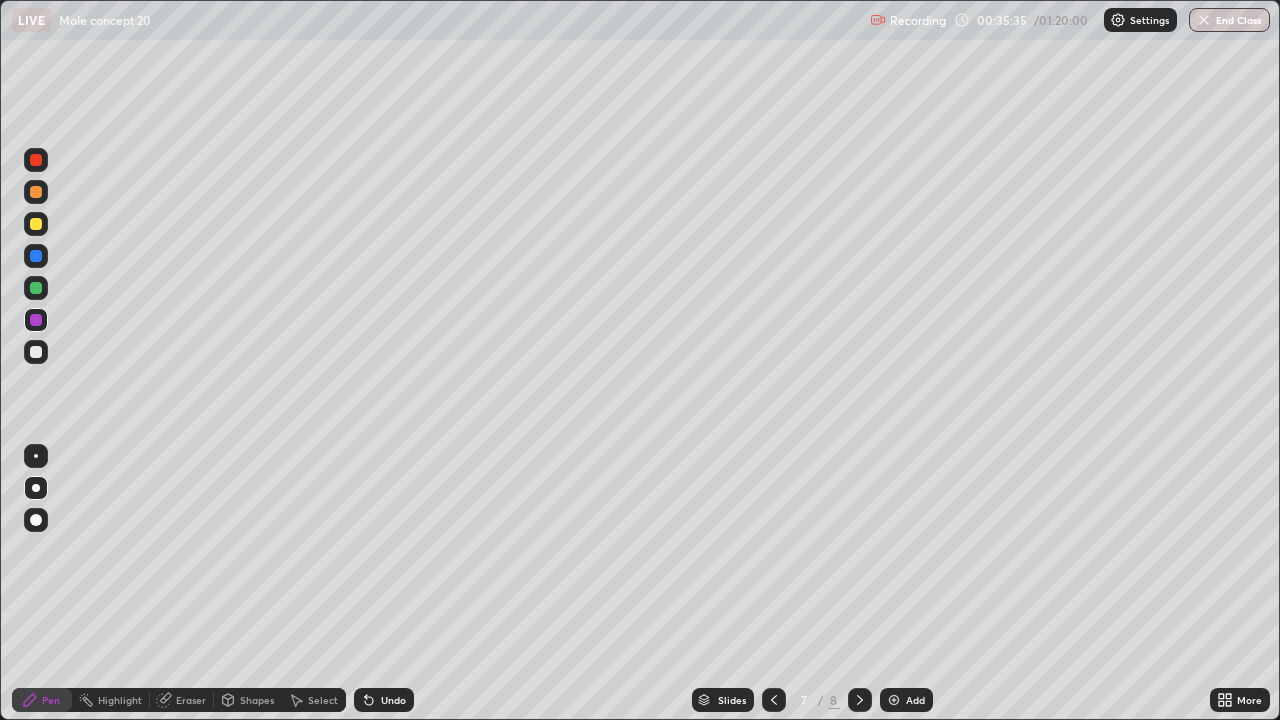 click 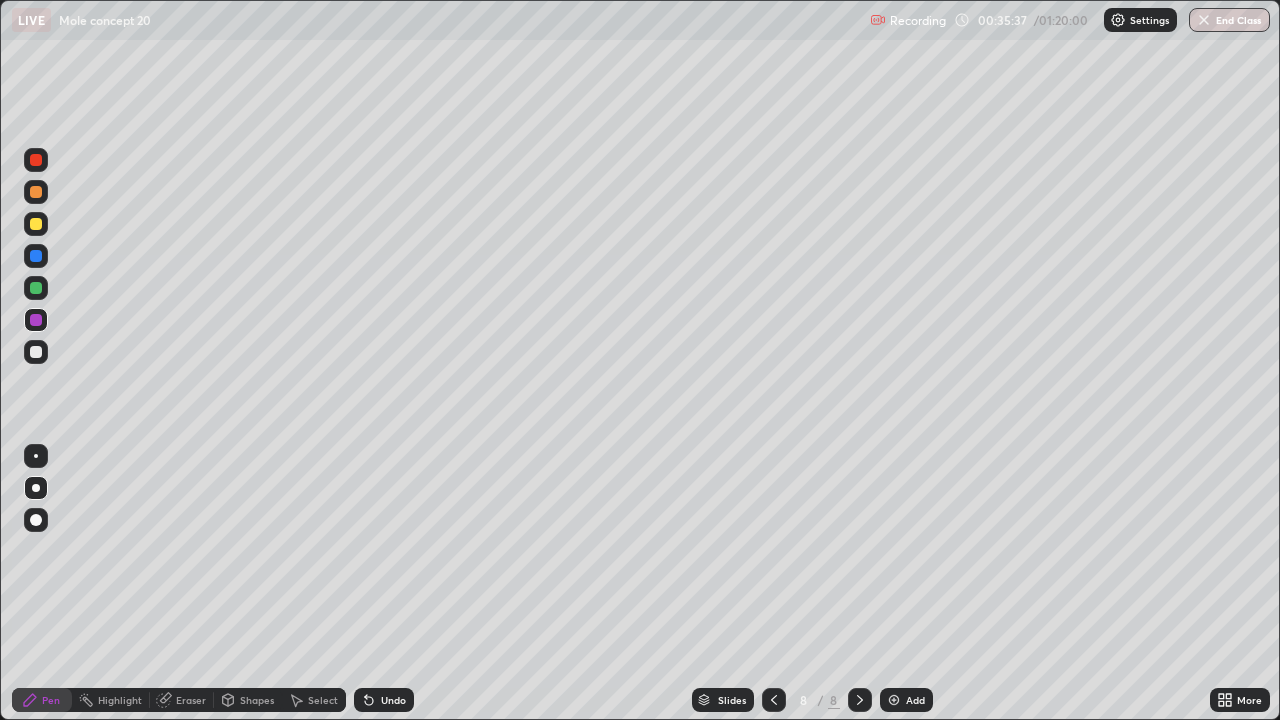 click 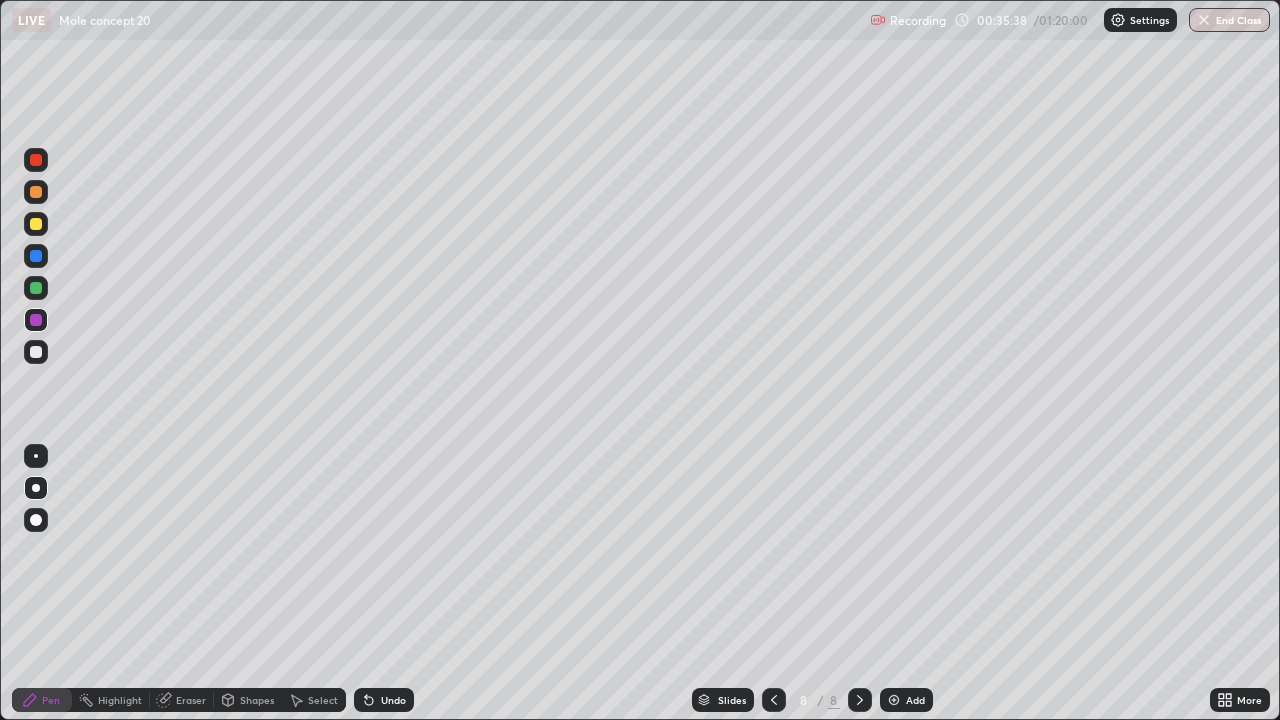click 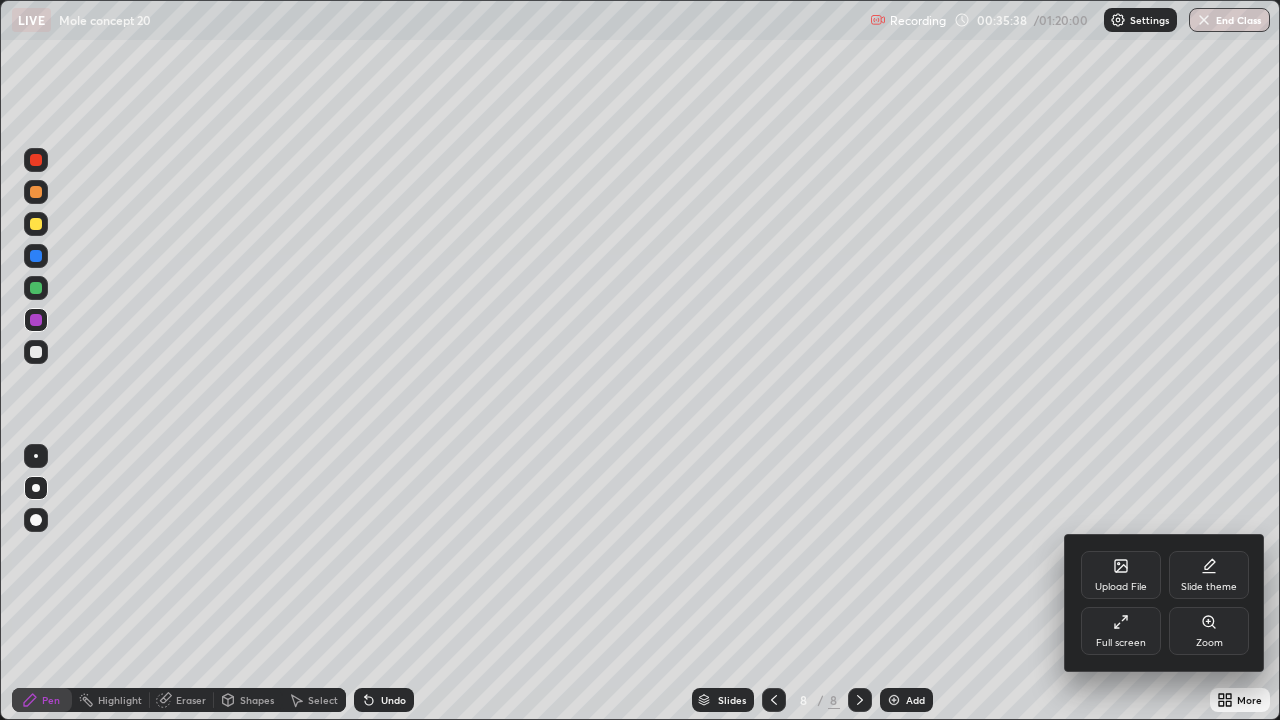 click on "Full screen" at bounding box center [1121, 631] 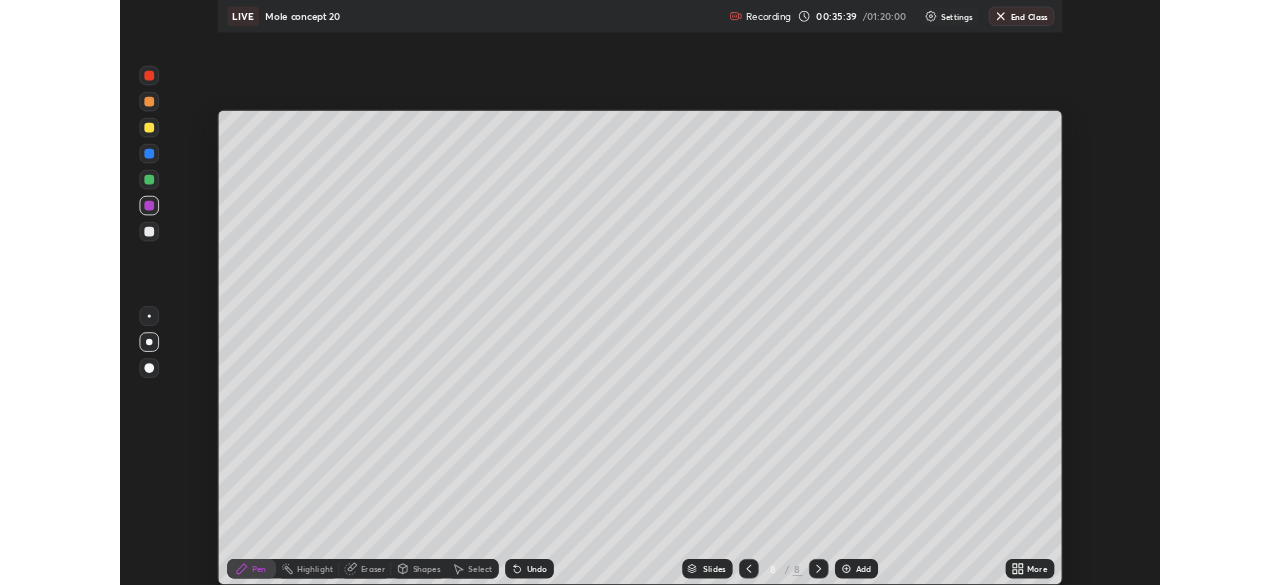 scroll, scrollTop: 585, scrollLeft: 1280, axis: both 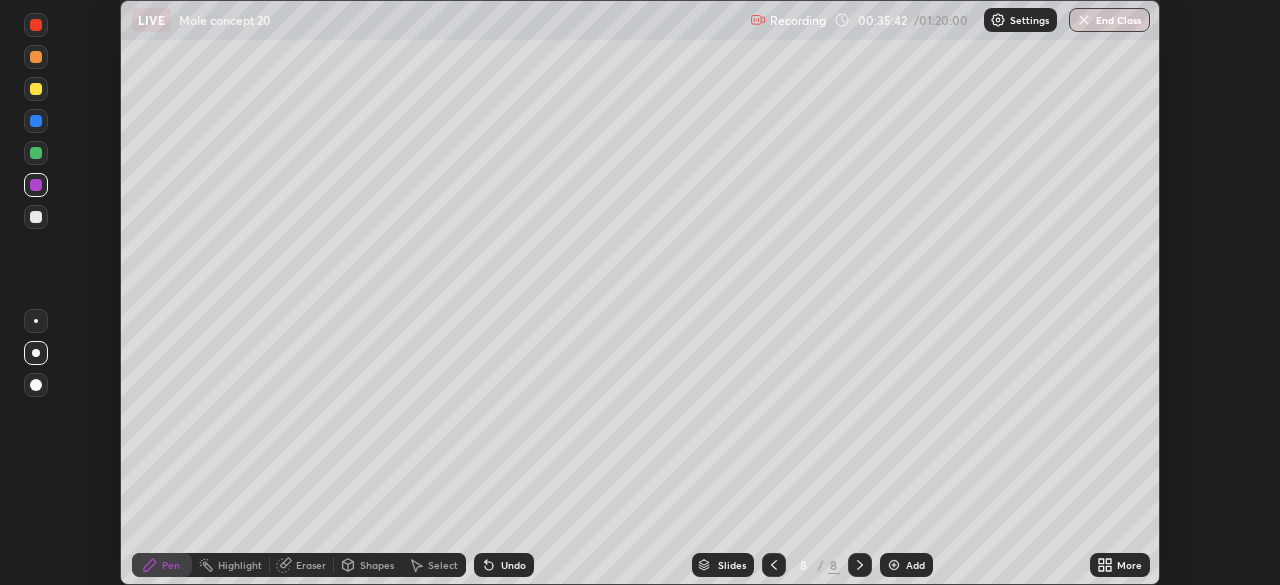 click on "Pen" at bounding box center [171, 565] 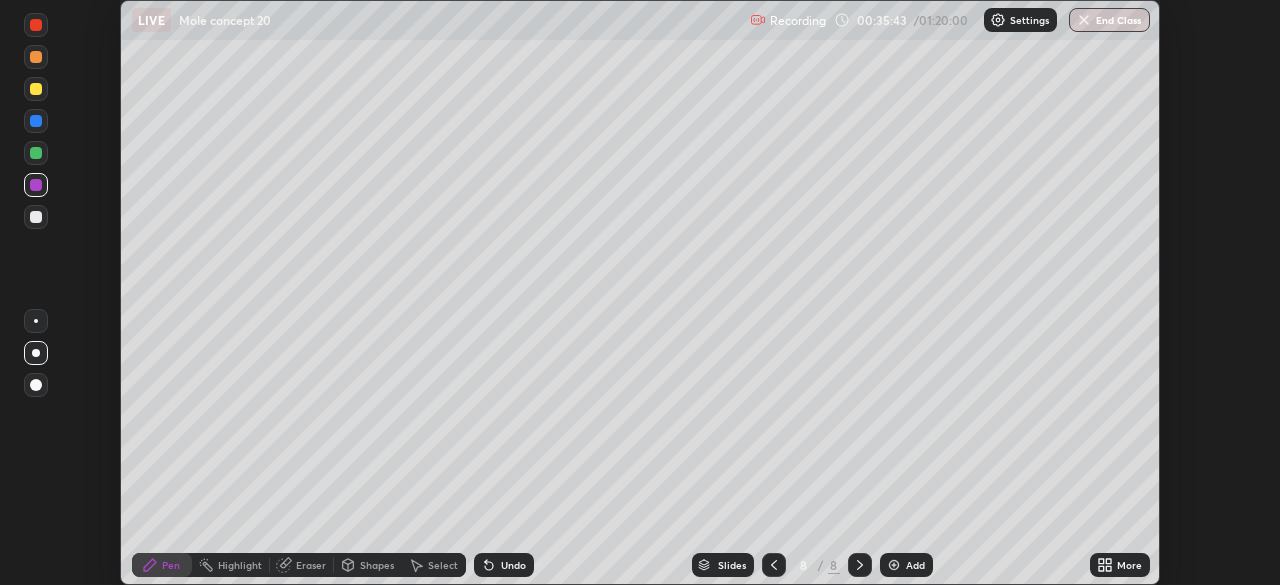 click at bounding box center (36, 217) 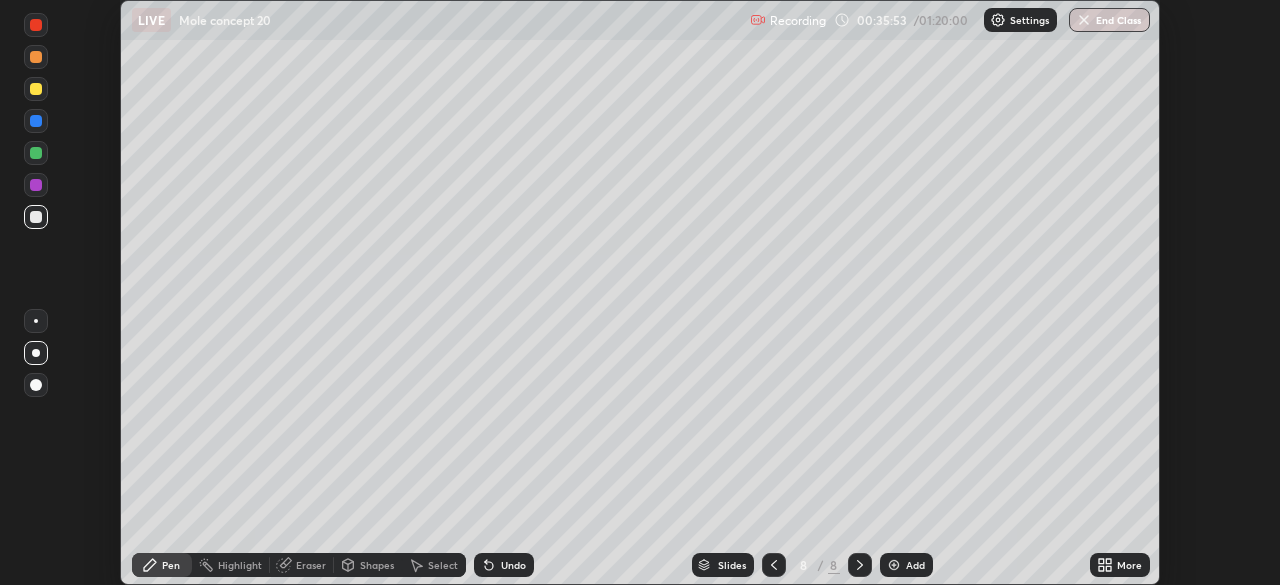 click on "Highlight" at bounding box center (240, 565) 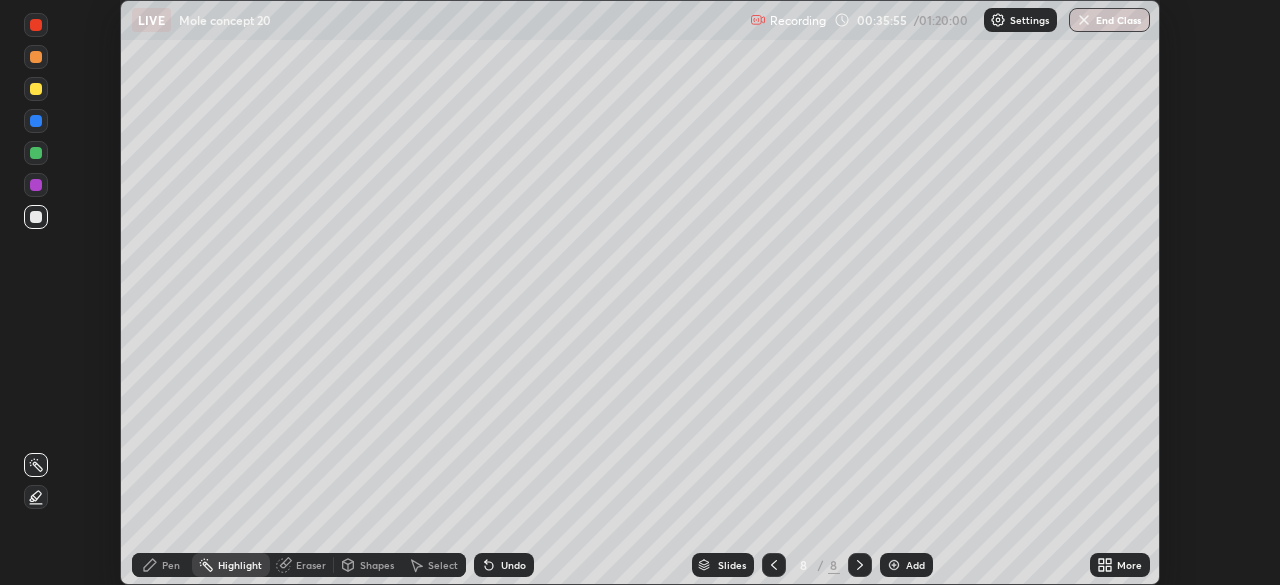 click on "Pen" at bounding box center [162, 565] 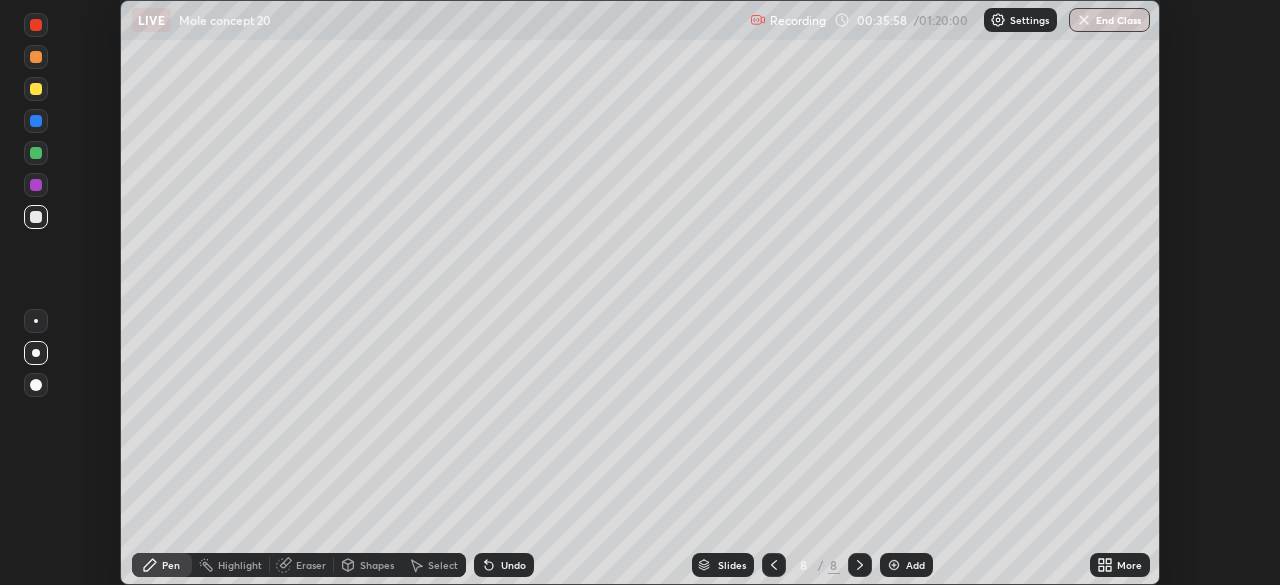 click on "Undo" at bounding box center (513, 565) 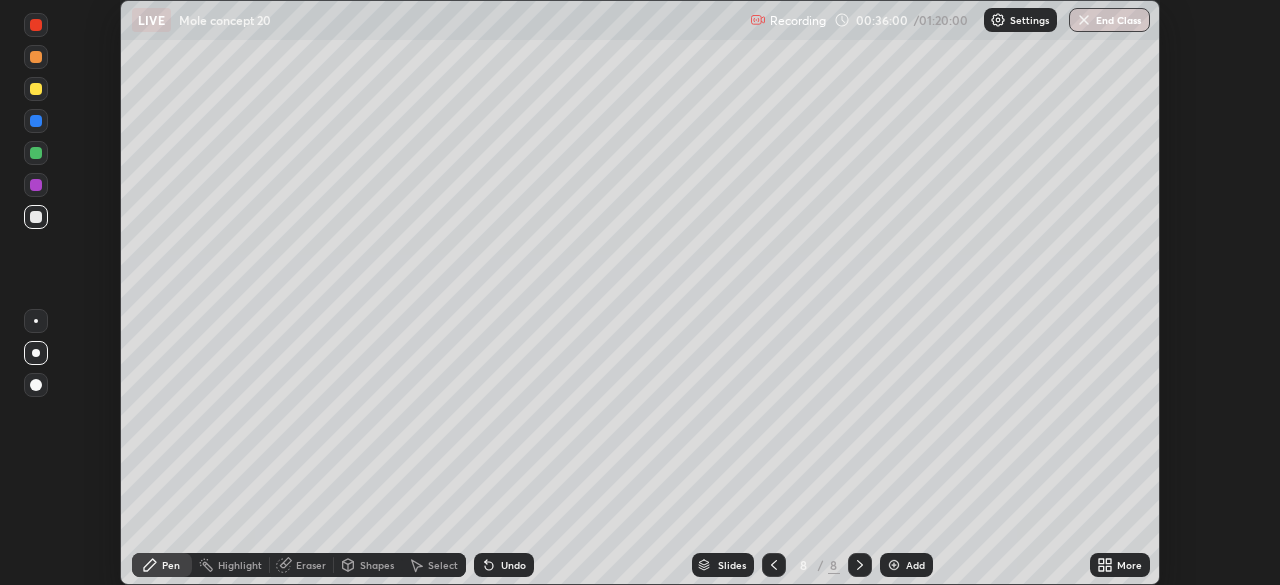 click 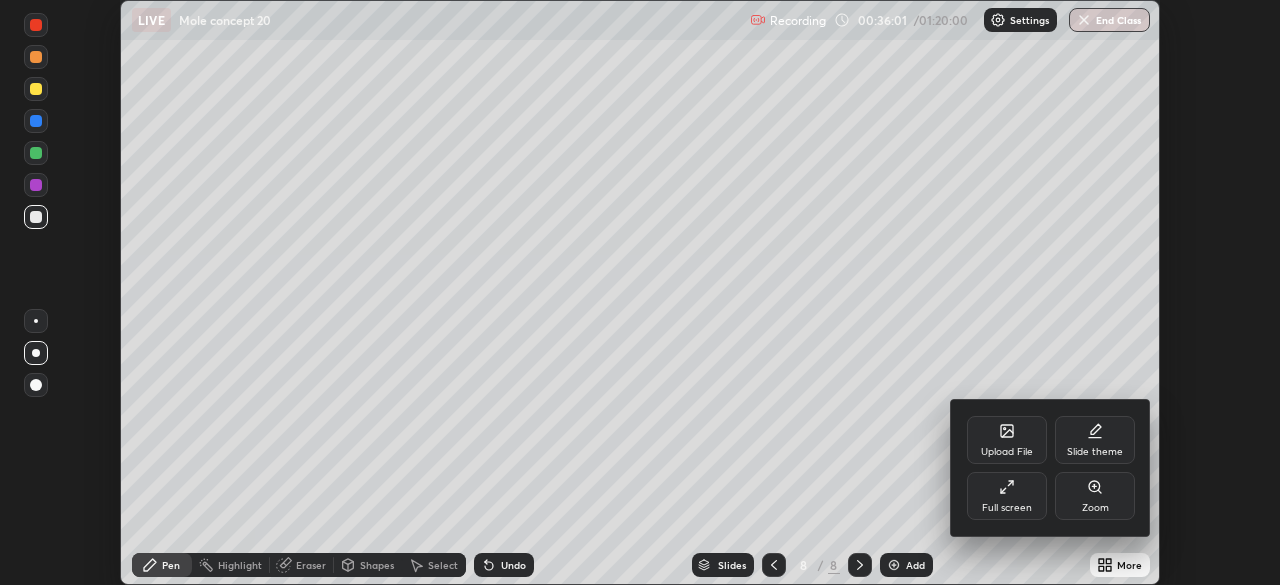 click on "Full screen" at bounding box center (1007, 508) 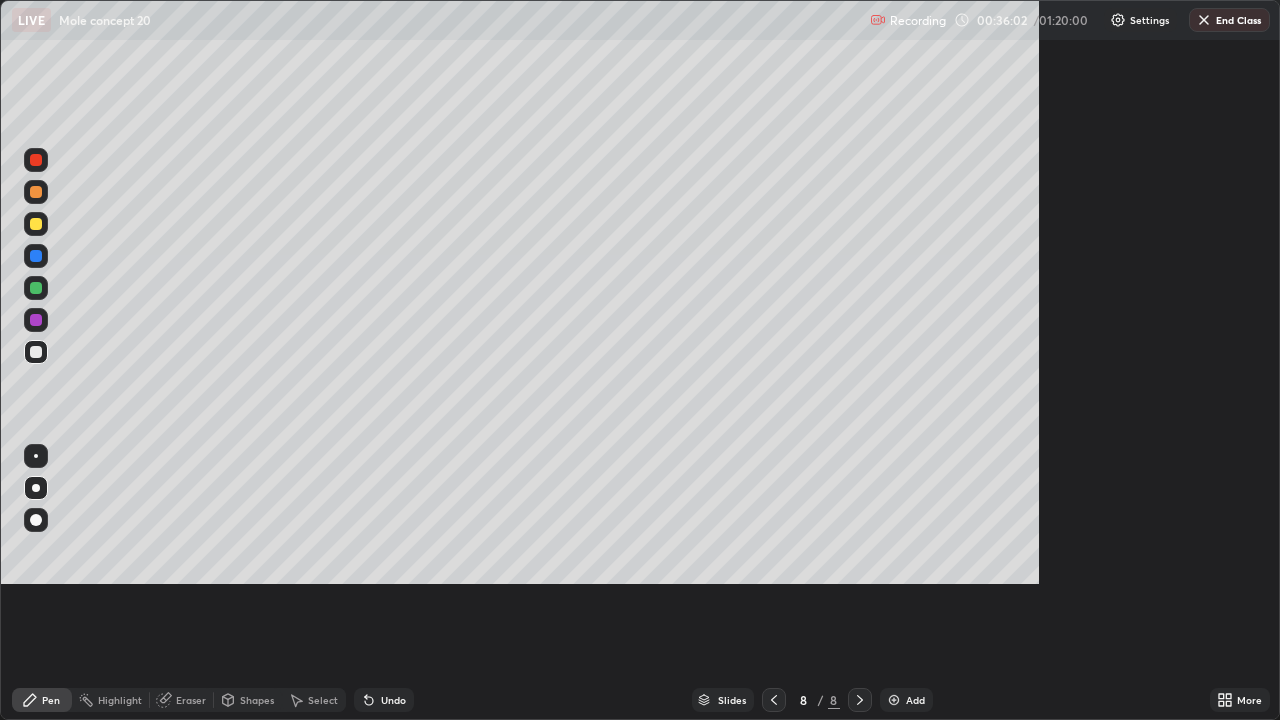scroll, scrollTop: 99280, scrollLeft: 98720, axis: both 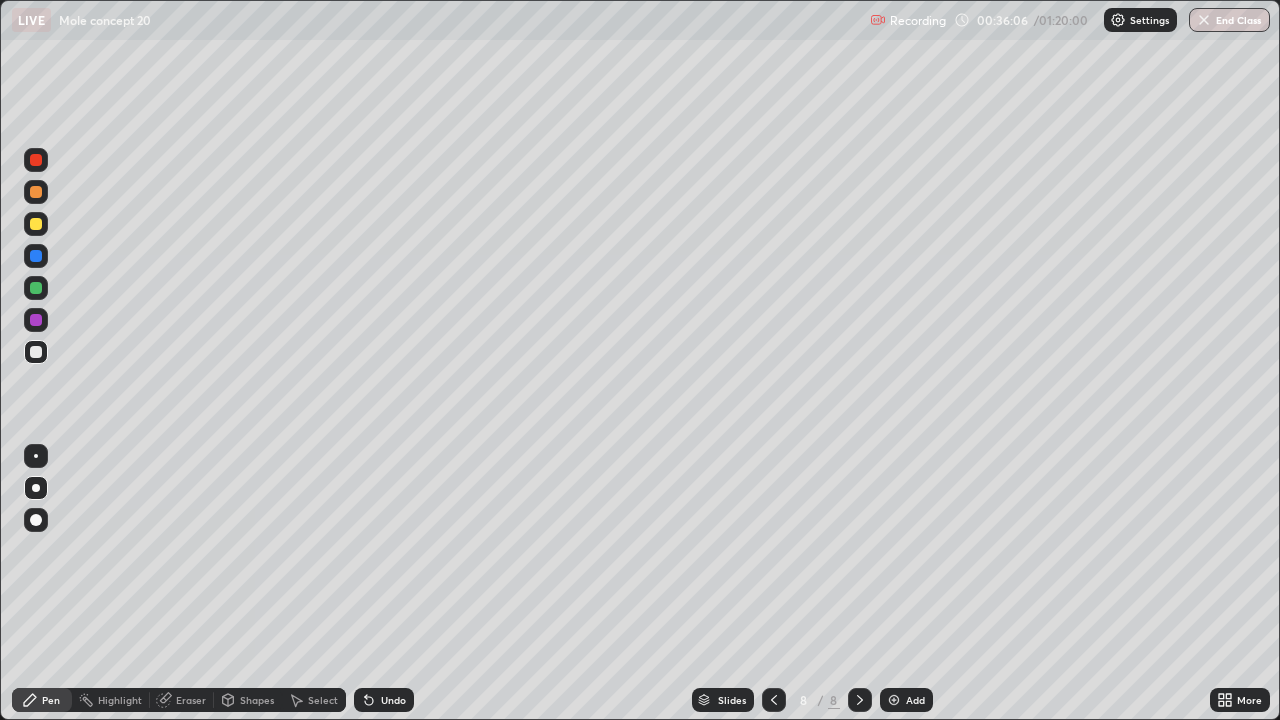 click on "Pen" at bounding box center (51, 700) 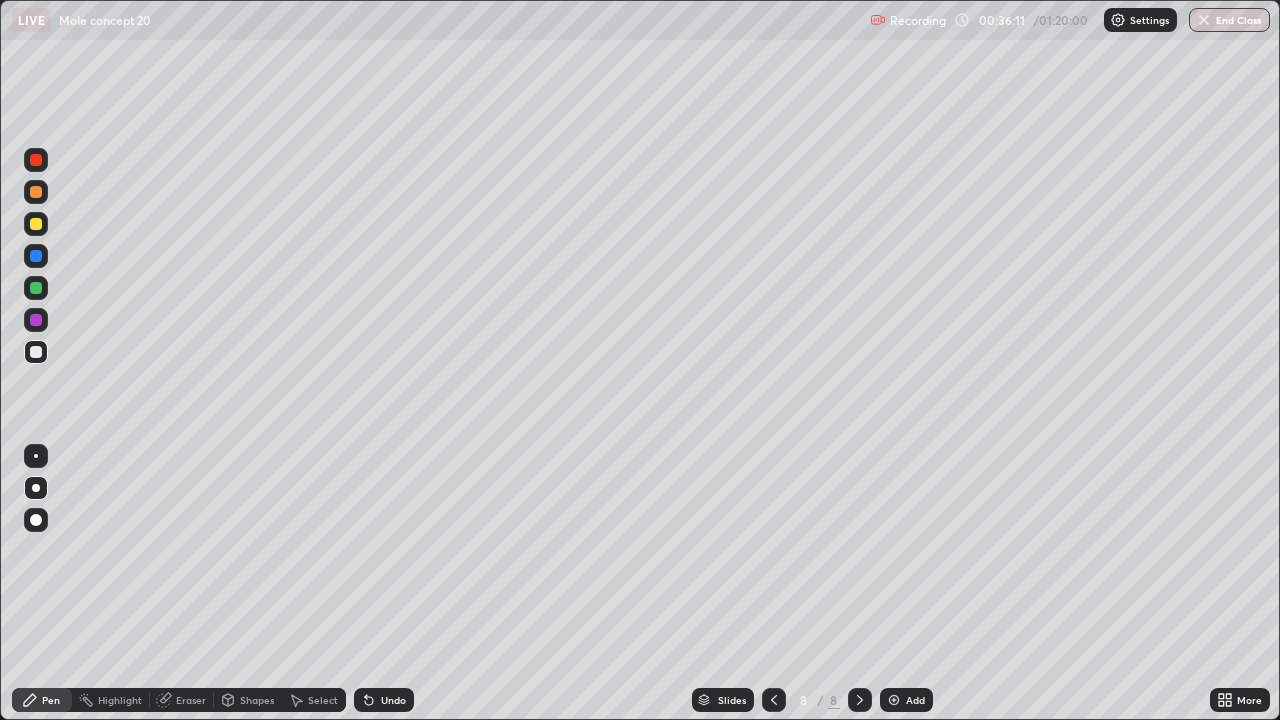 click at bounding box center (36, 520) 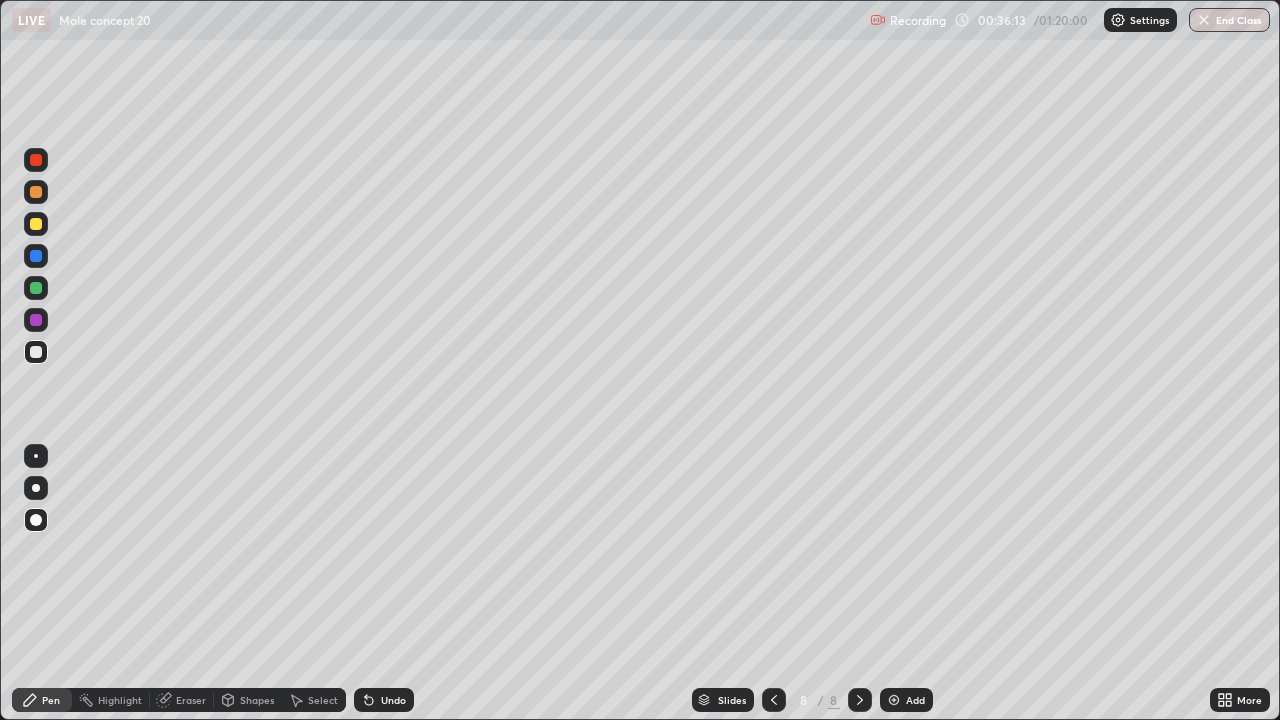 click at bounding box center [36, 488] 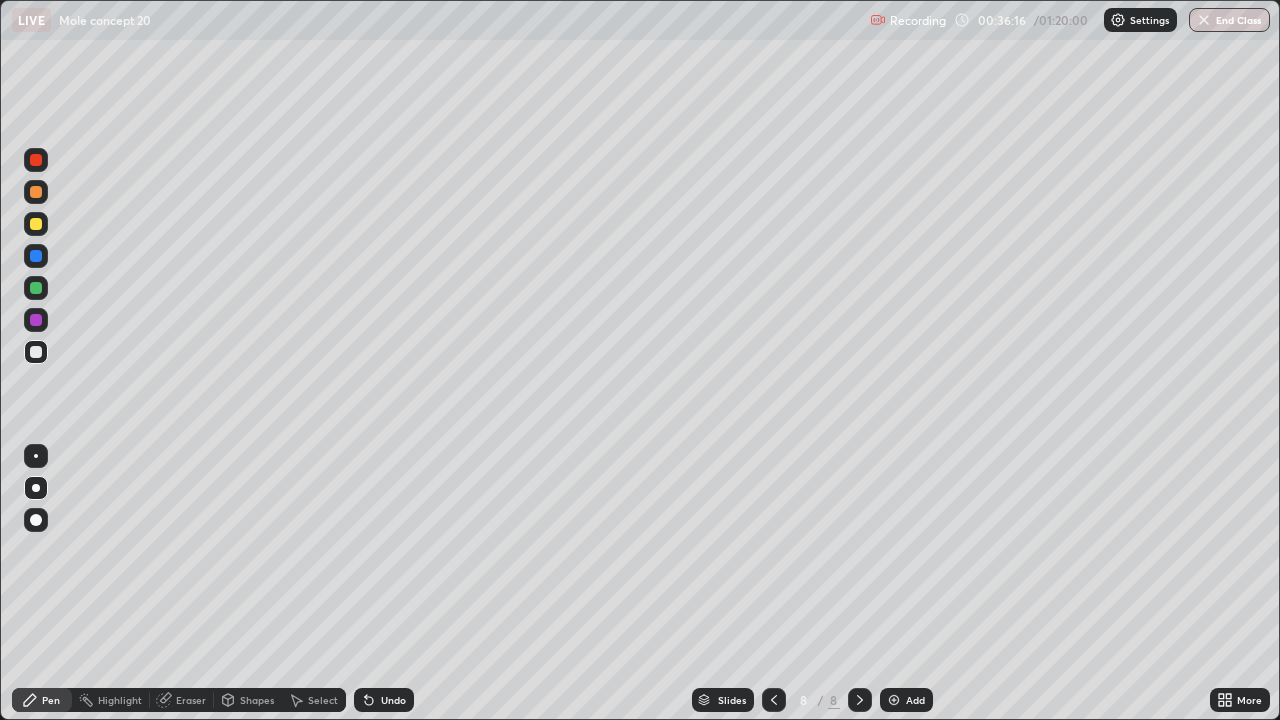 click 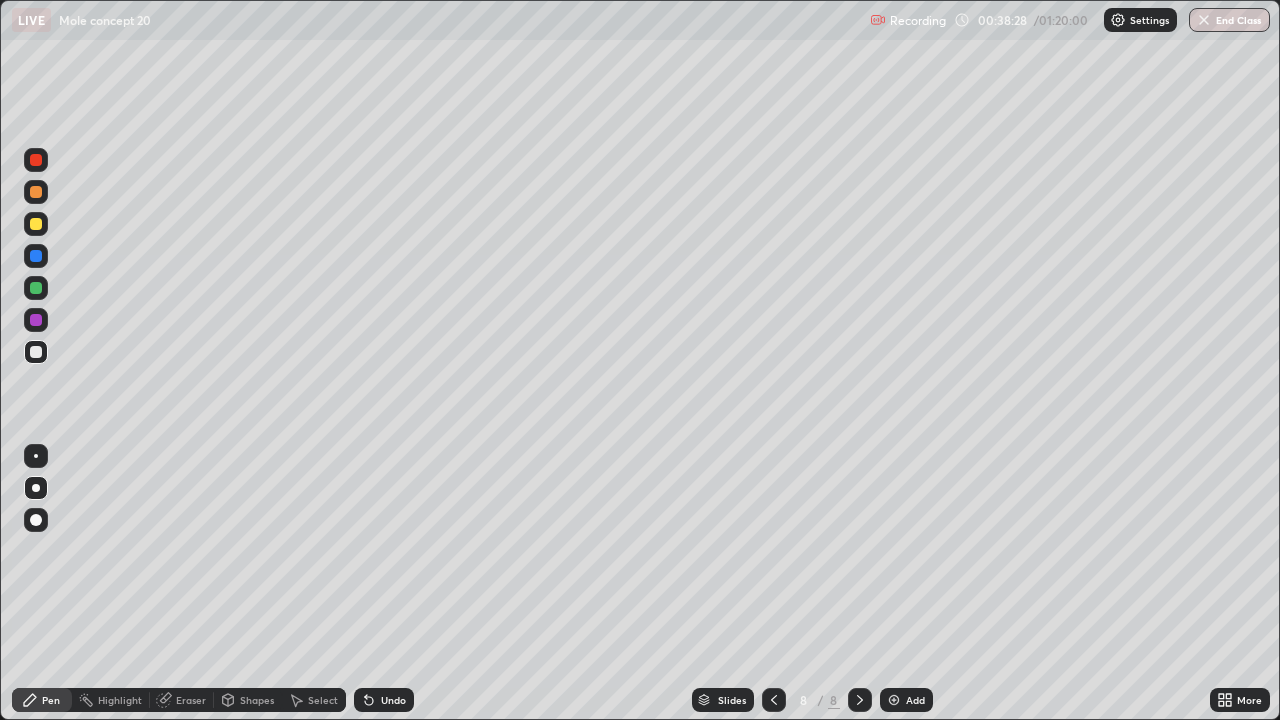 click on "Pen" at bounding box center (51, 700) 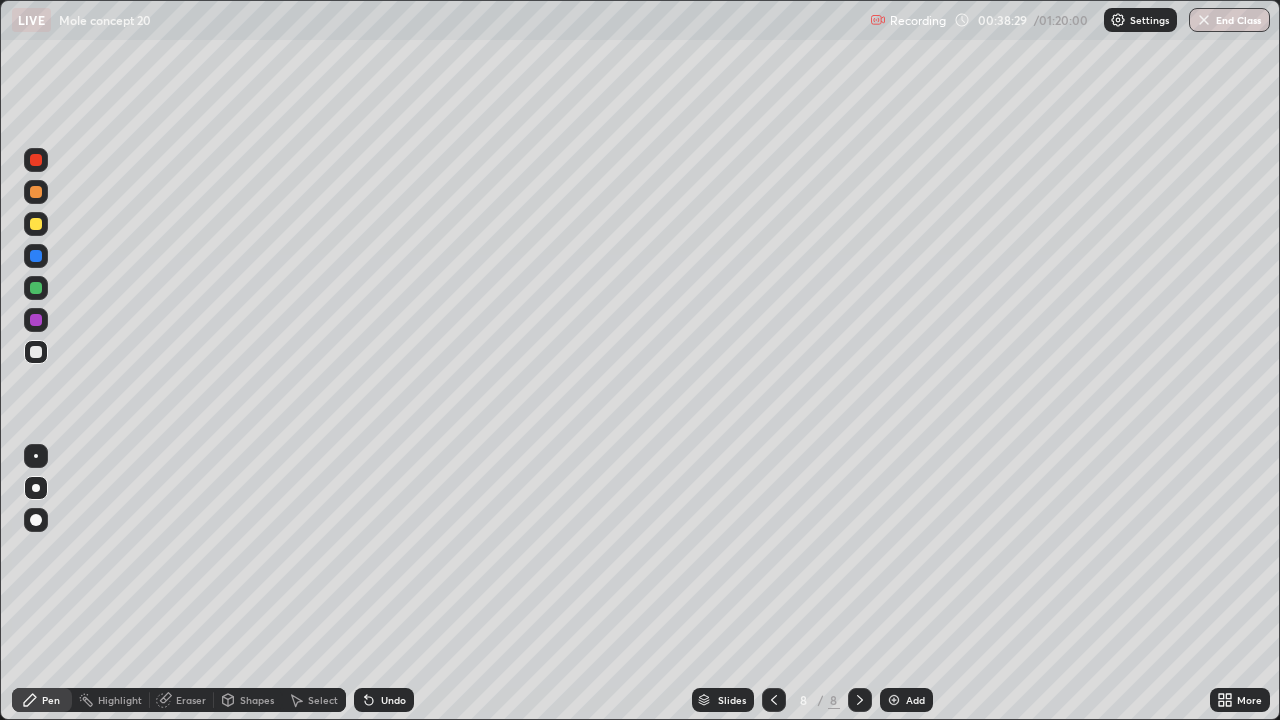 click on "Pen" at bounding box center [51, 700] 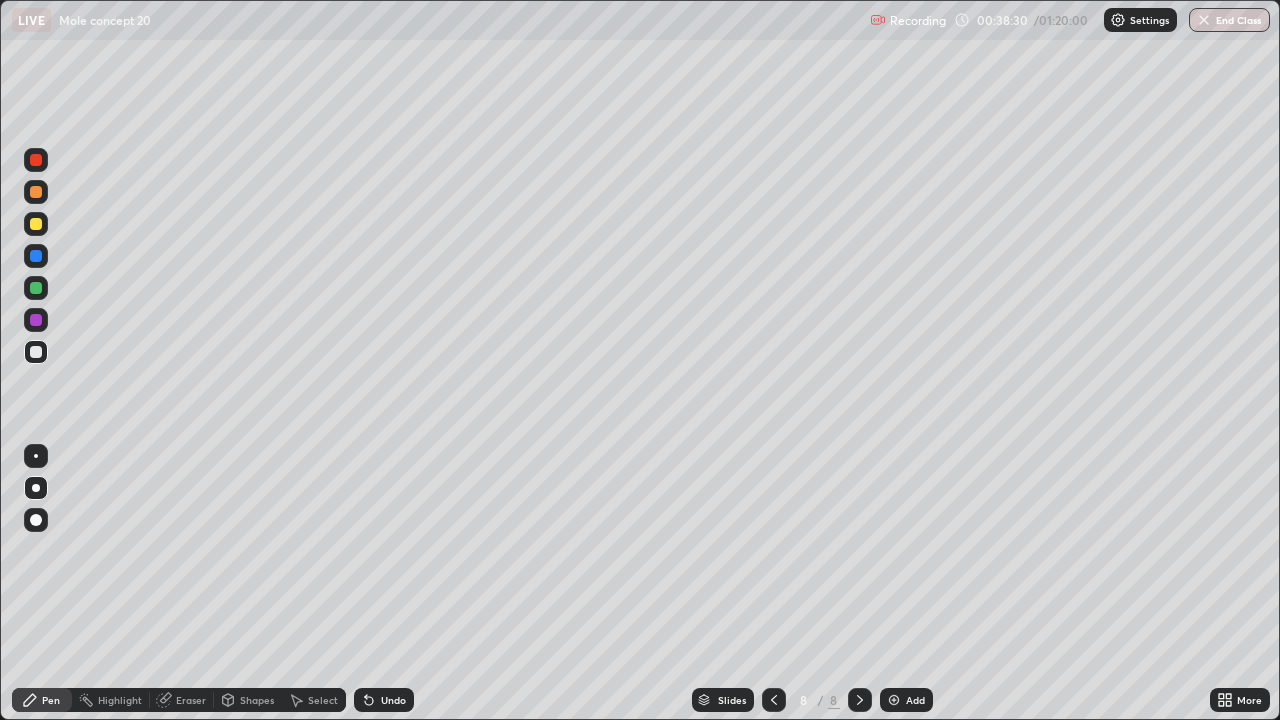 click on "Pen" at bounding box center (51, 700) 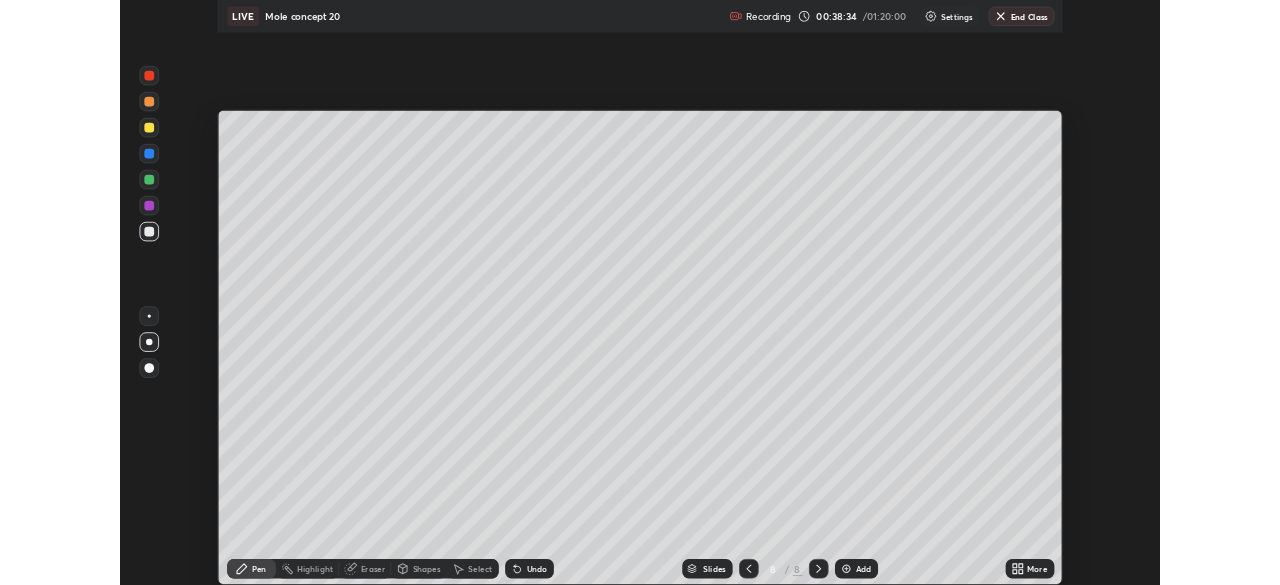 scroll, scrollTop: 585, scrollLeft: 1280, axis: both 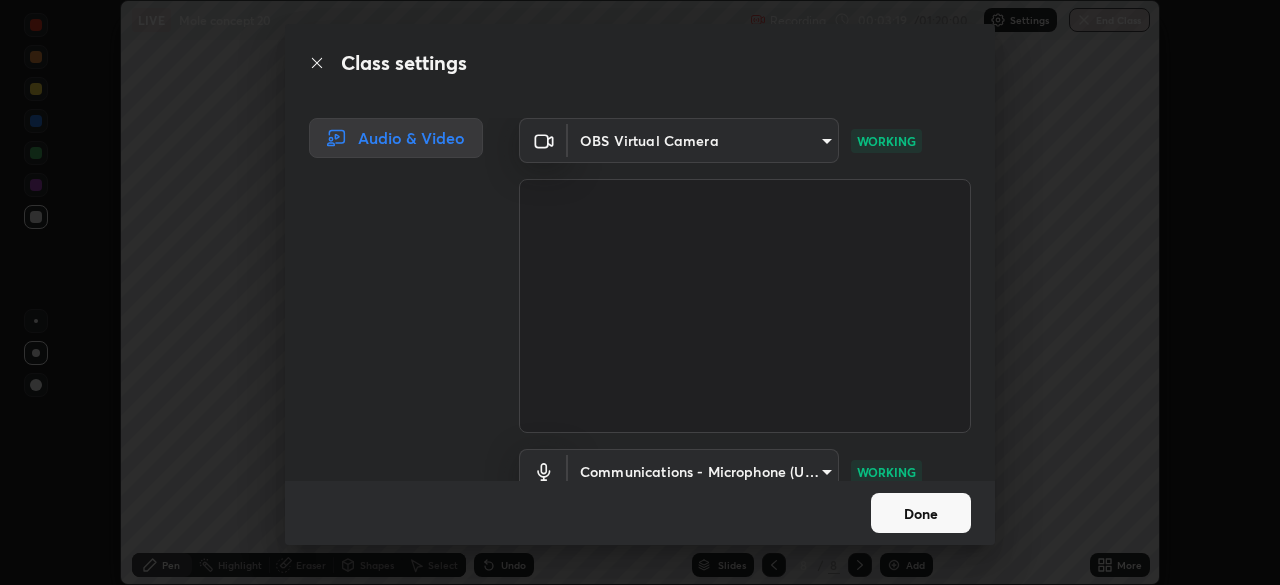click on "Done" at bounding box center (921, 513) 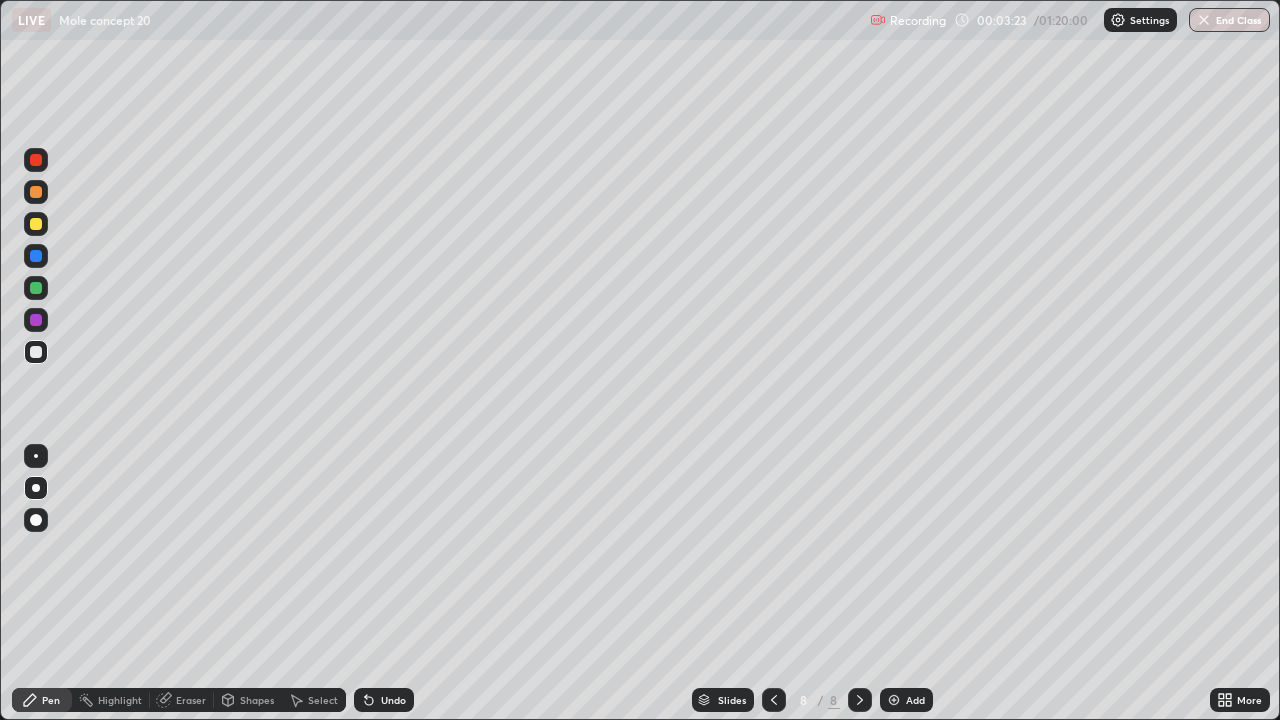 scroll, scrollTop: 99280, scrollLeft: 98720, axis: both 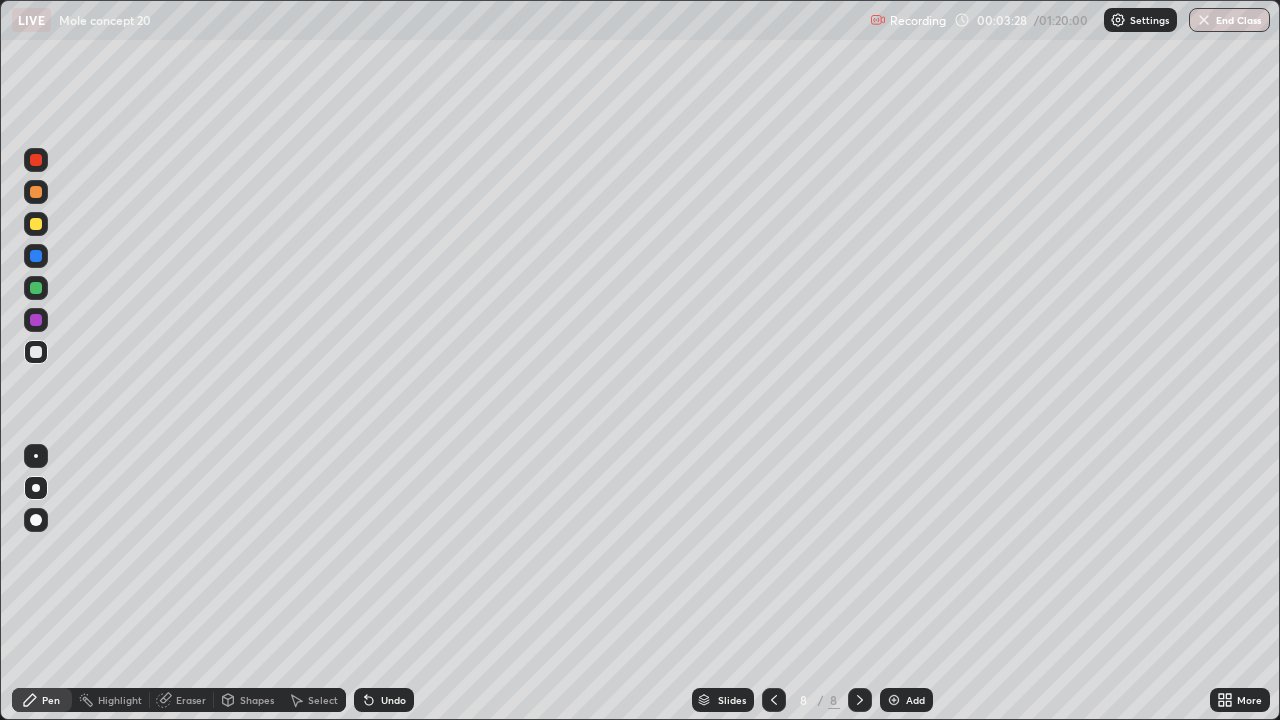 click on "Undo" at bounding box center [393, 700] 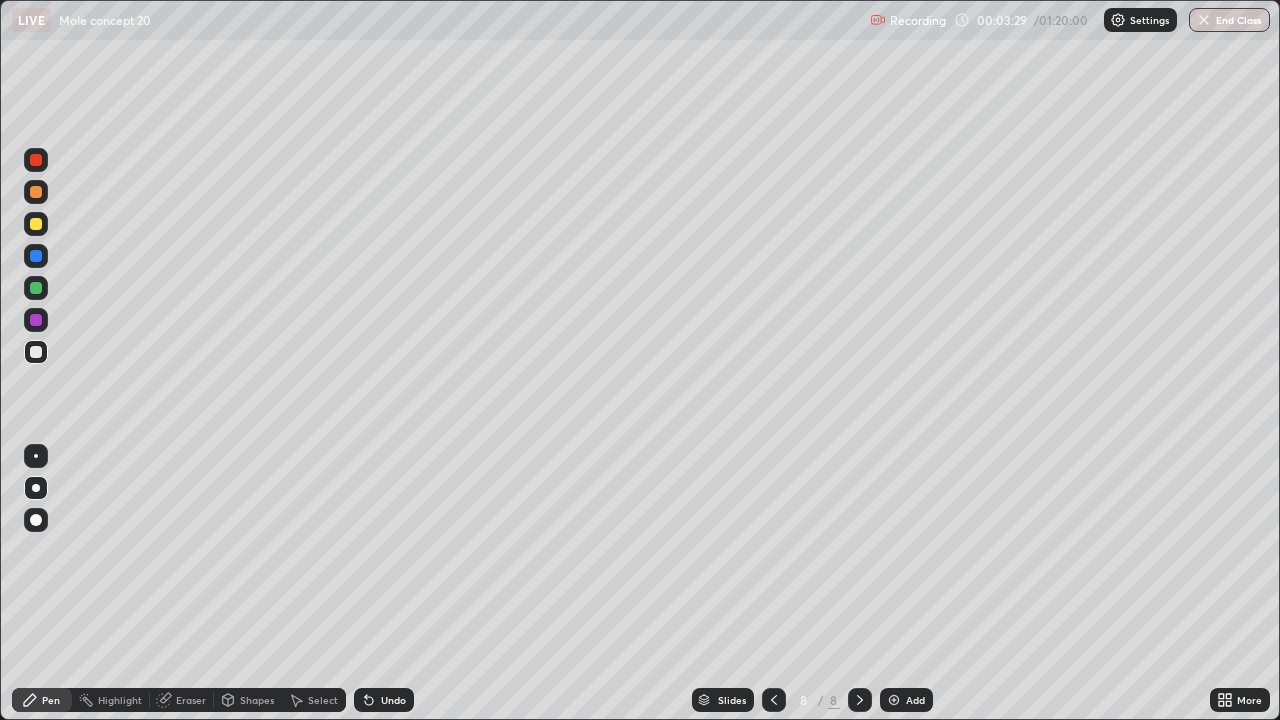click on "Undo" at bounding box center [393, 700] 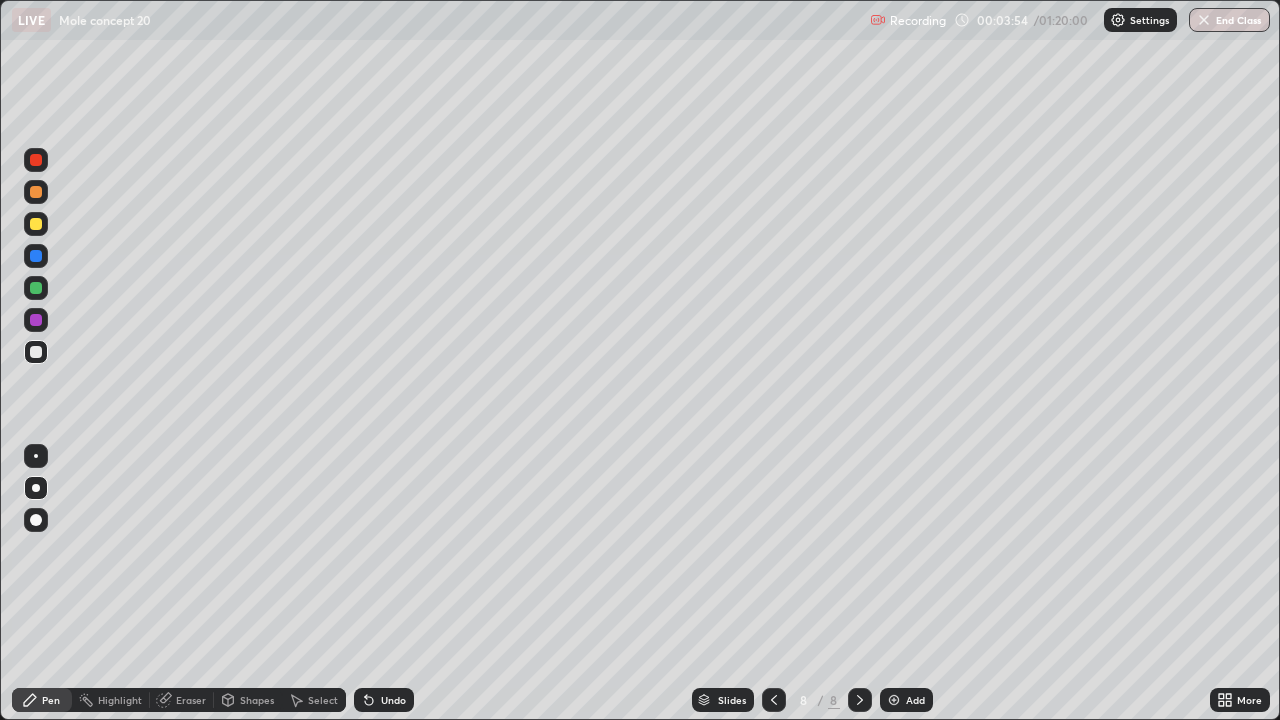click on "Add" at bounding box center [906, 700] 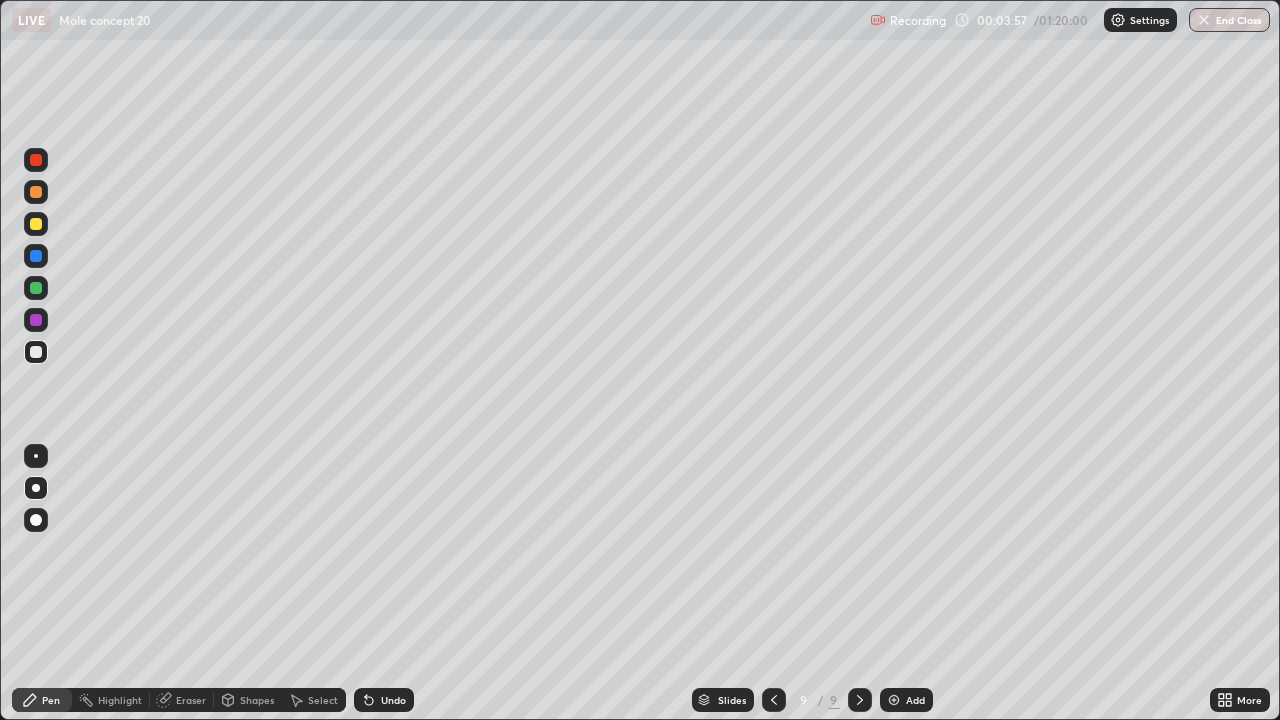 click at bounding box center (36, 224) 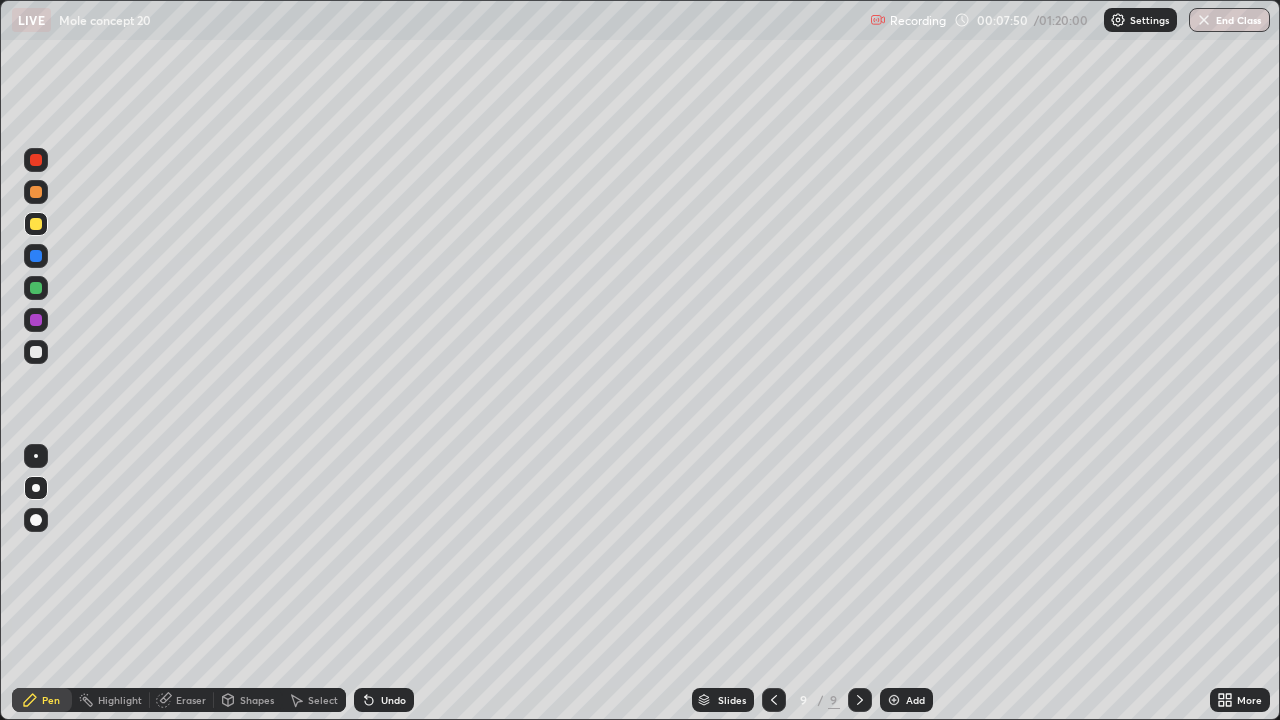 click on "More" at bounding box center [1240, 700] 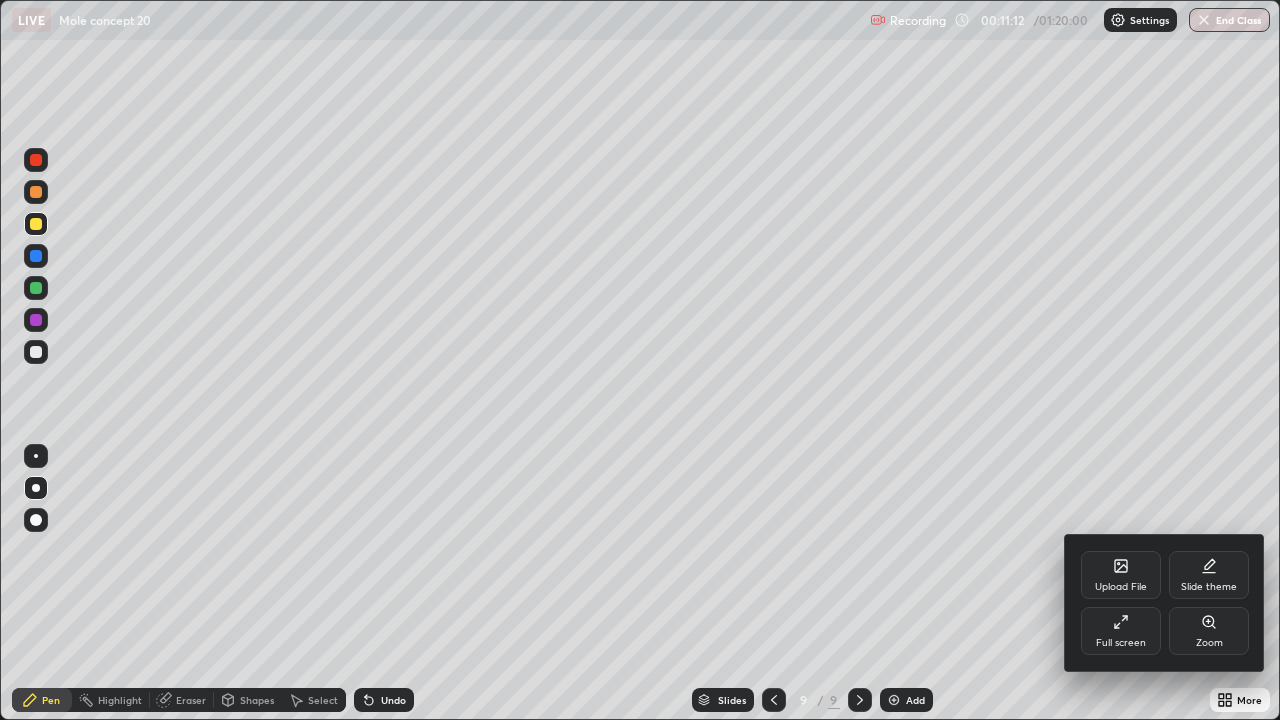 click at bounding box center [640, 360] 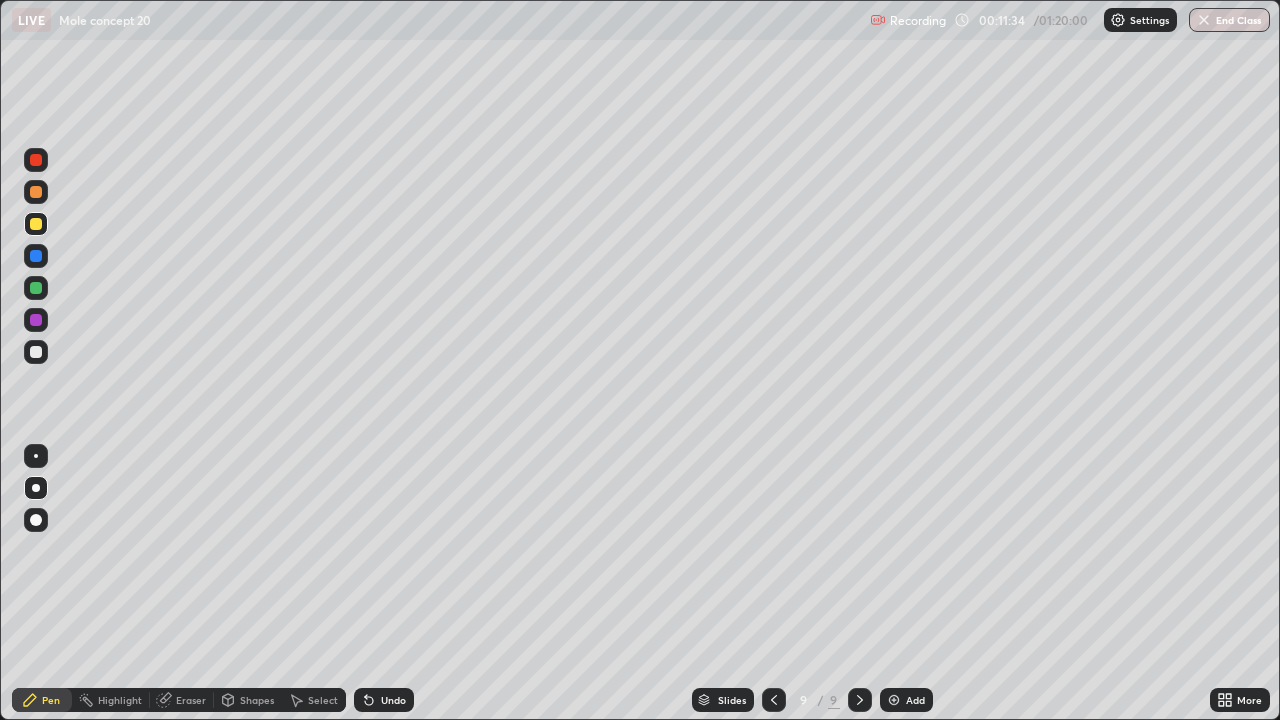 click 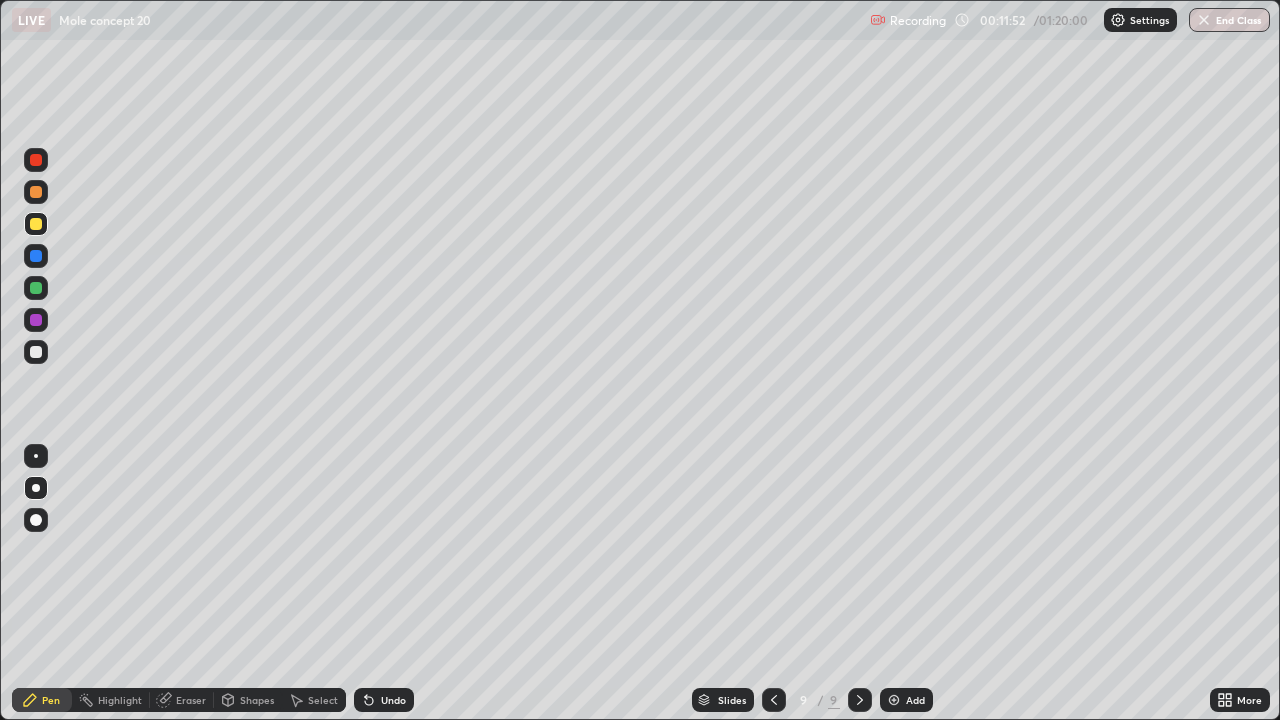 click 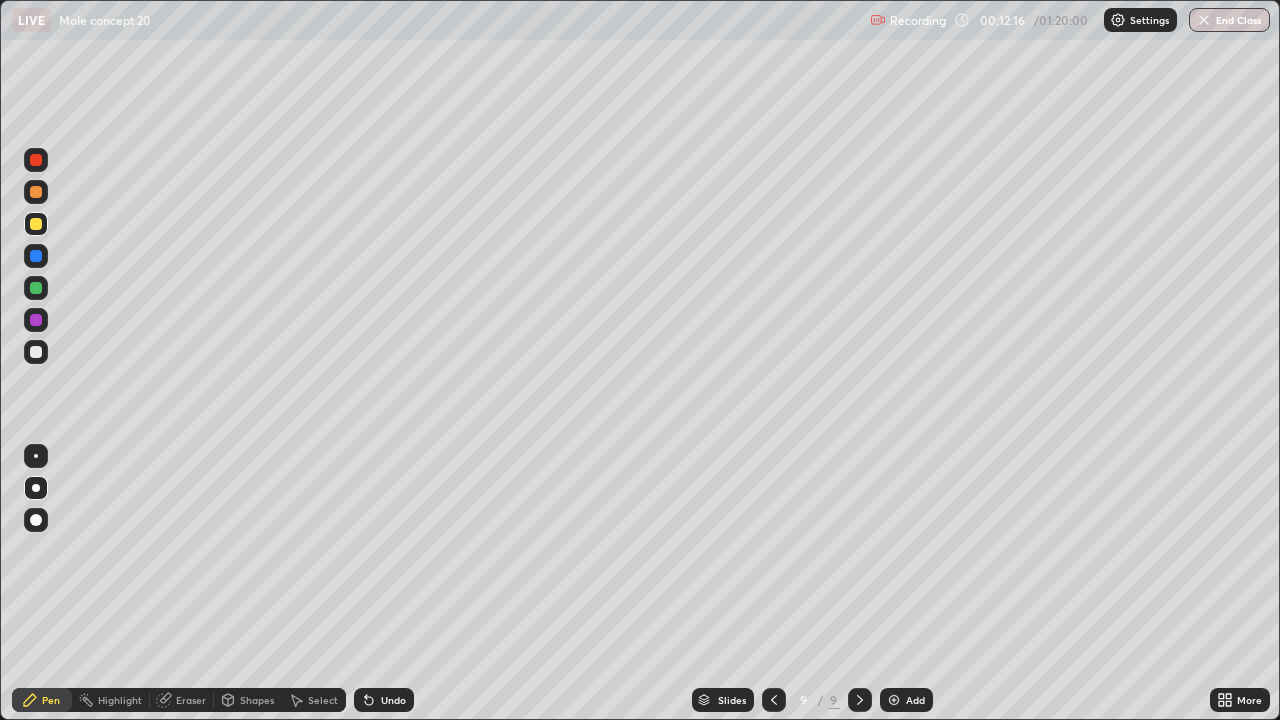 click on "Undo" at bounding box center (393, 700) 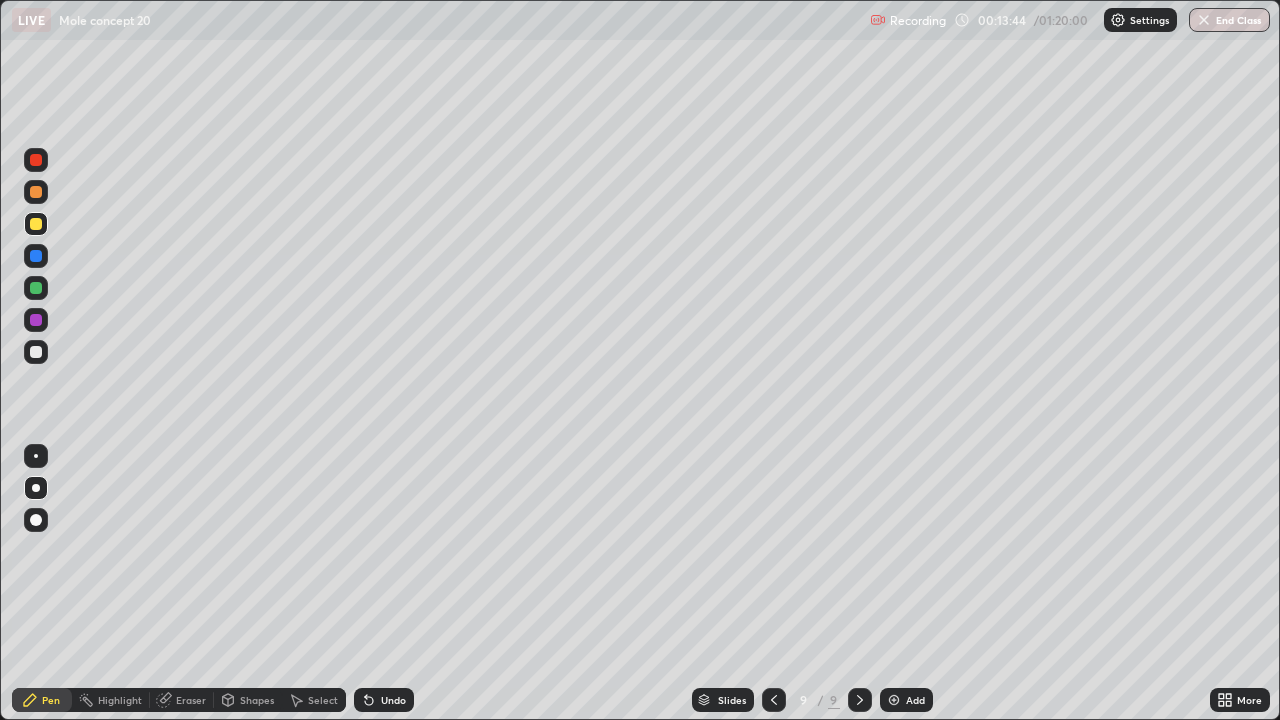 click 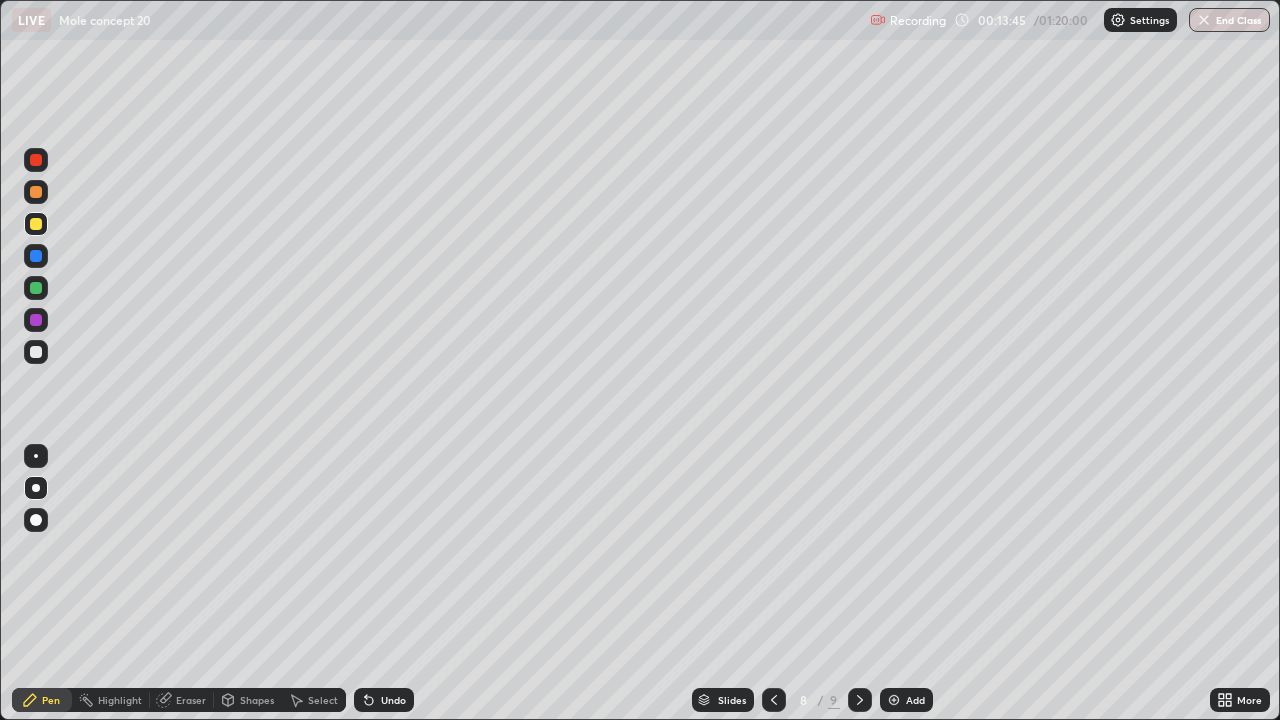 click 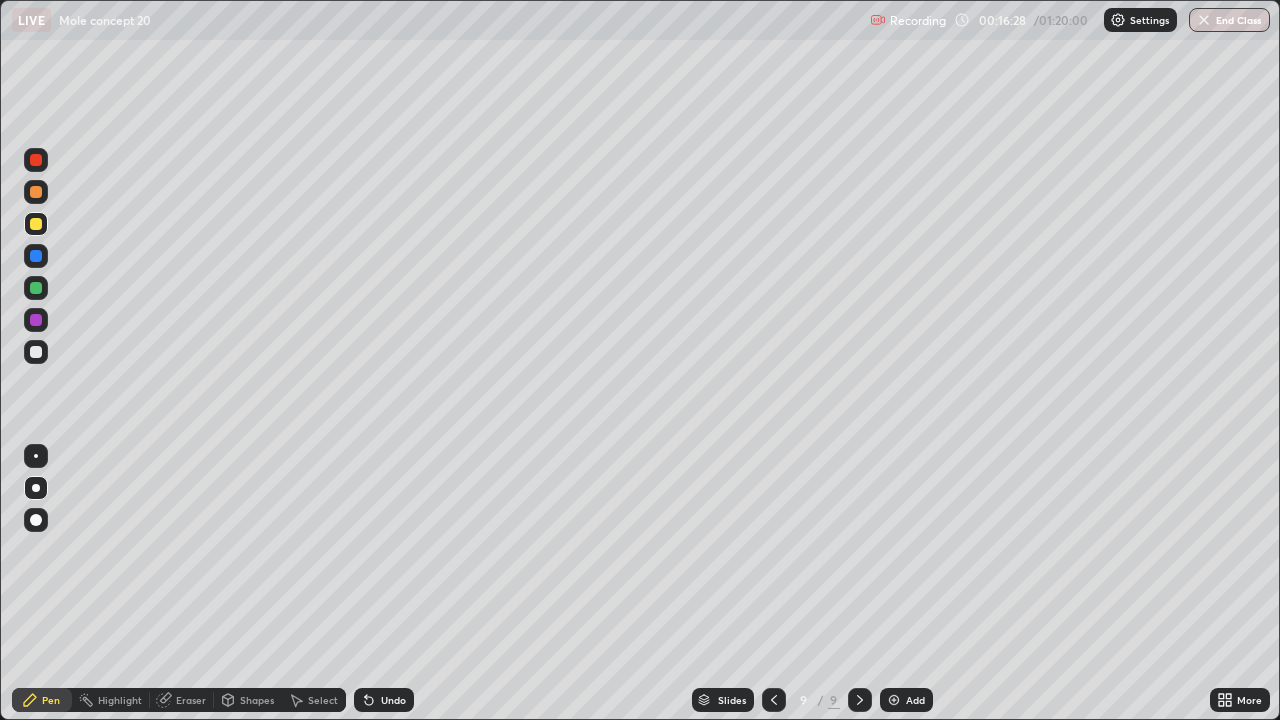click 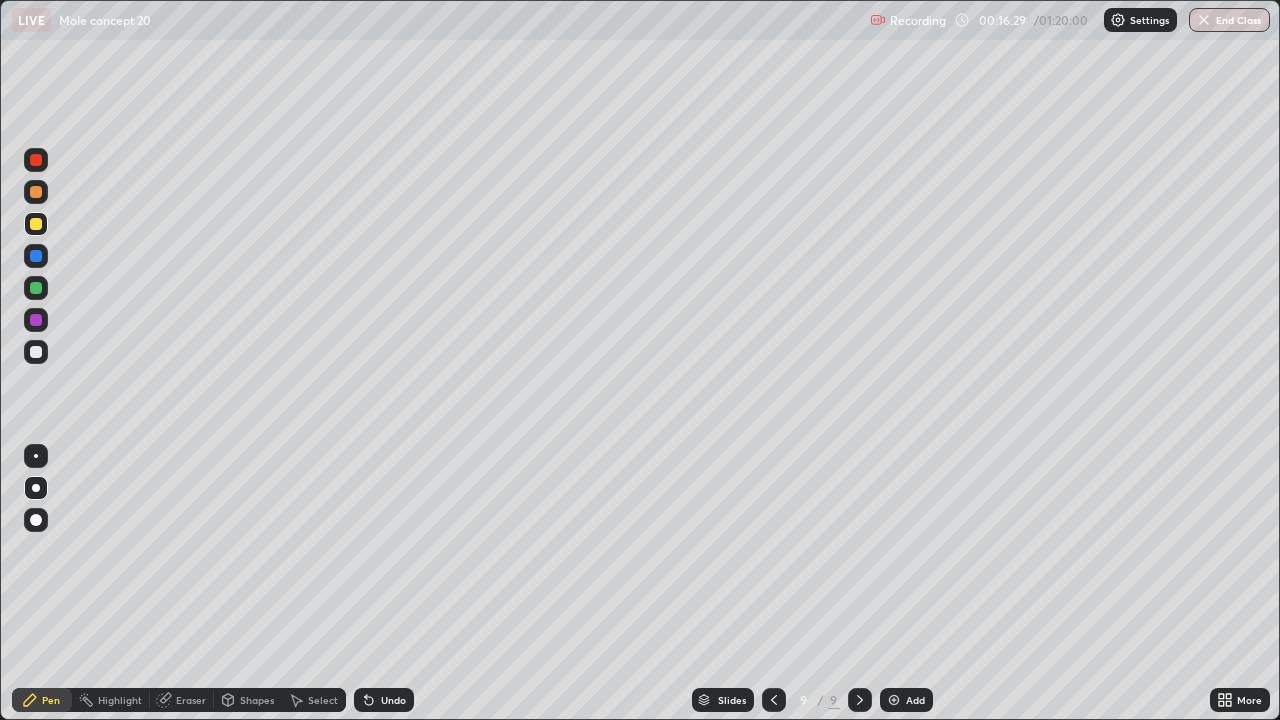 click 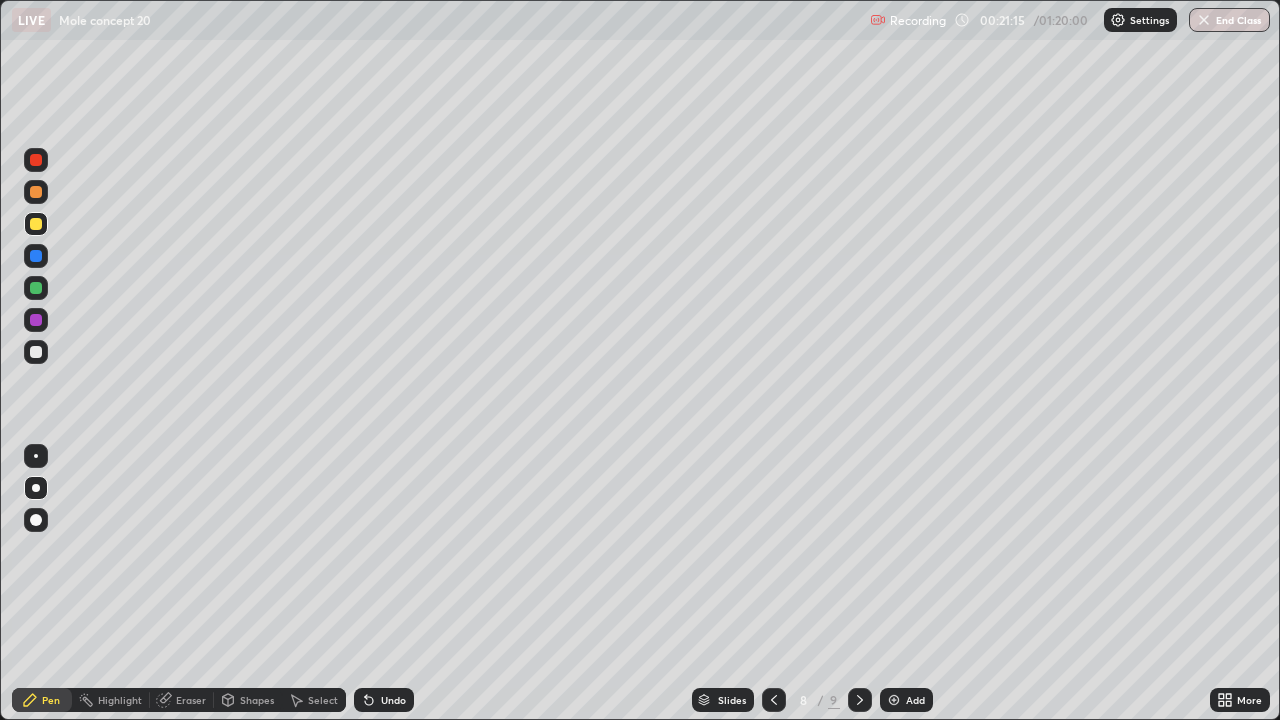 click 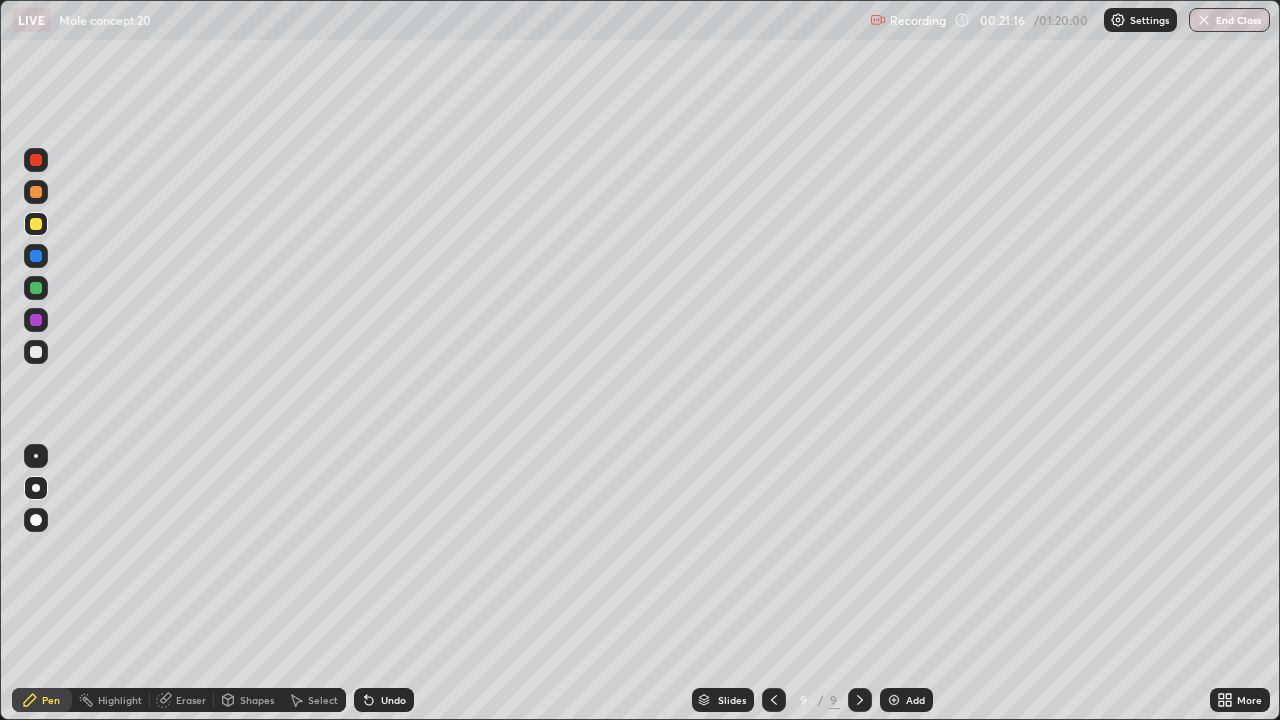 click 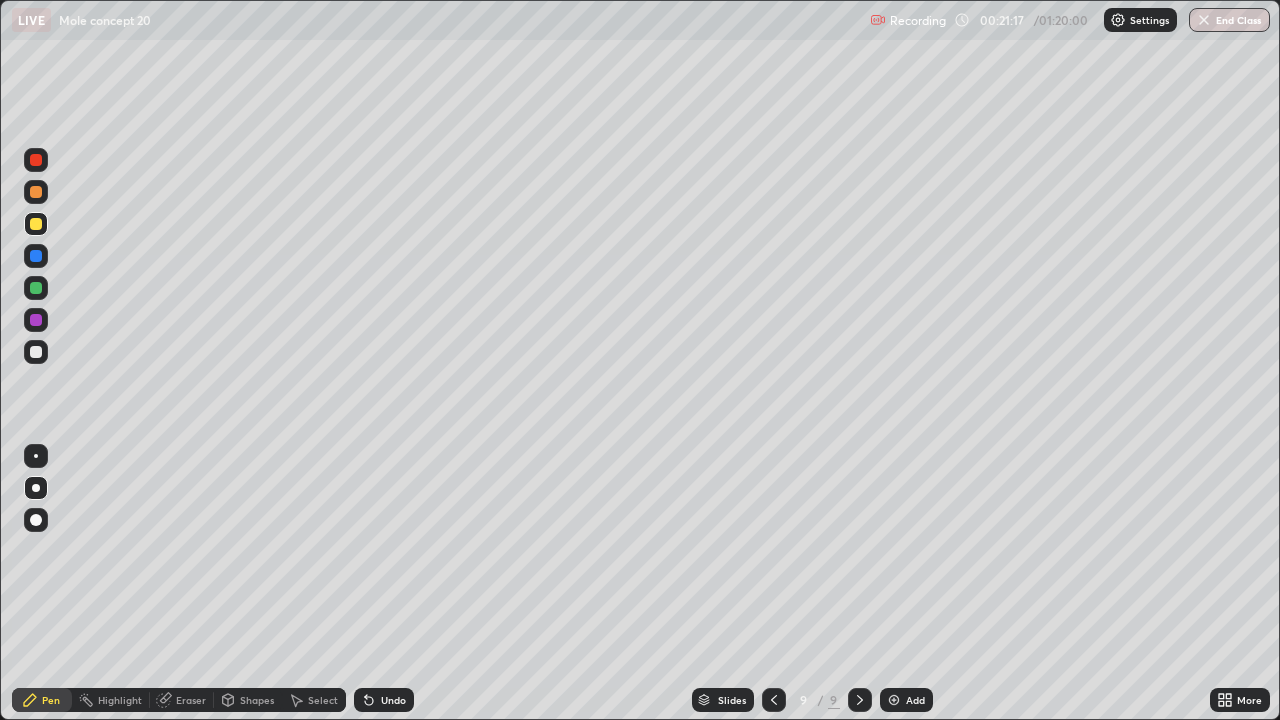 click at bounding box center (894, 700) 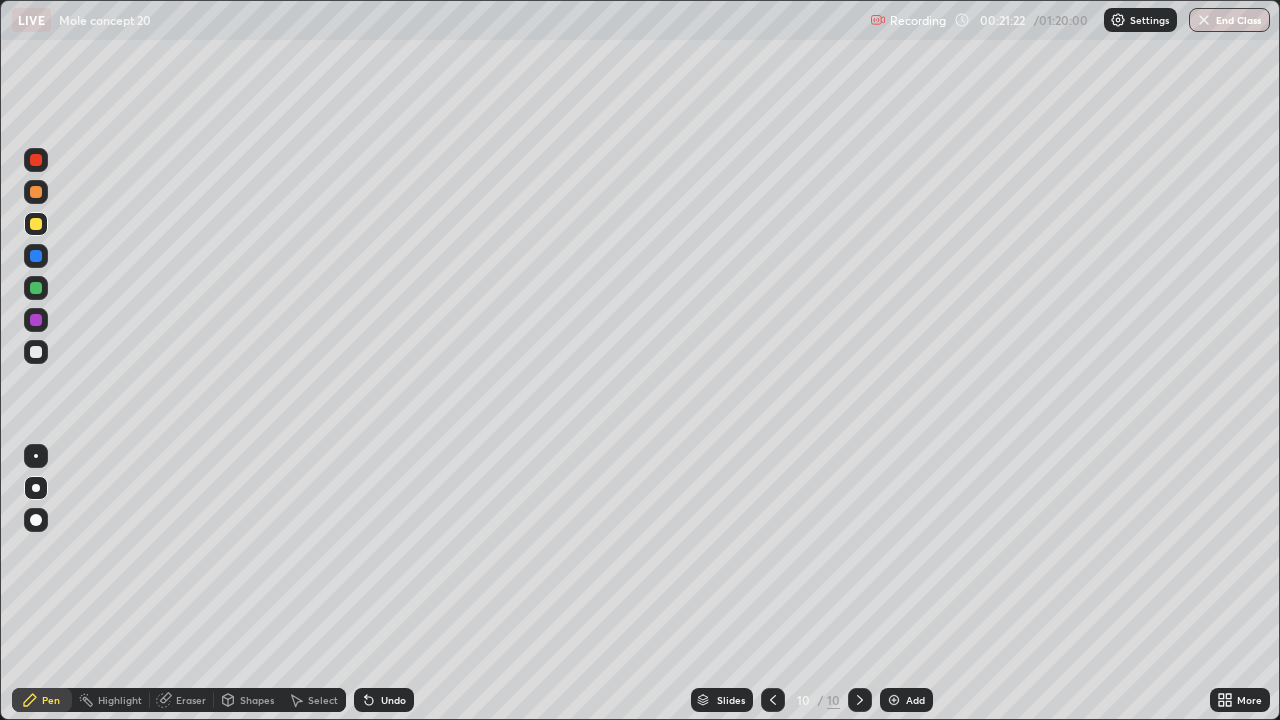 click at bounding box center (36, 456) 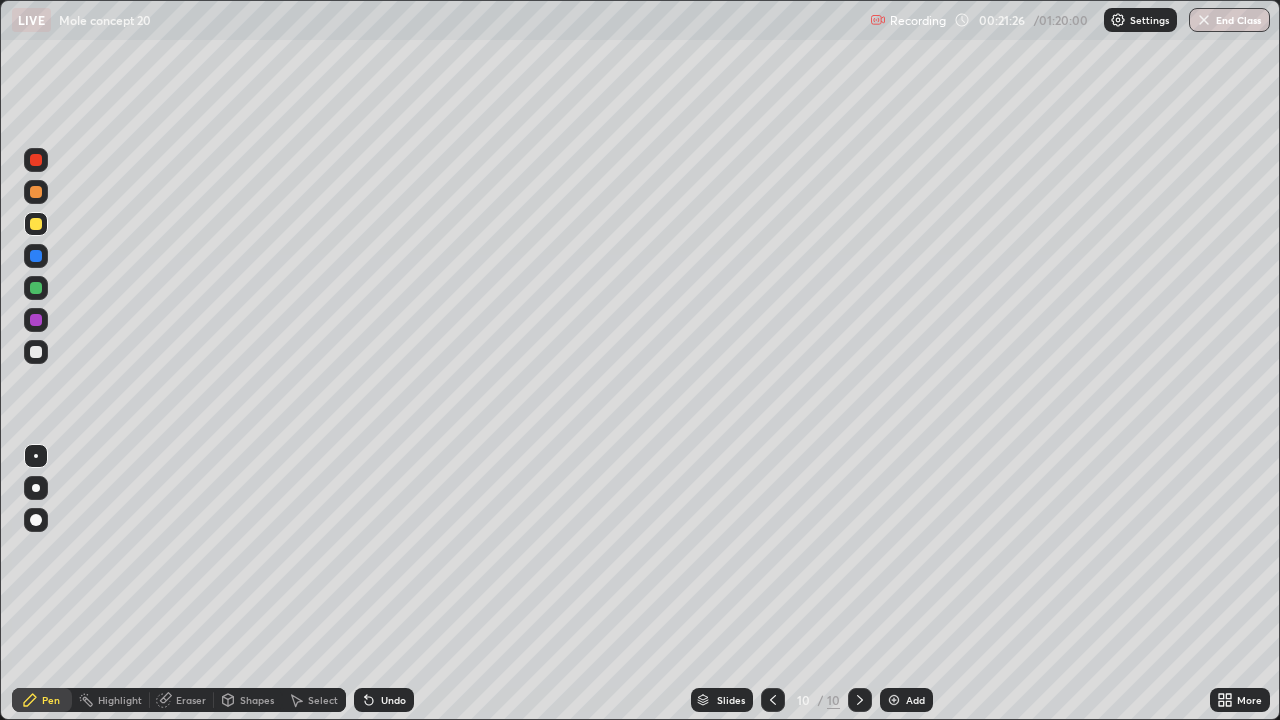 click 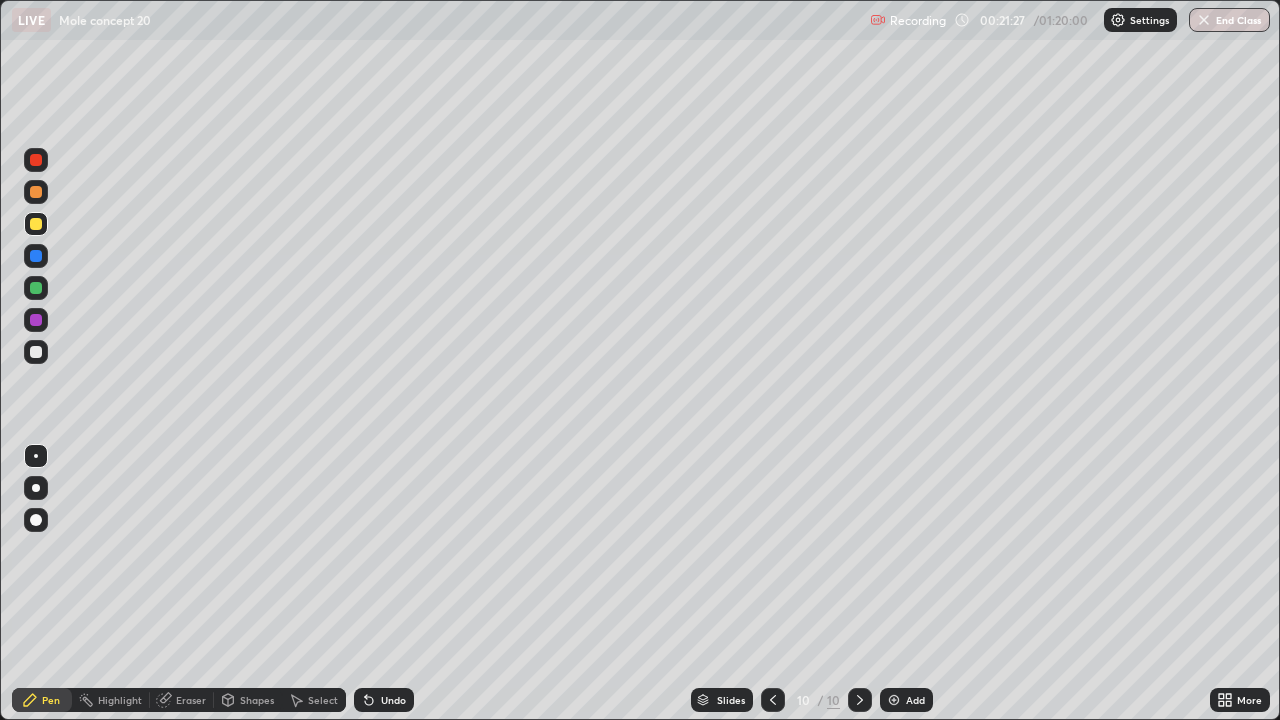 click on "Shapes" at bounding box center [248, 700] 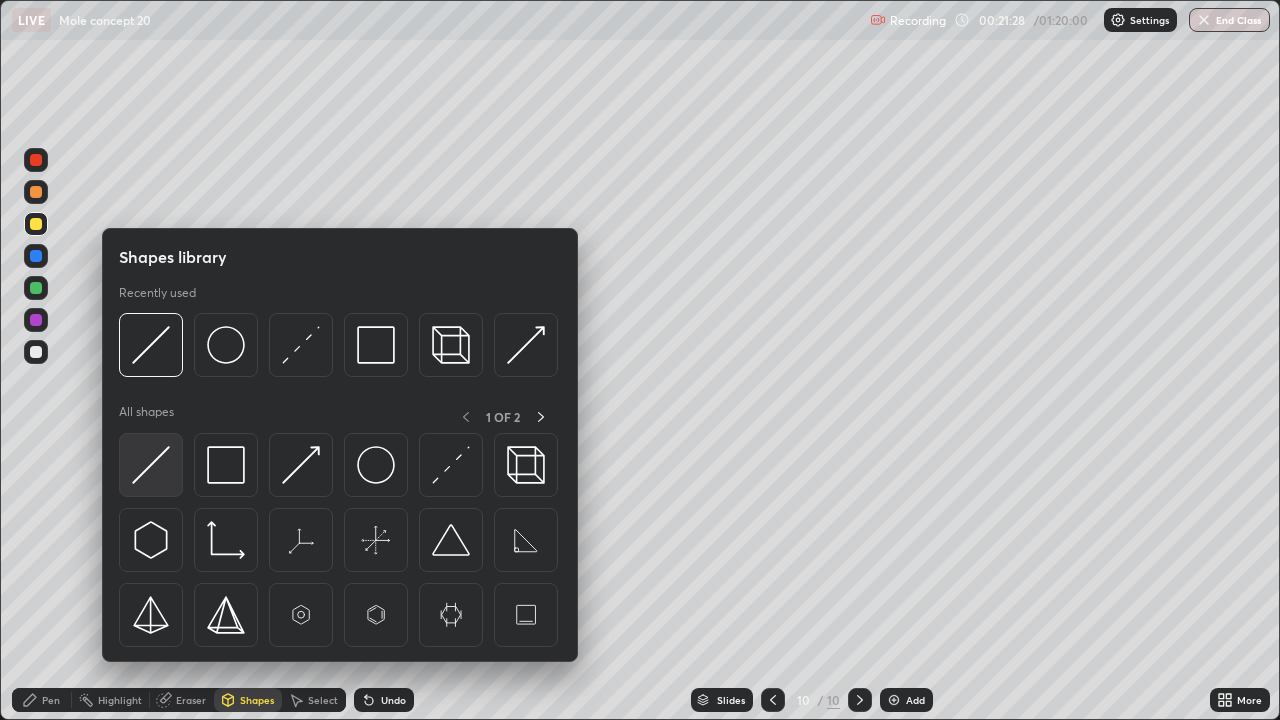 click at bounding box center [151, 465] 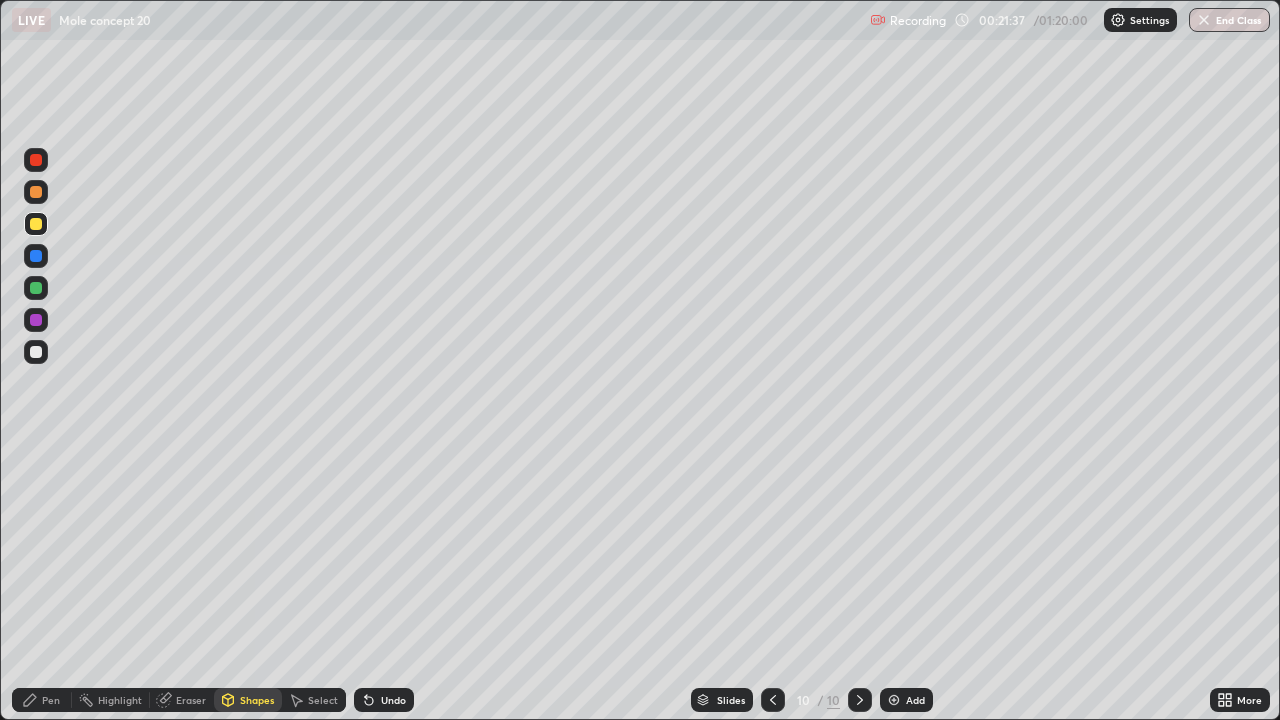 click at bounding box center [36, 352] 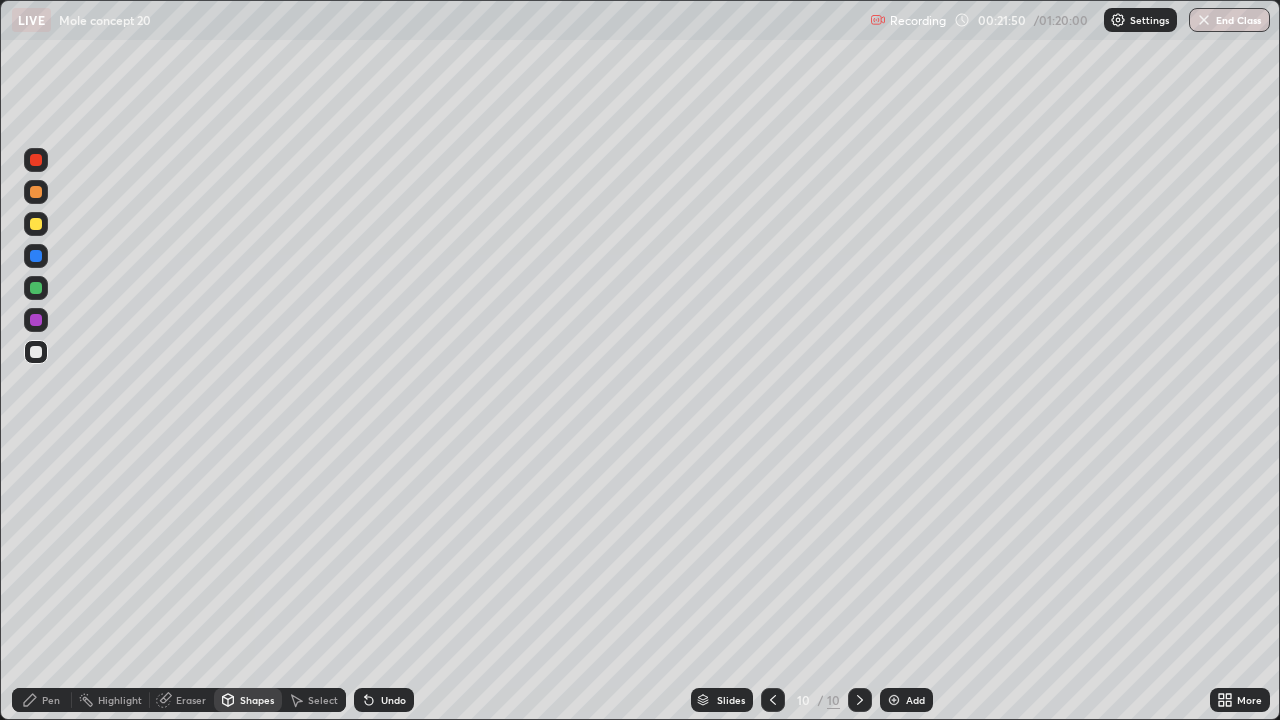 click on "Pen" at bounding box center (51, 700) 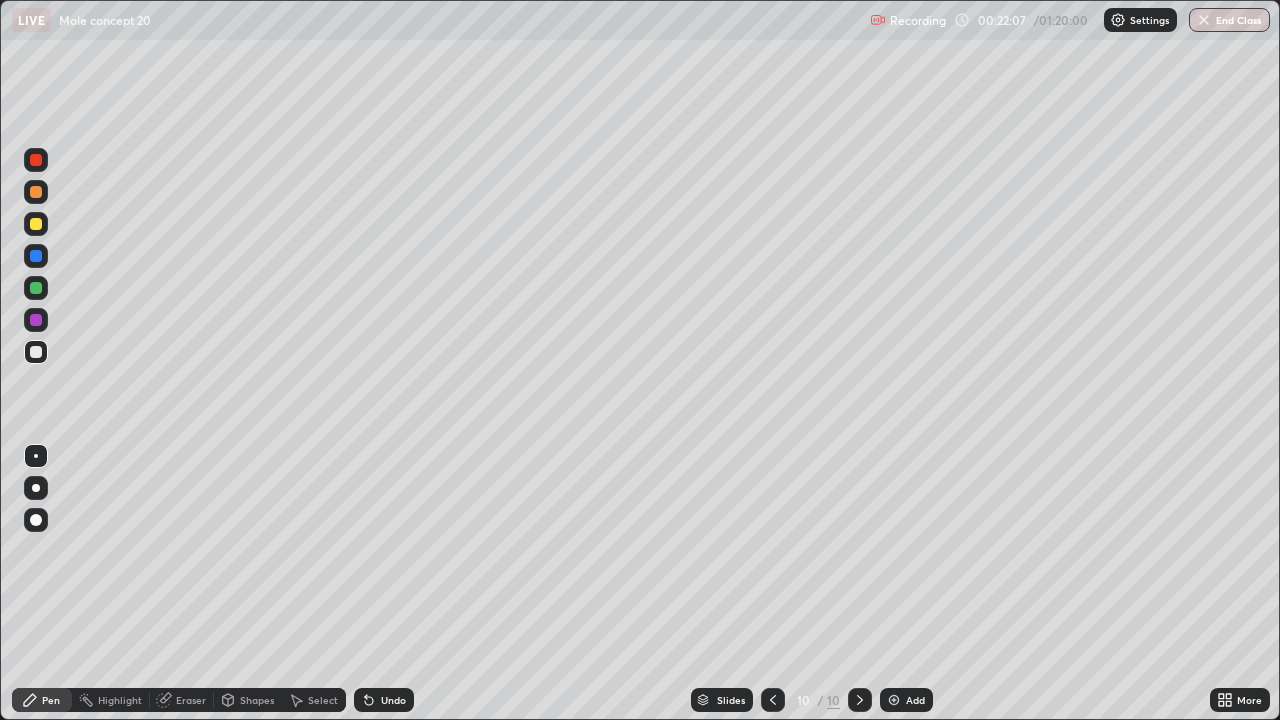 click 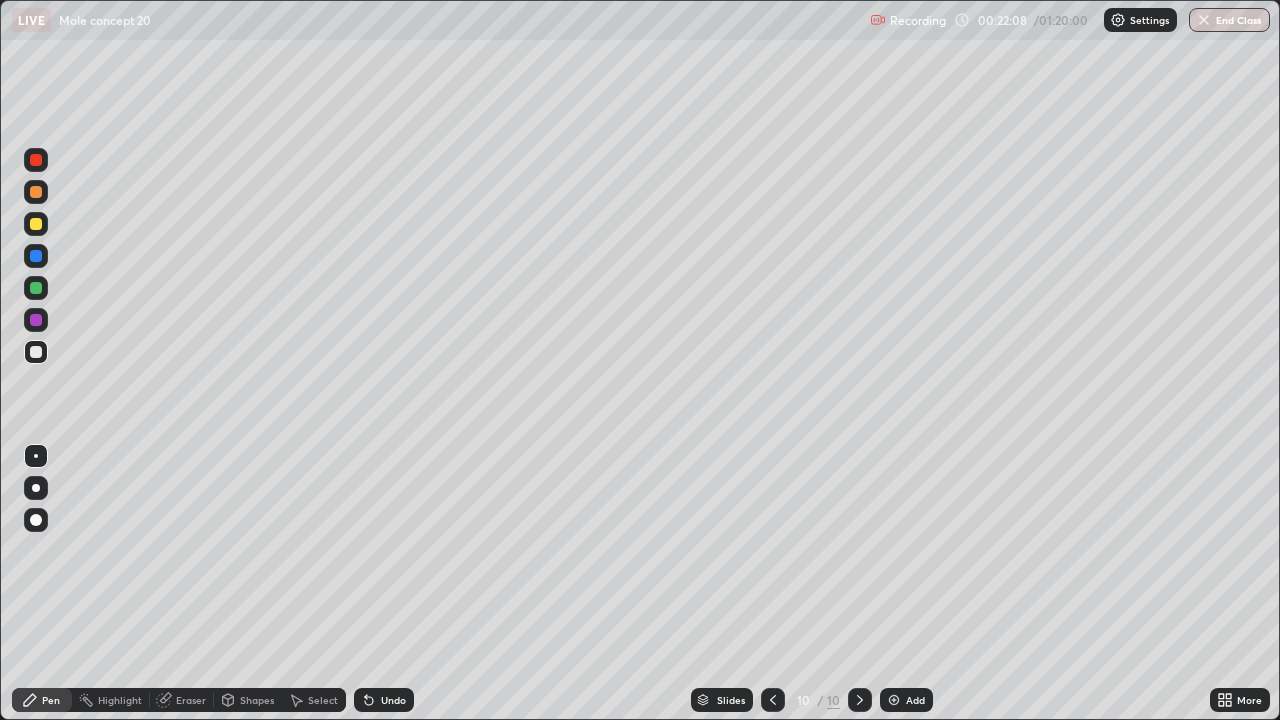 click 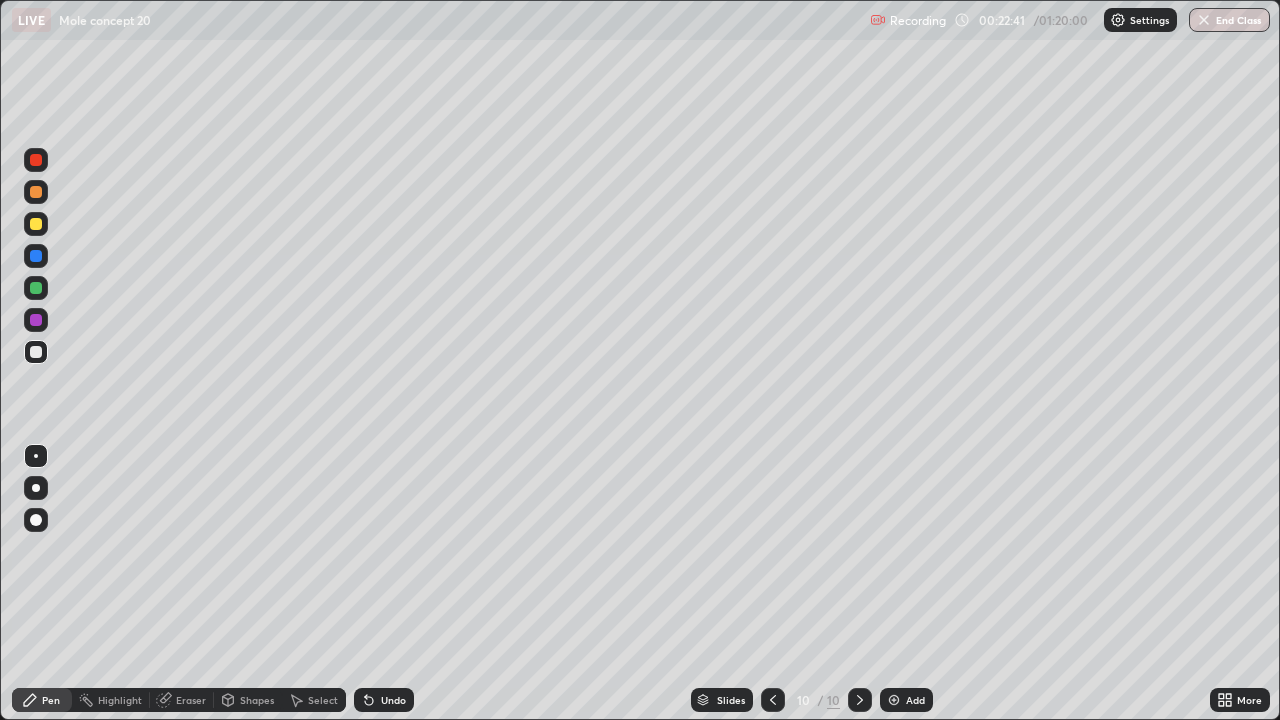 click on "Eraser" at bounding box center (182, 700) 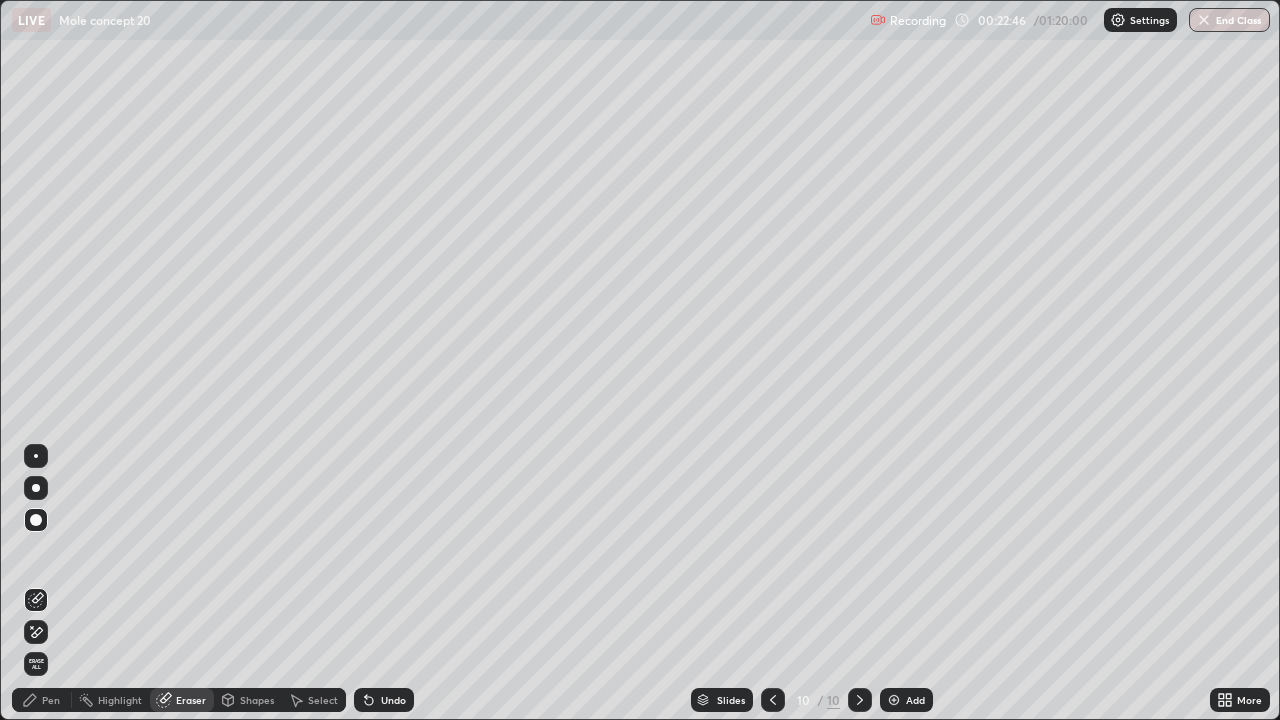 click on "Shapes" at bounding box center [257, 700] 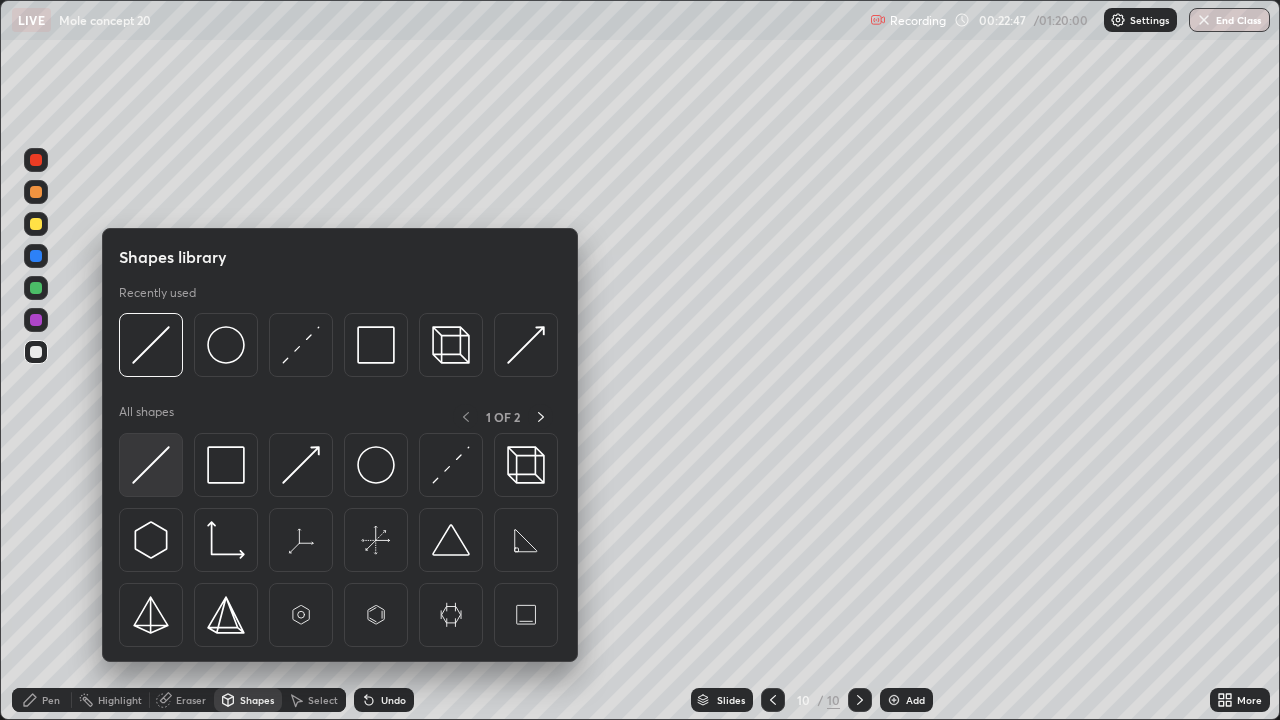 click at bounding box center [151, 465] 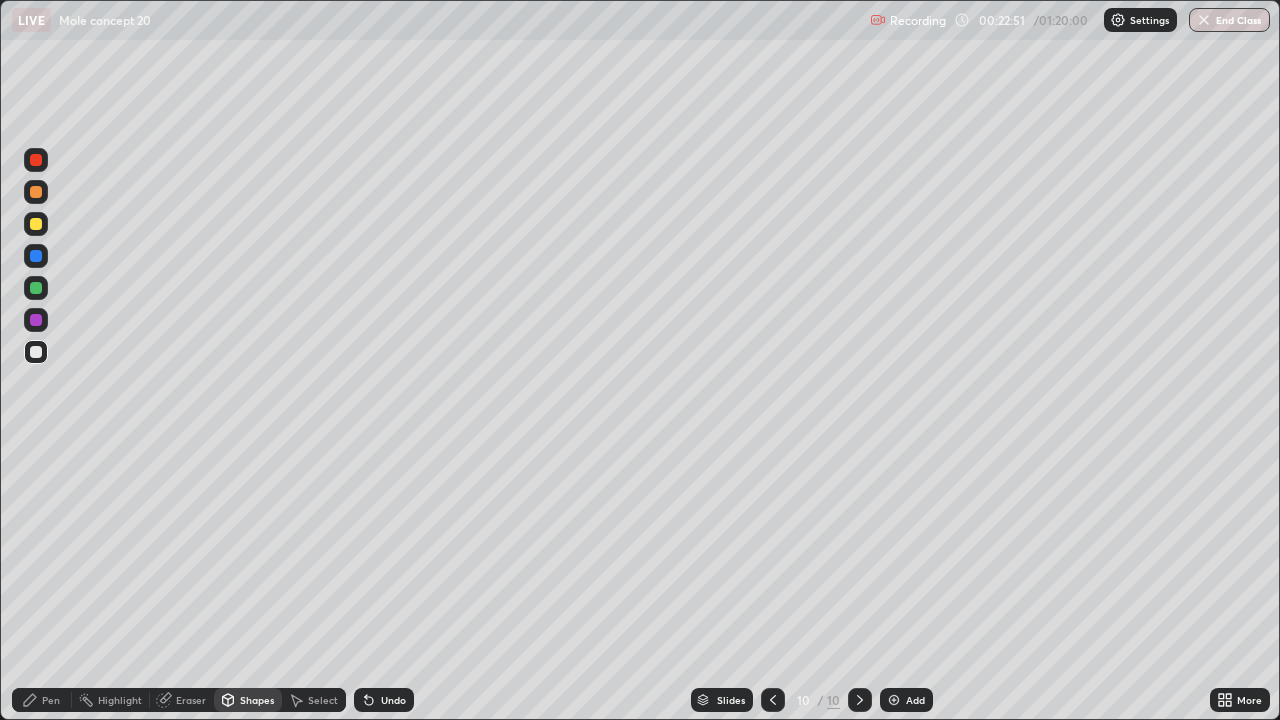 click 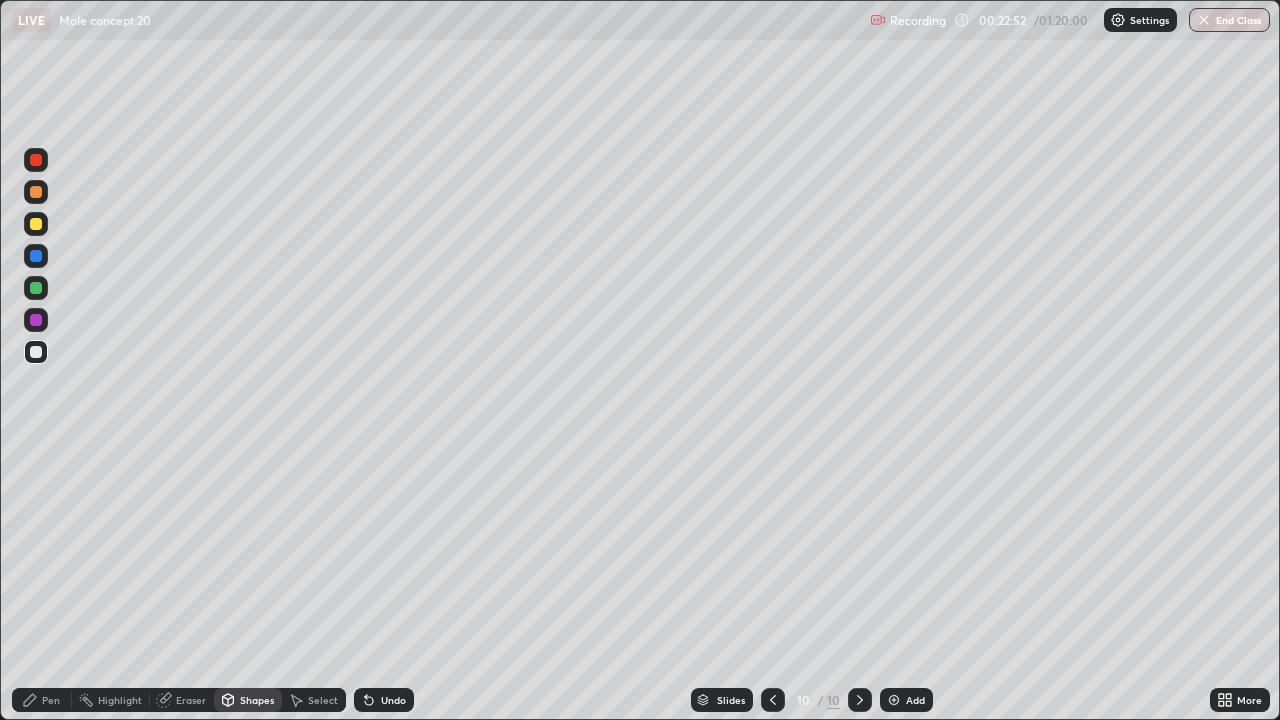 click at bounding box center [36, 224] 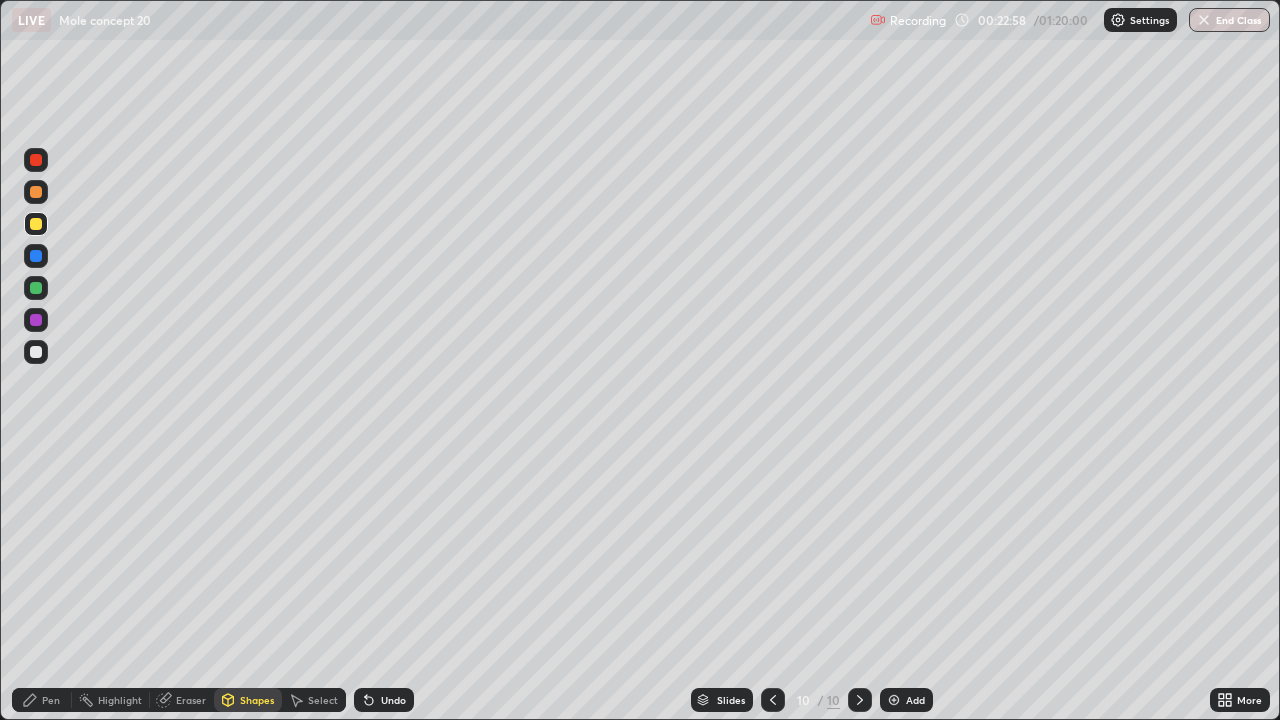 click at bounding box center (36, 352) 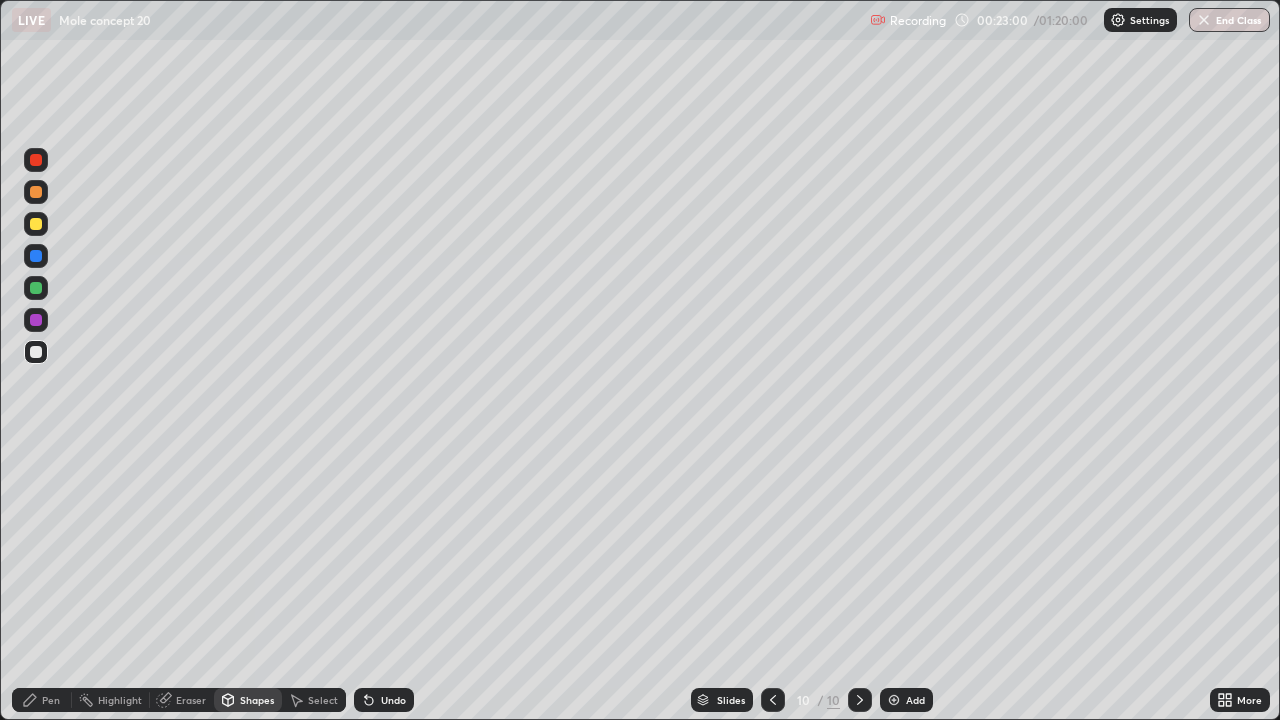 click 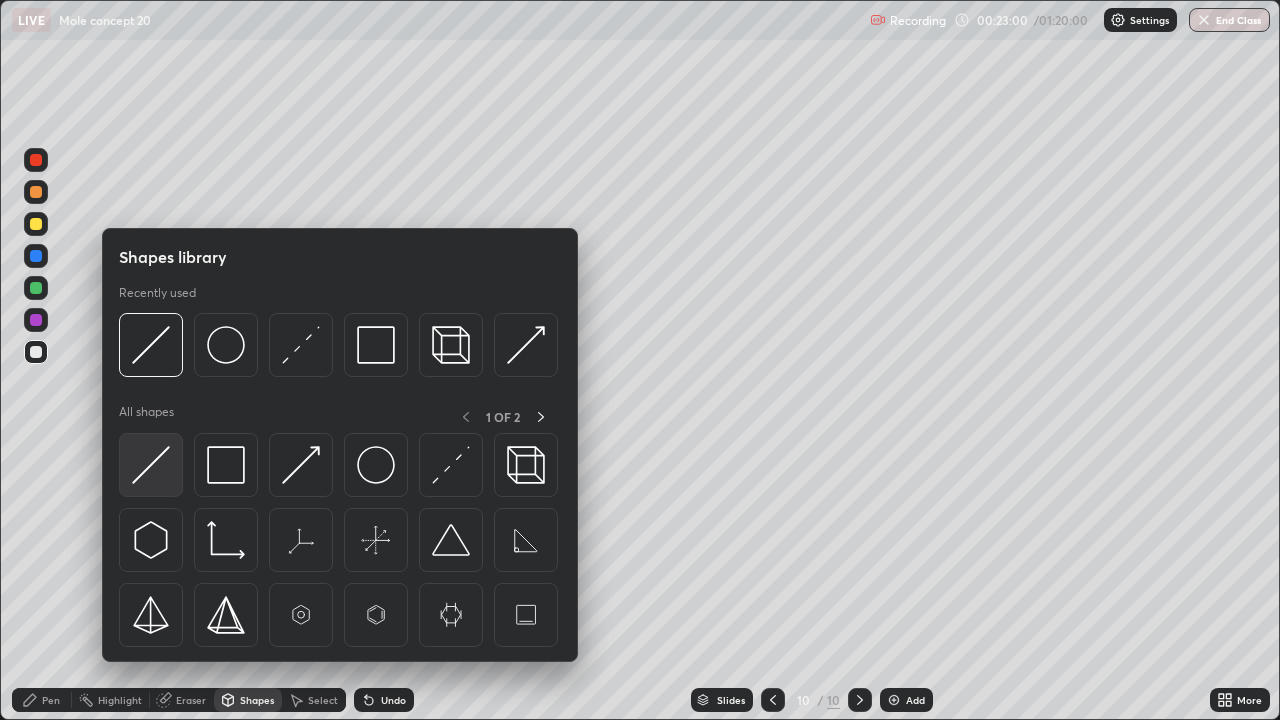 click at bounding box center (151, 465) 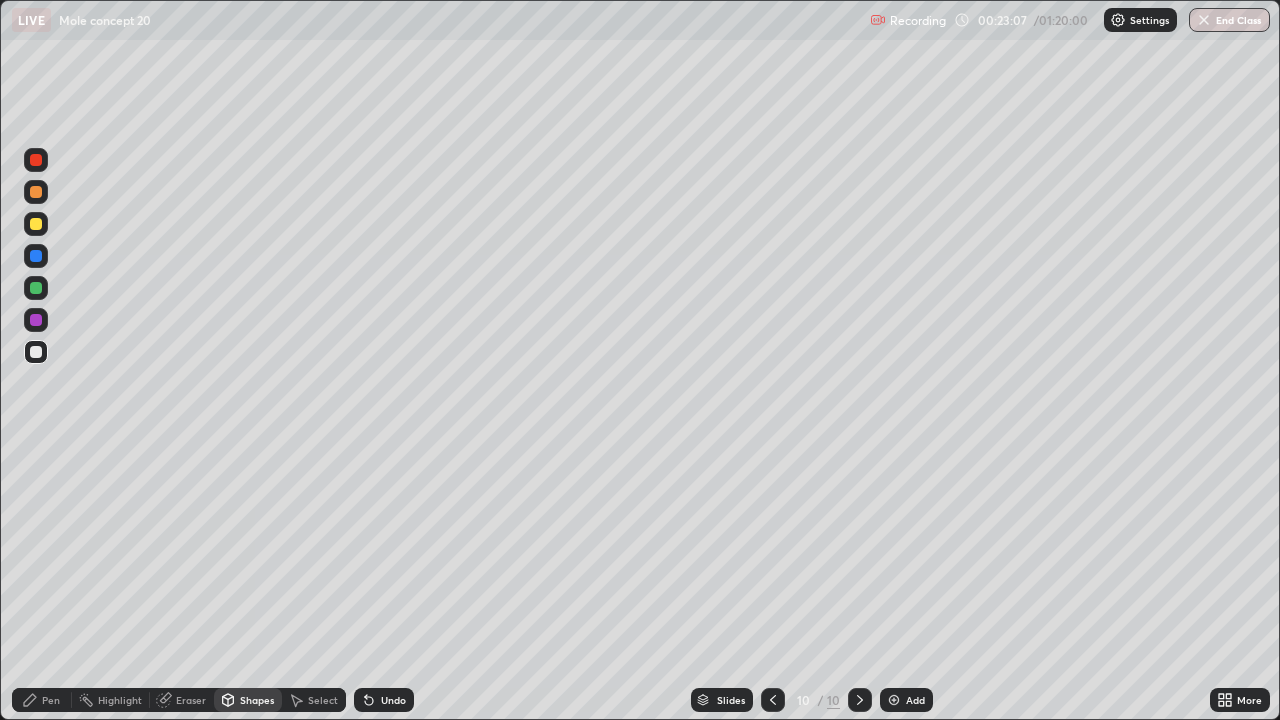 click on "Pen" at bounding box center [42, 700] 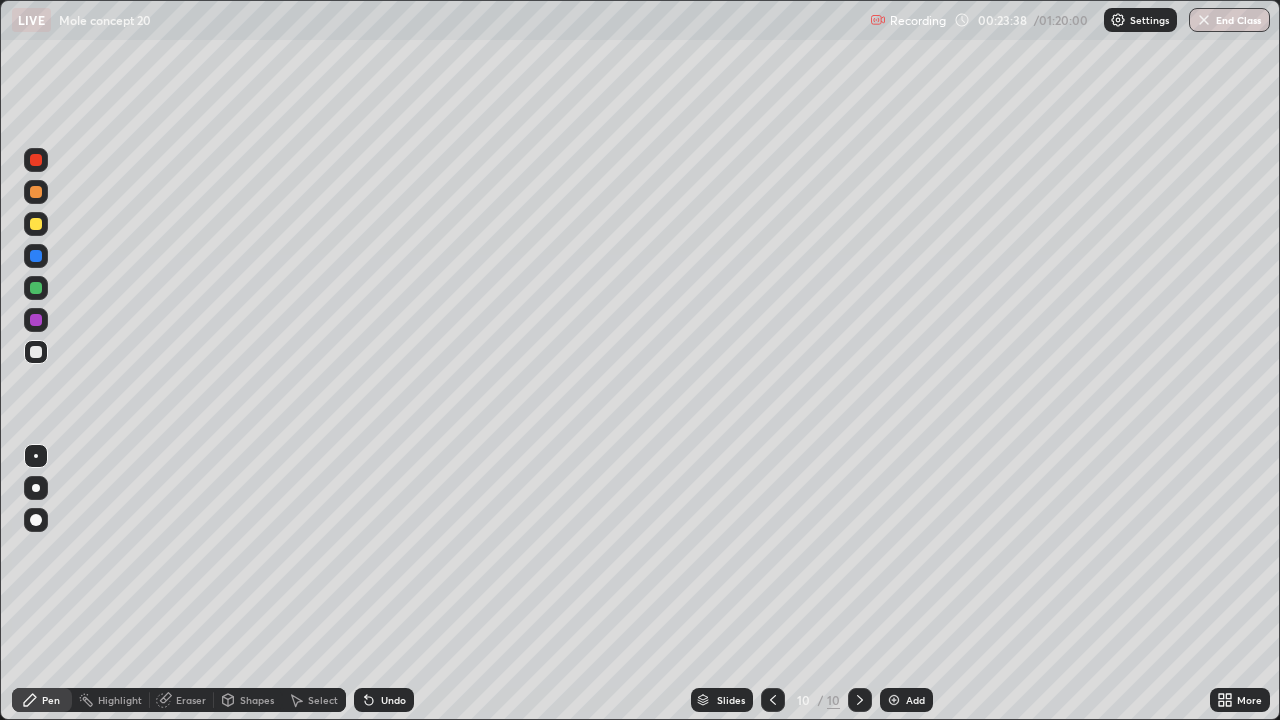click at bounding box center (36, 224) 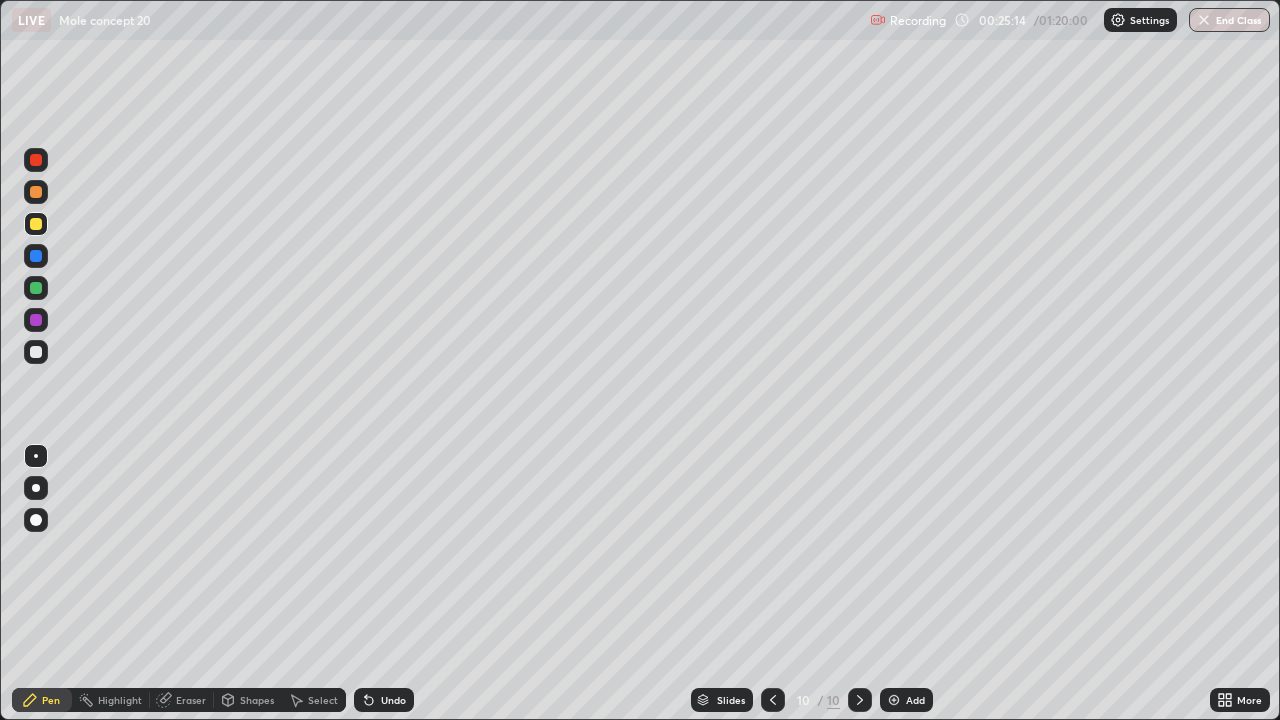 click at bounding box center [36, 352] 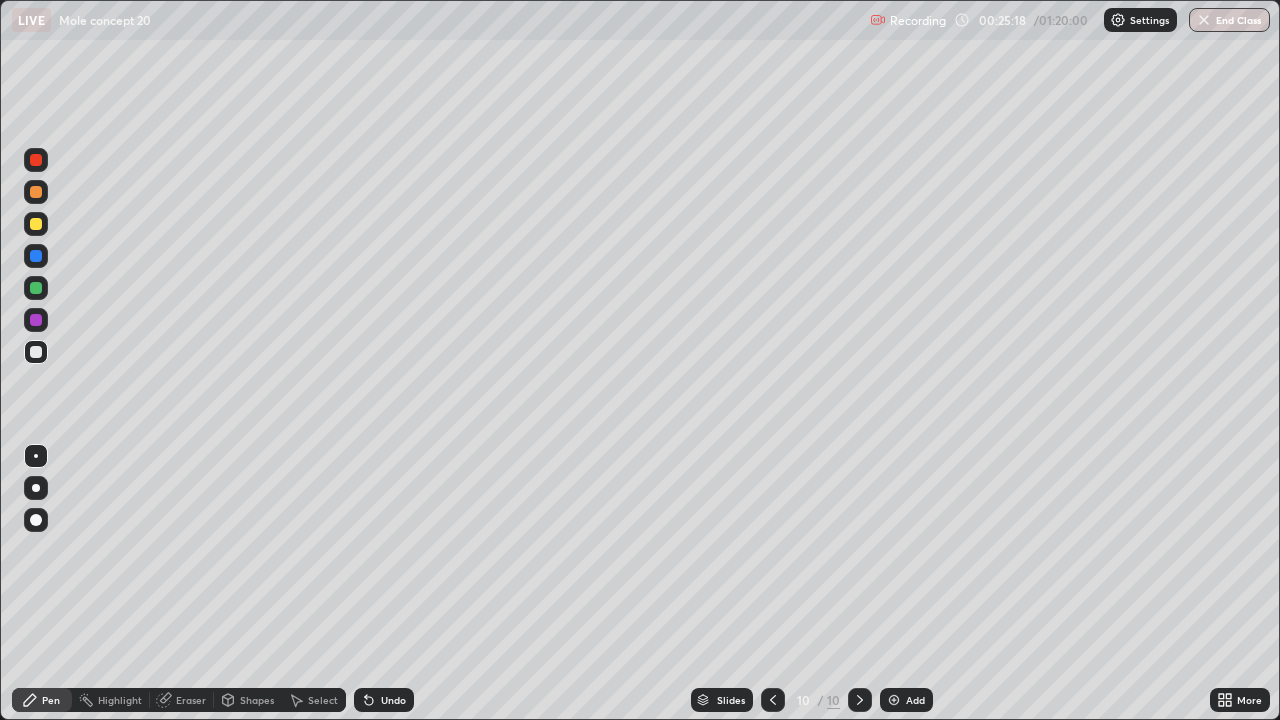 click at bounding box center (36, 288) 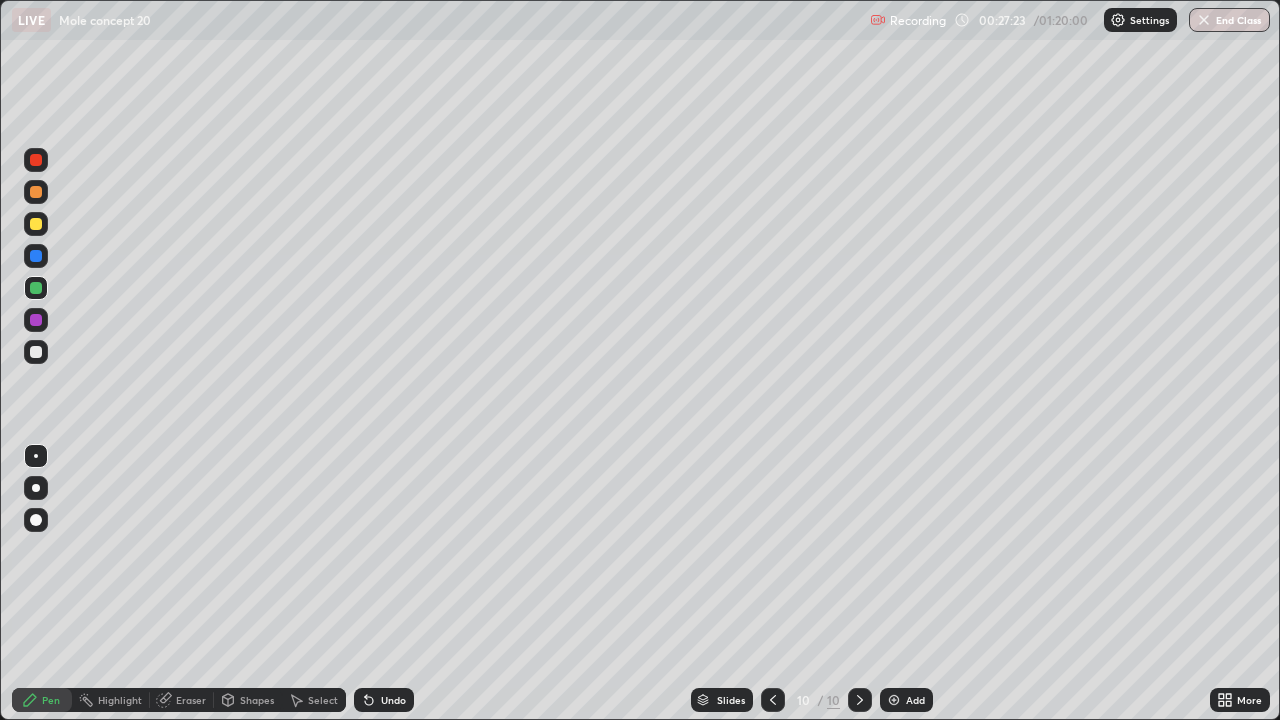 click at bounding box center (36, 224) 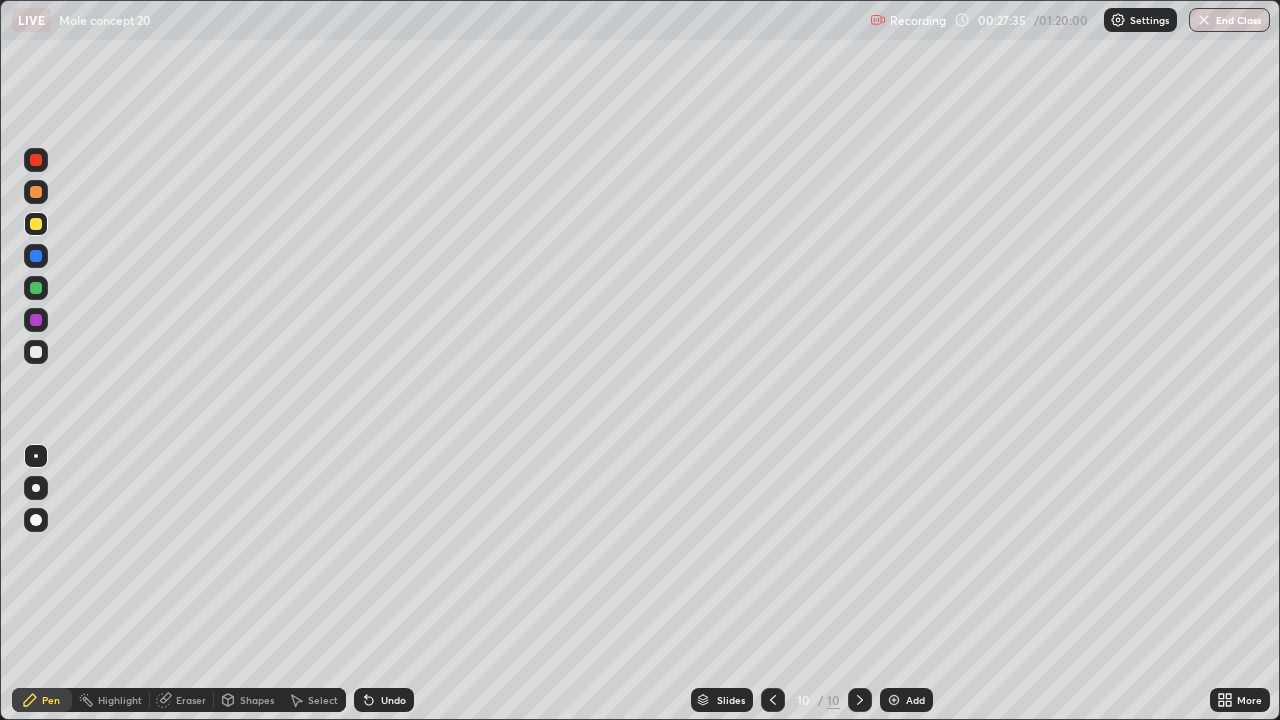 click on "Undo" at bounding box center [384, 700] 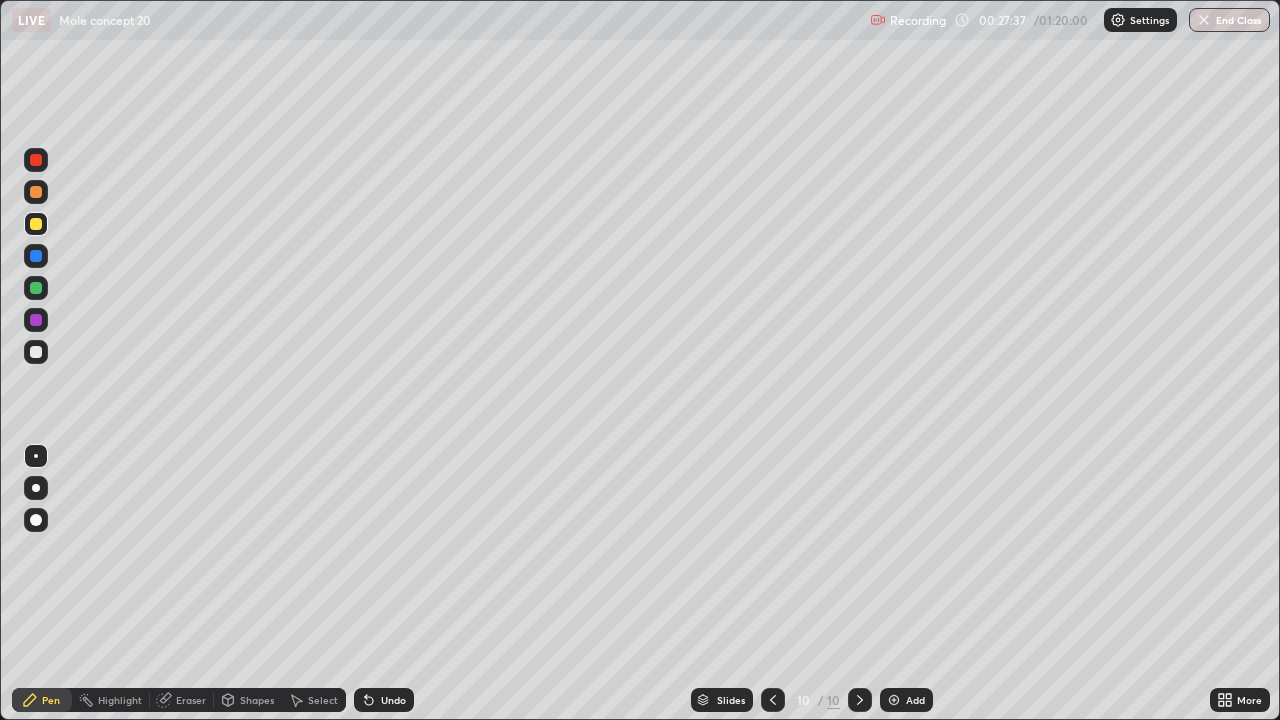 click 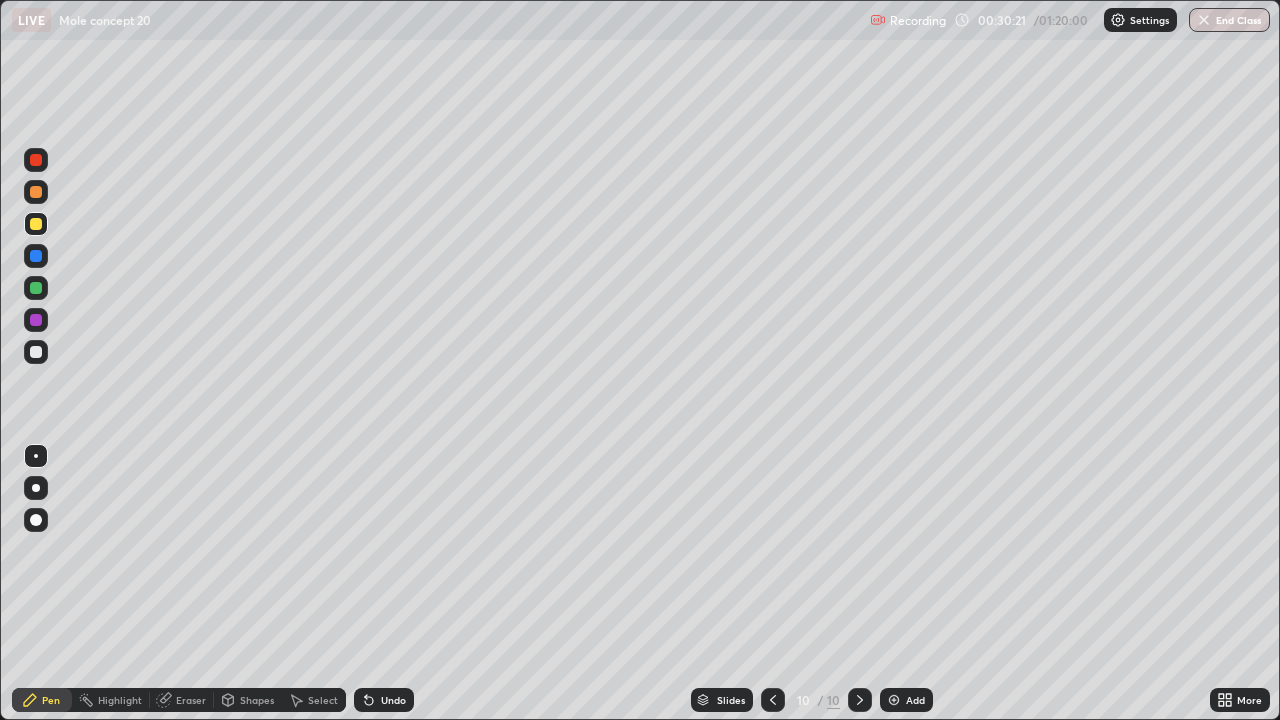click 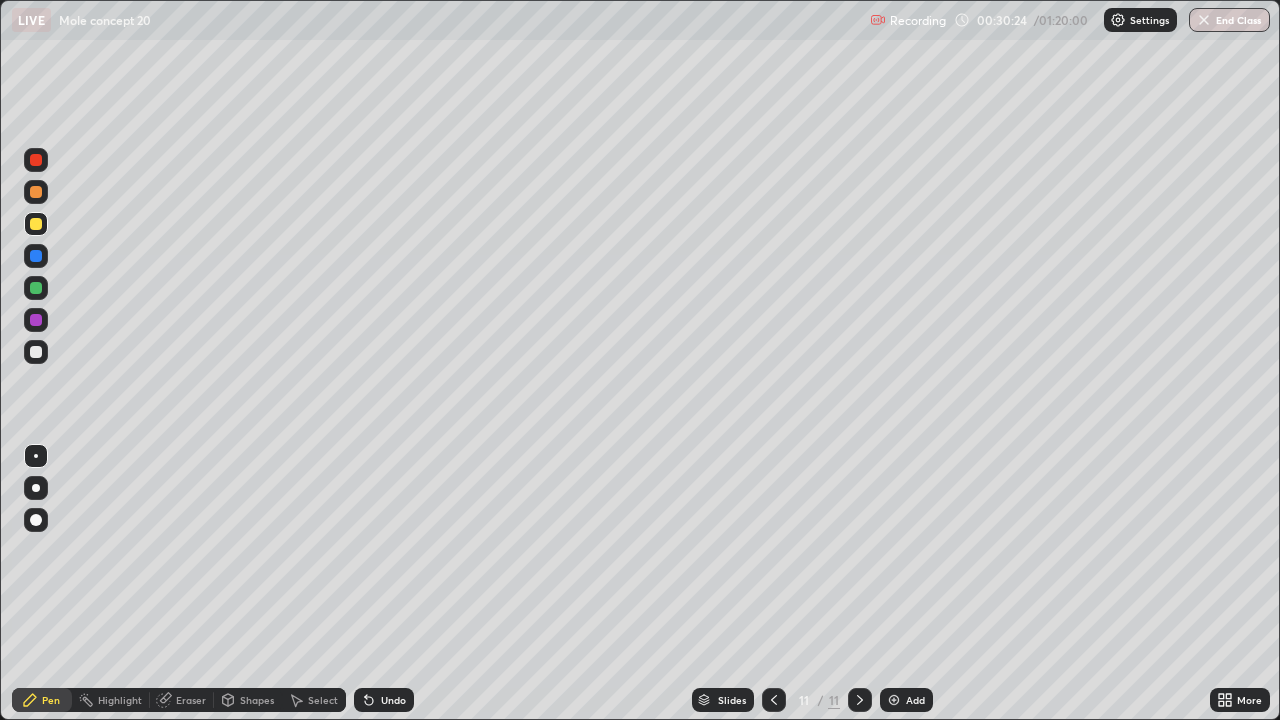 click at bounding box center (36, 352) 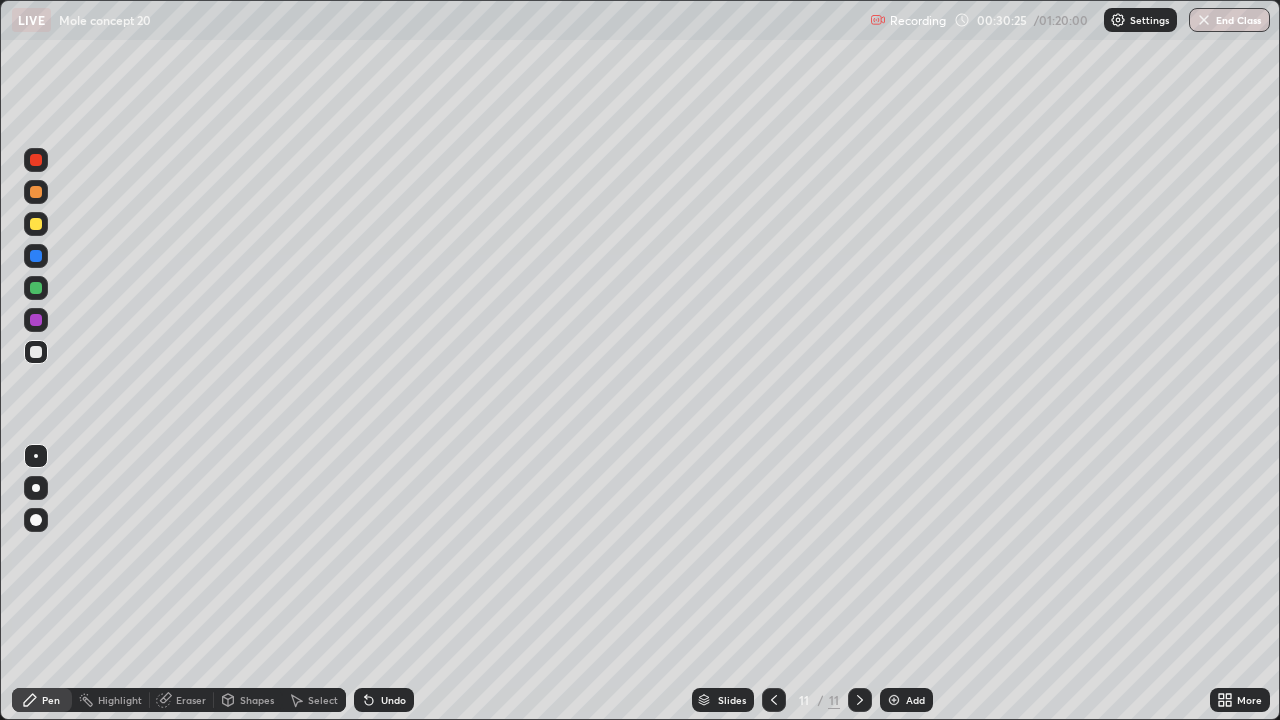 click on "Shapes" at bounding box center (257, 700) 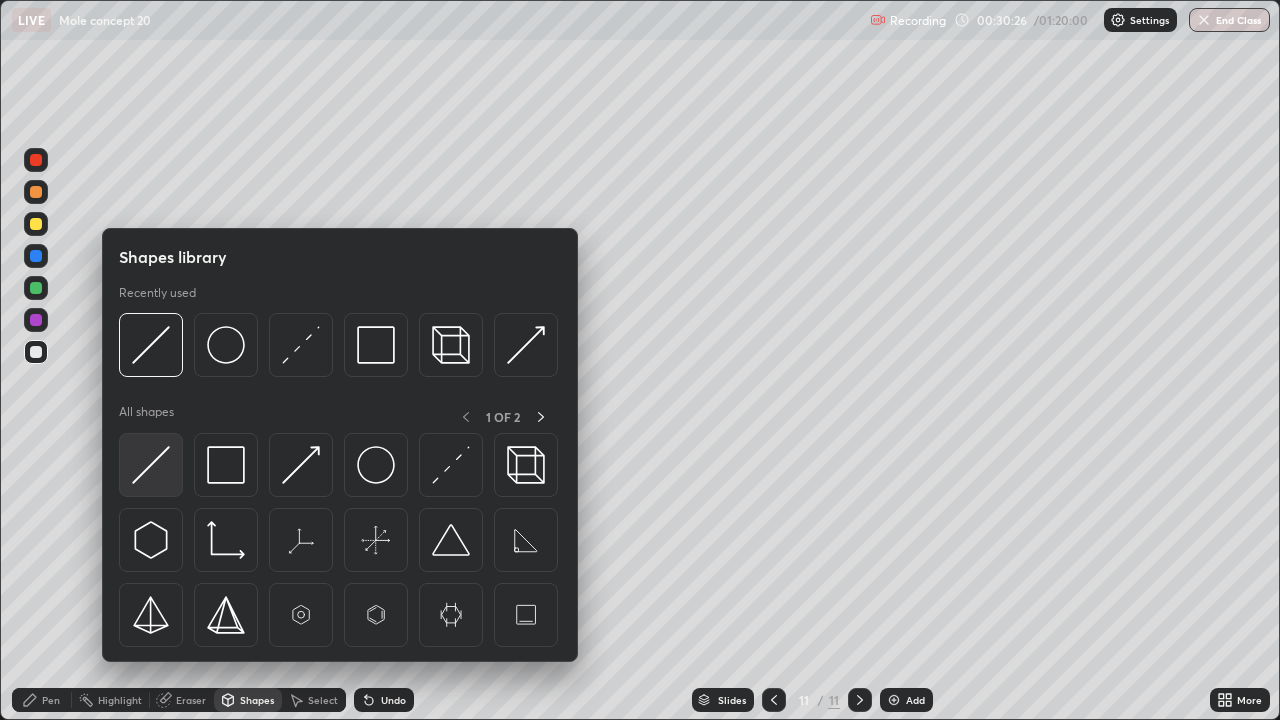 click at bounding box center [151, 465] 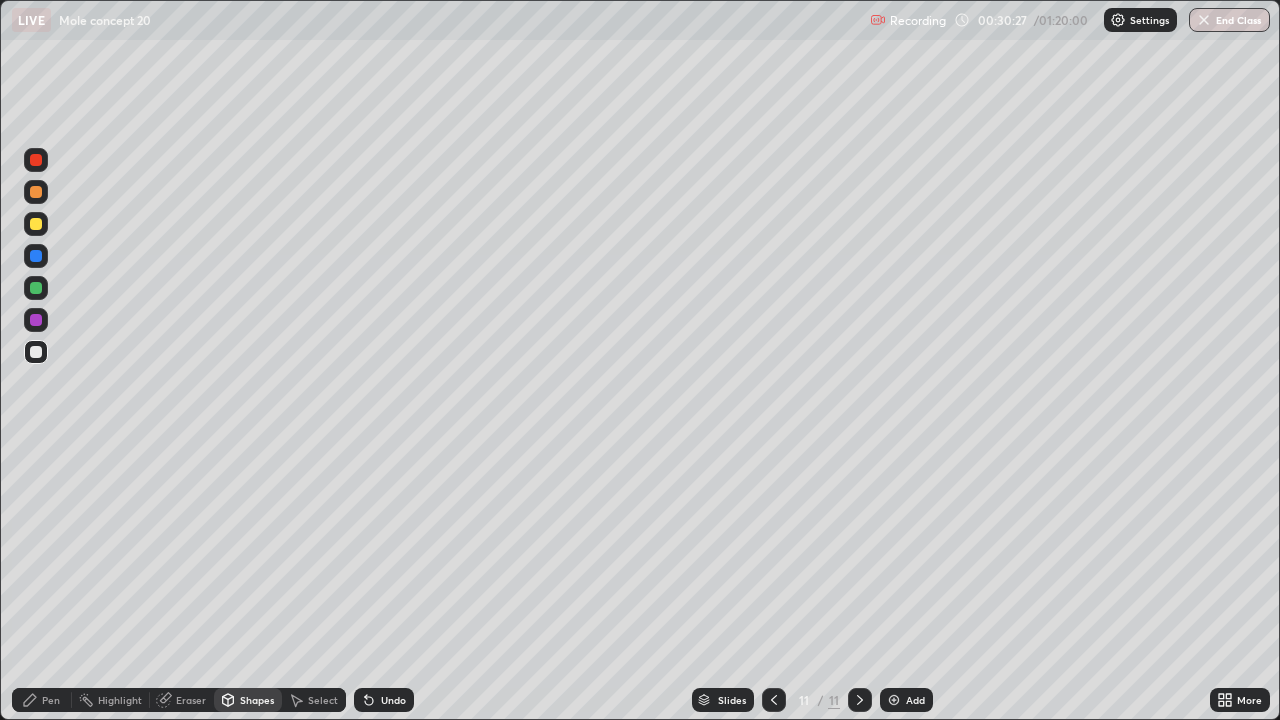 click at bounding box center [36, 224] 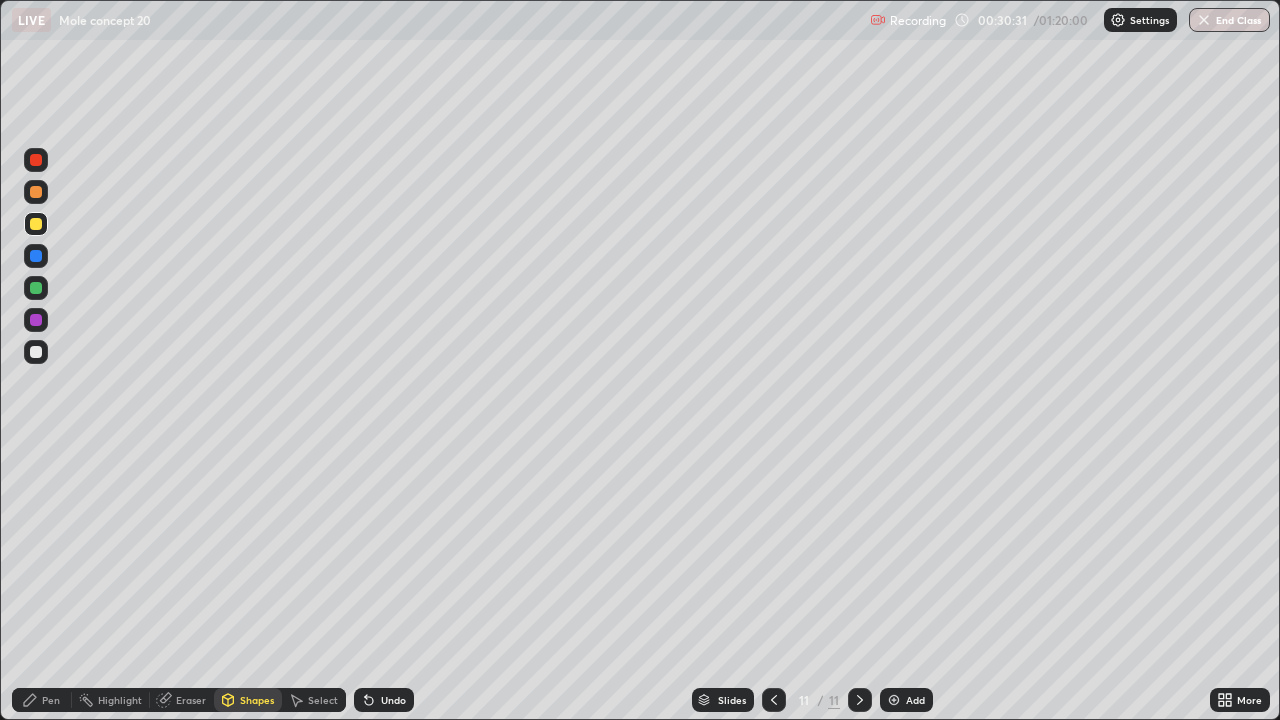 click on "Undo" at bounding box center (393, 700) 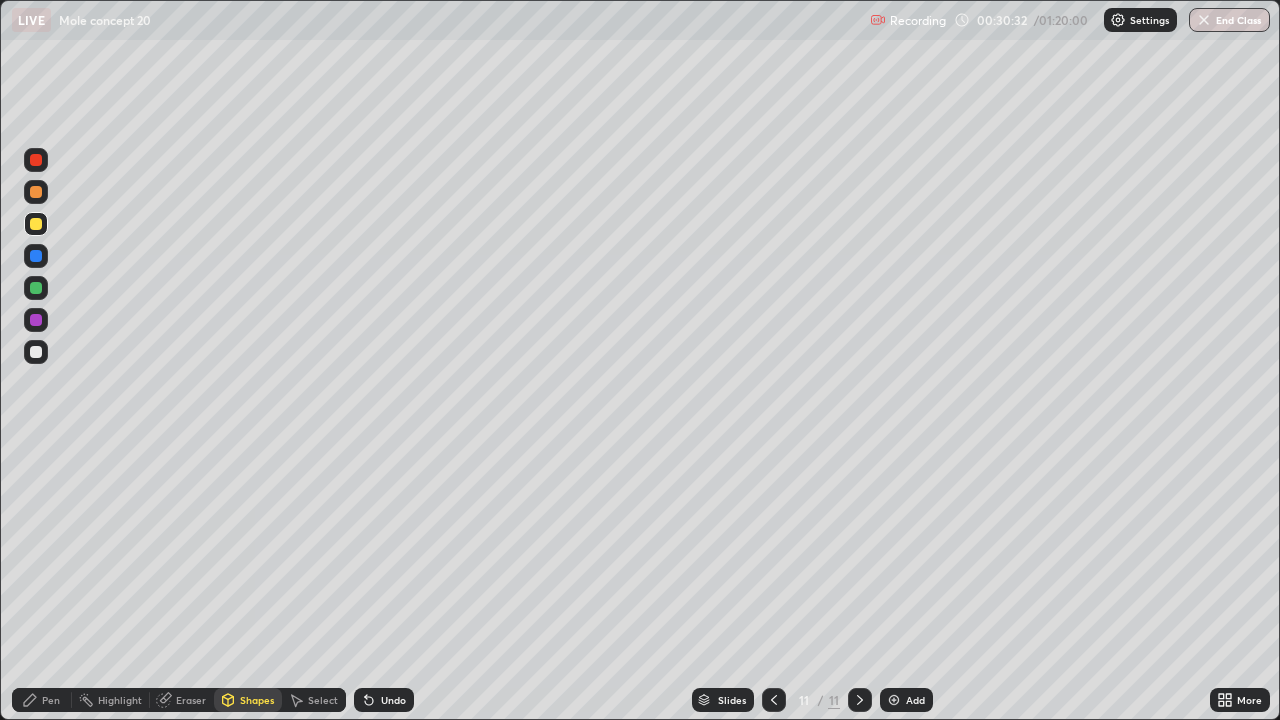 click 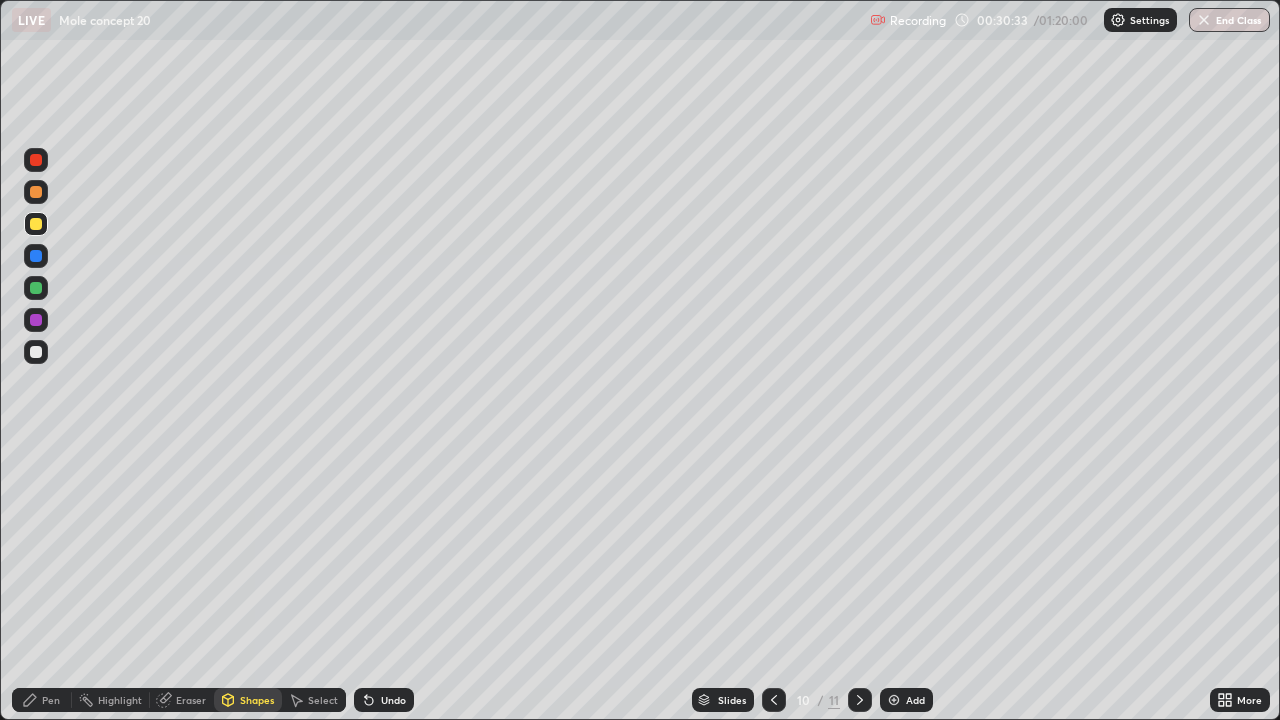 click on "Select" at bounding box center (323, 700) 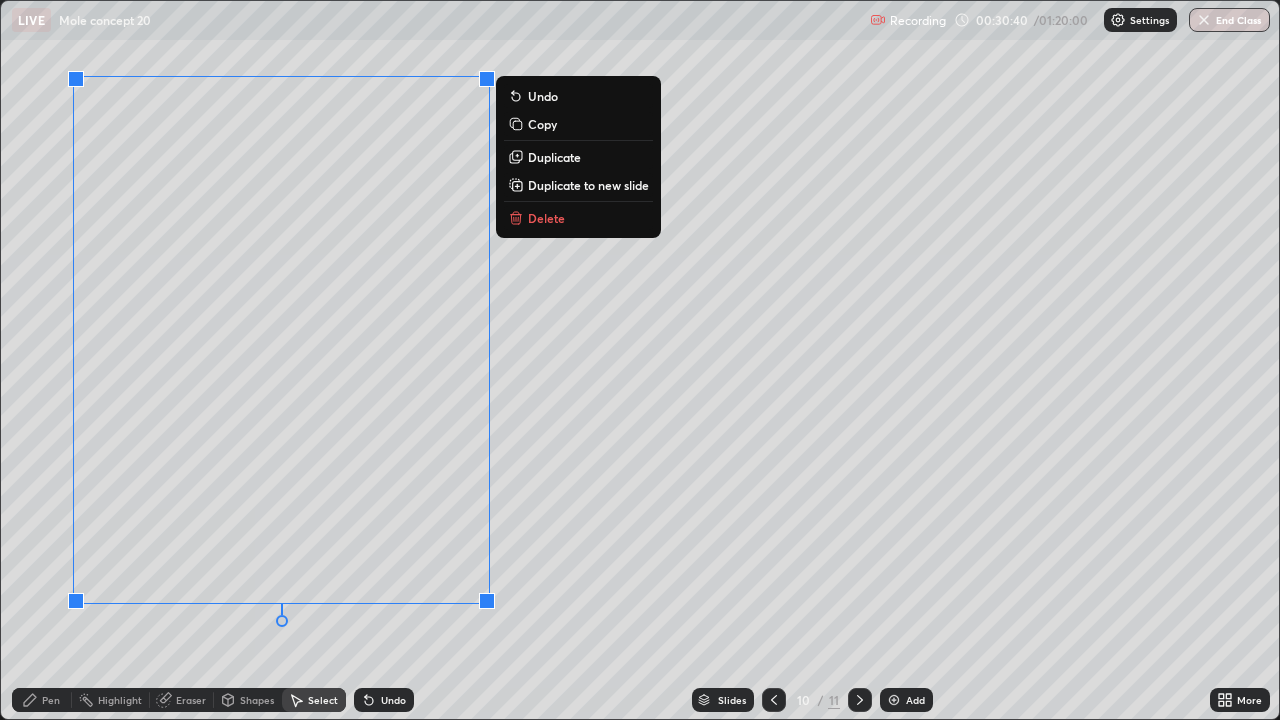 click on "Duplicate to new slide" at bounding box center [588, 185] 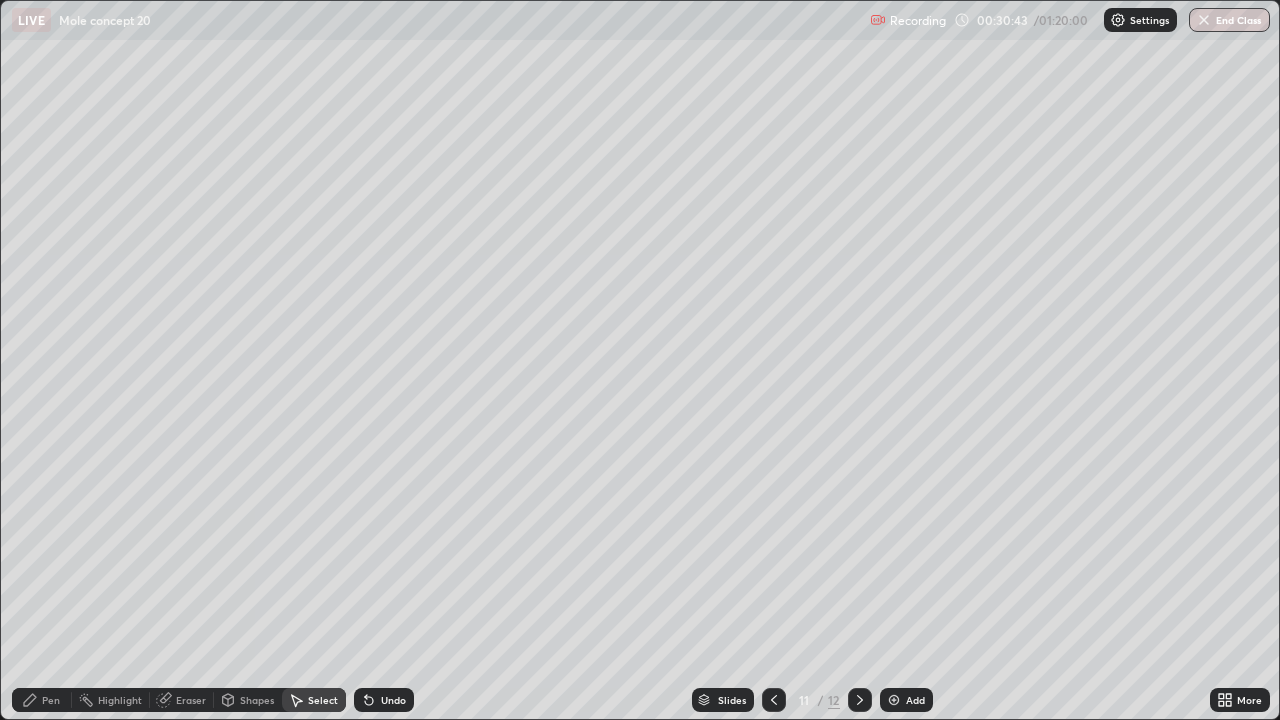 click on "Eraser" at bounding box center [182, 700] 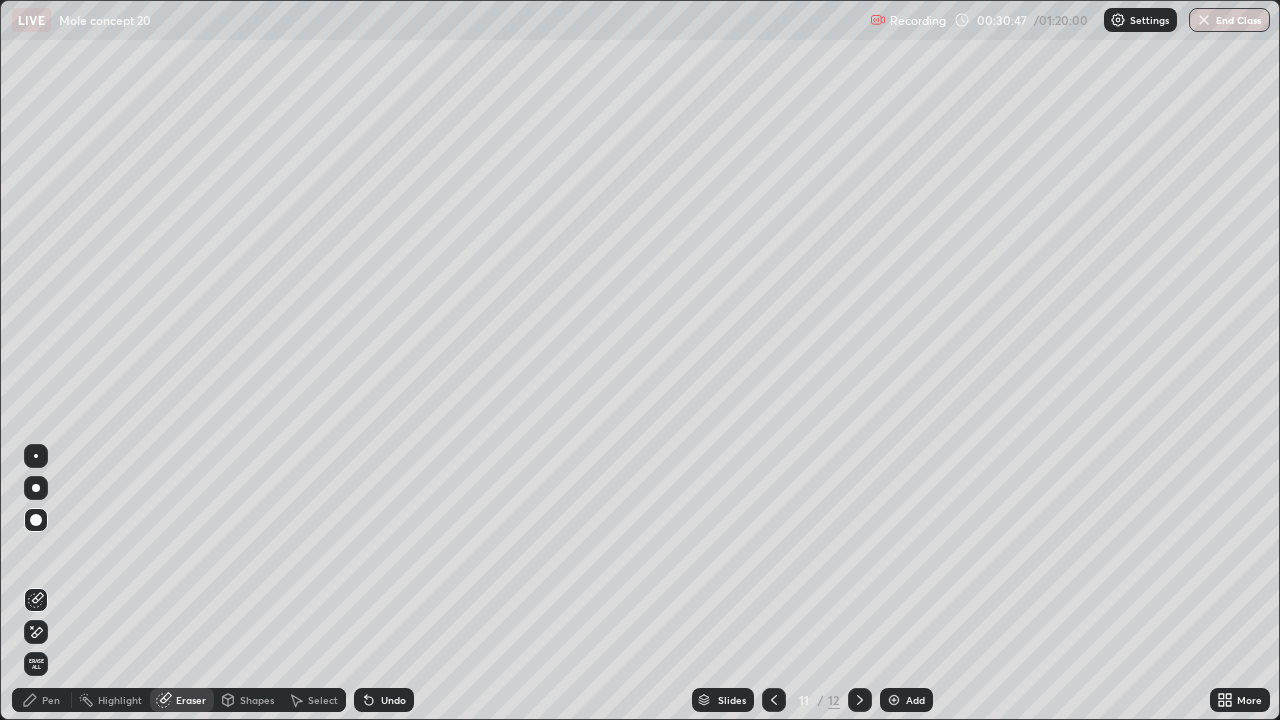 click 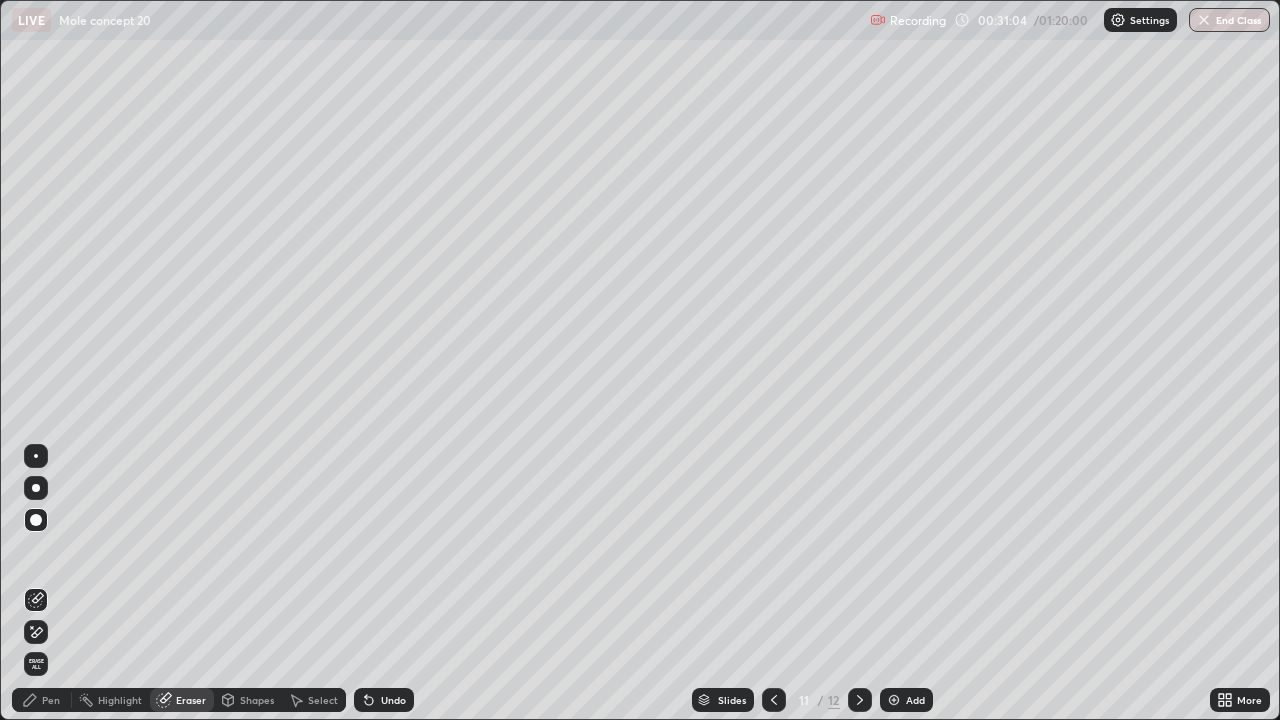 click on "Pen" at bounding box center [42, 700] 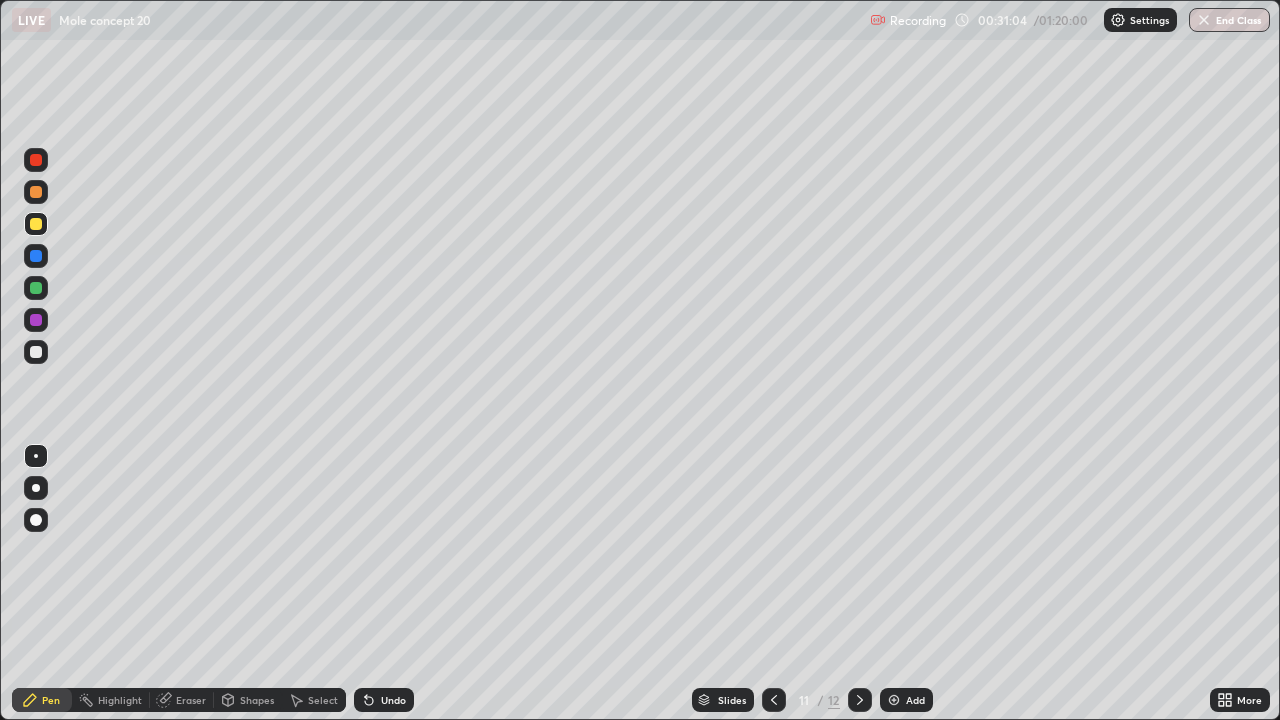 click on "Pen" at bounding box center [51, 700] 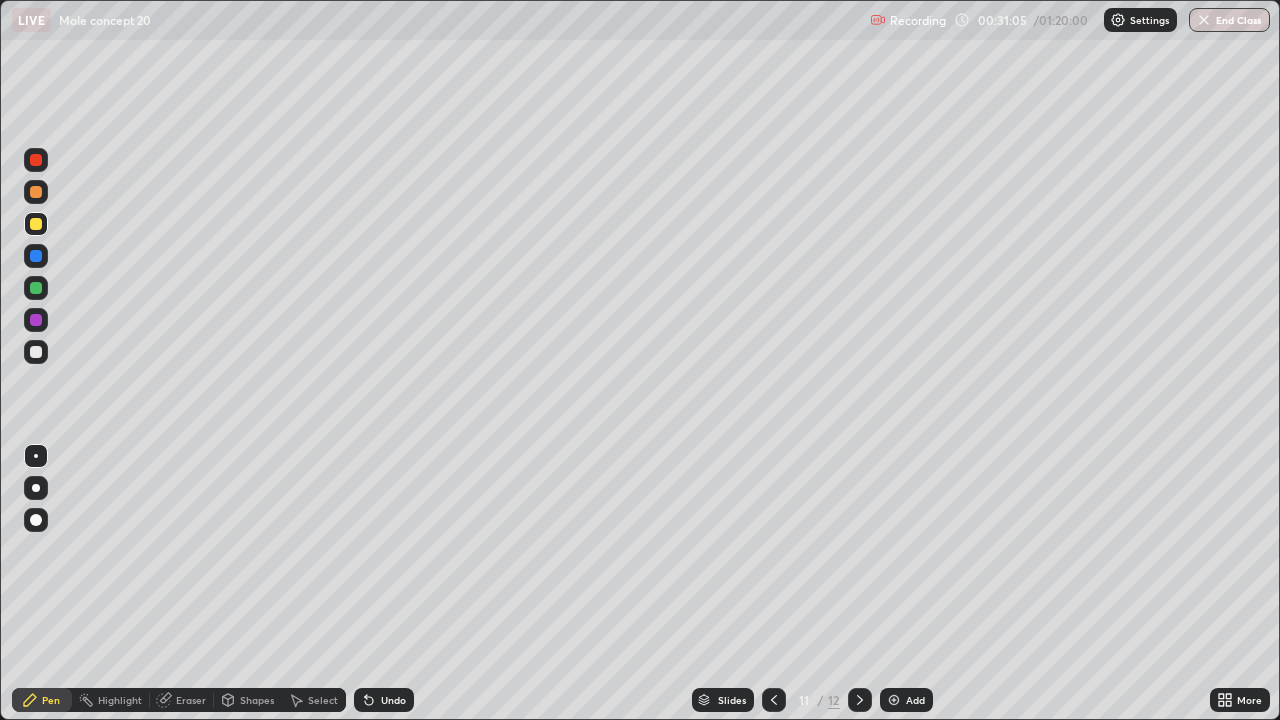click at bounding box center [36, 224] 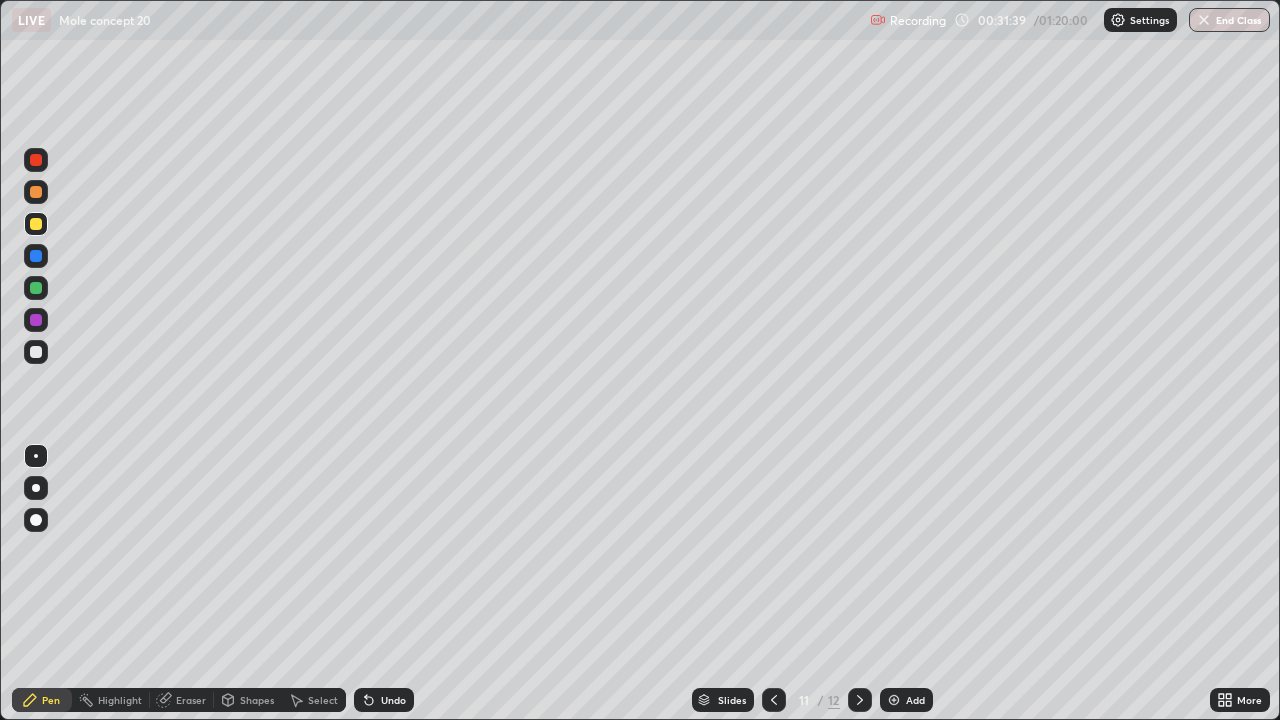 click at bounding box center [36, 320] 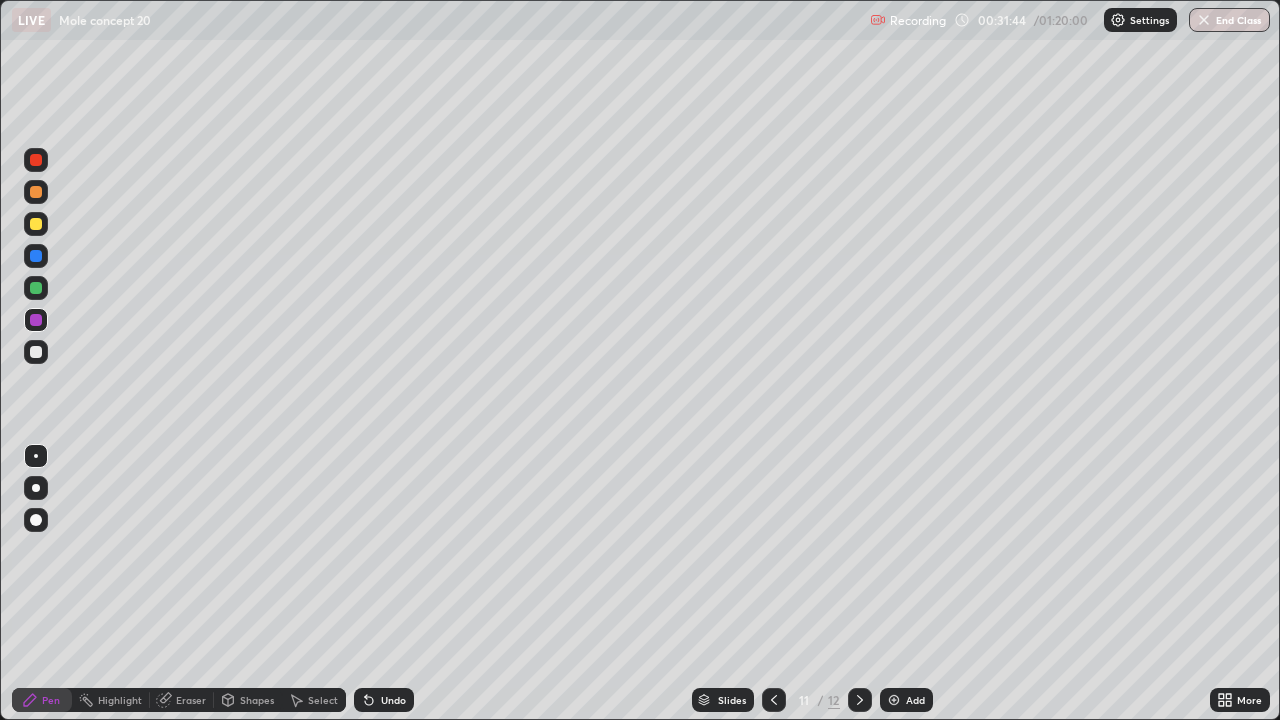 click 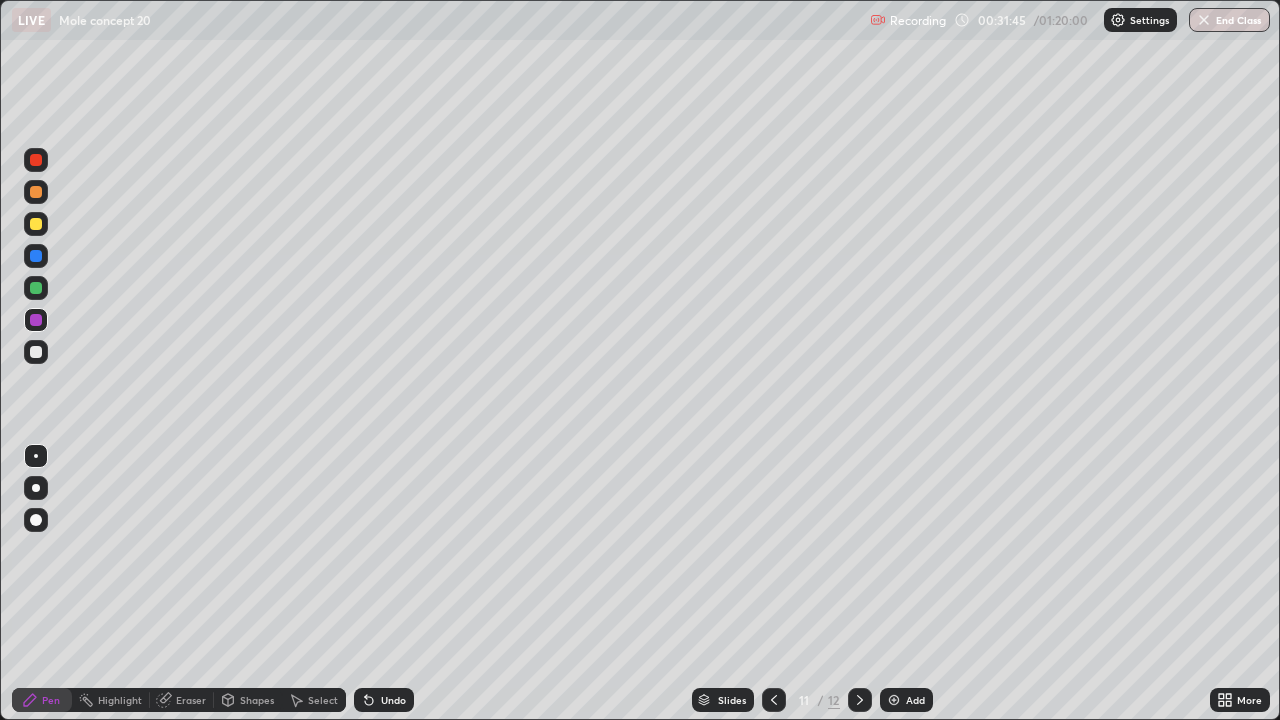 click 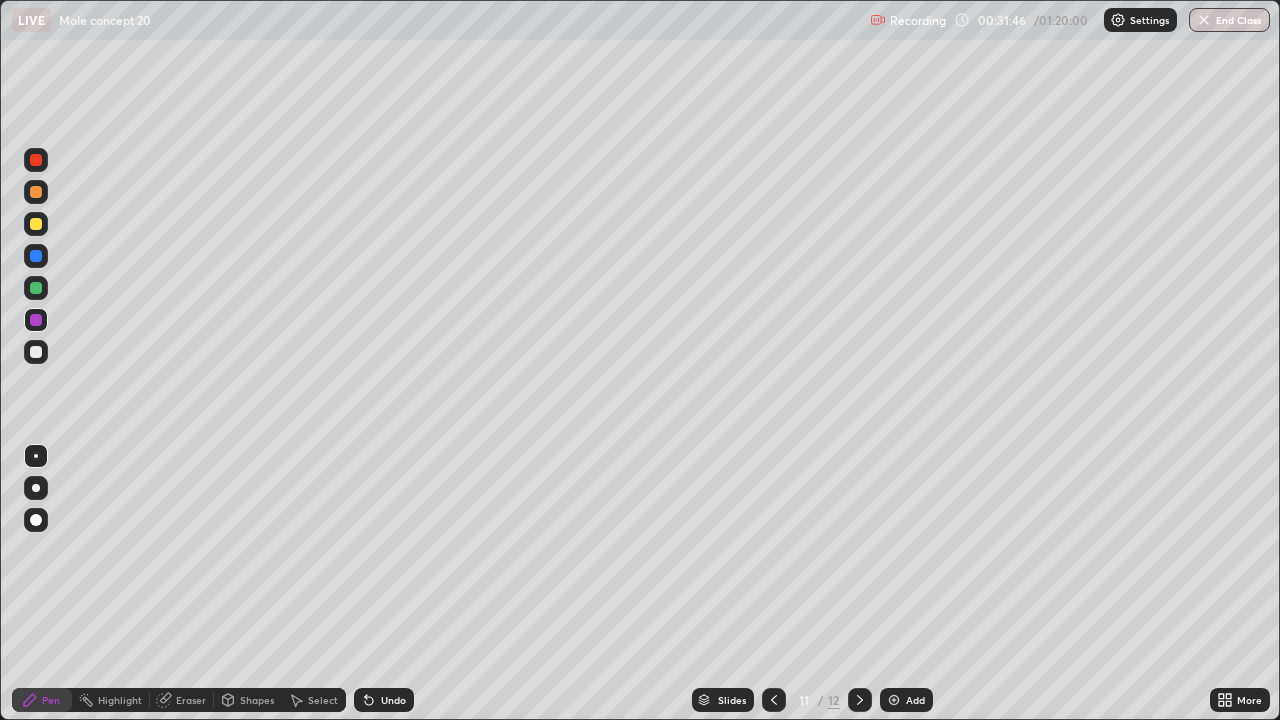 click on "Undo" at bounding box center [384, 700] 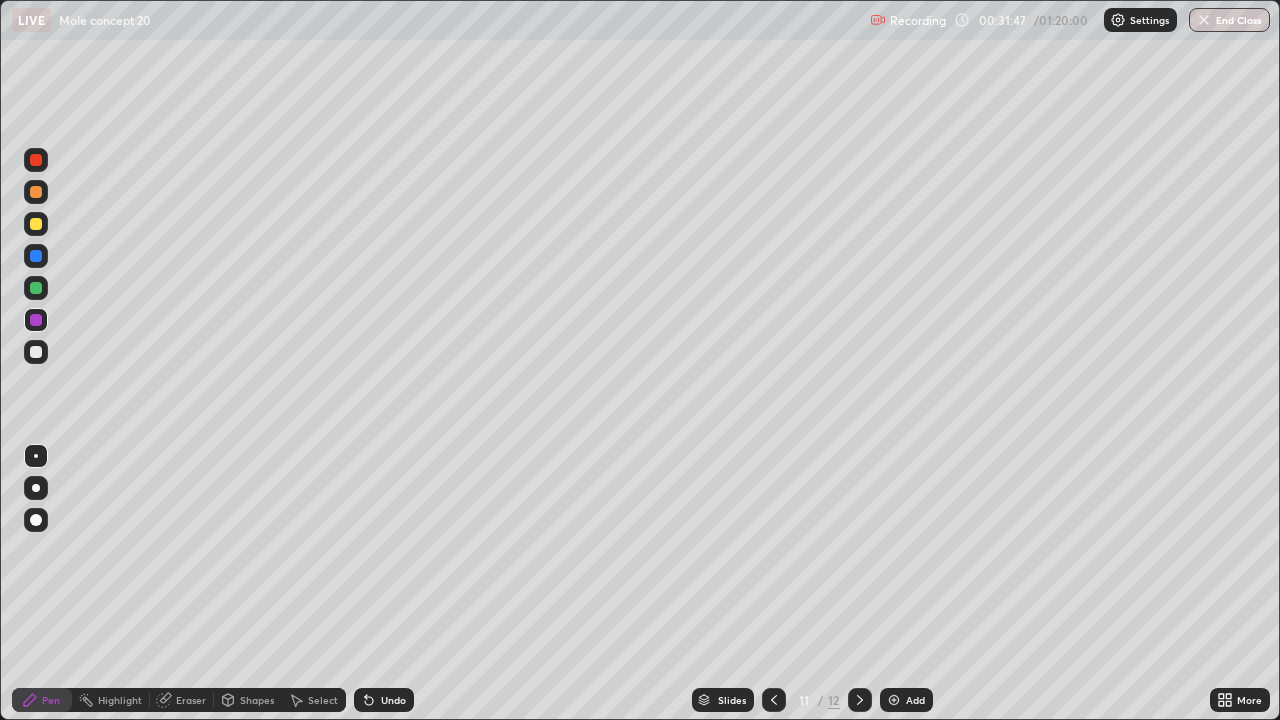 click on "Shapes" at bounding box center (248, 700) 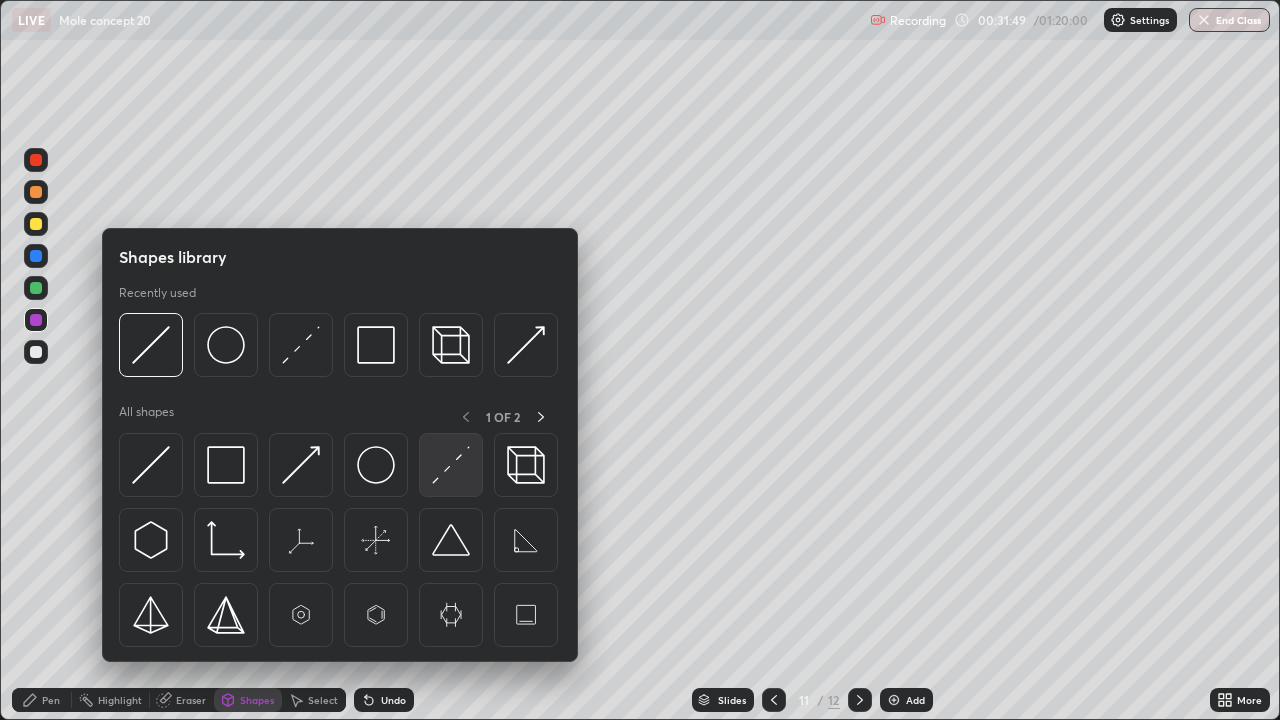 click at bounding box center (451, 465) 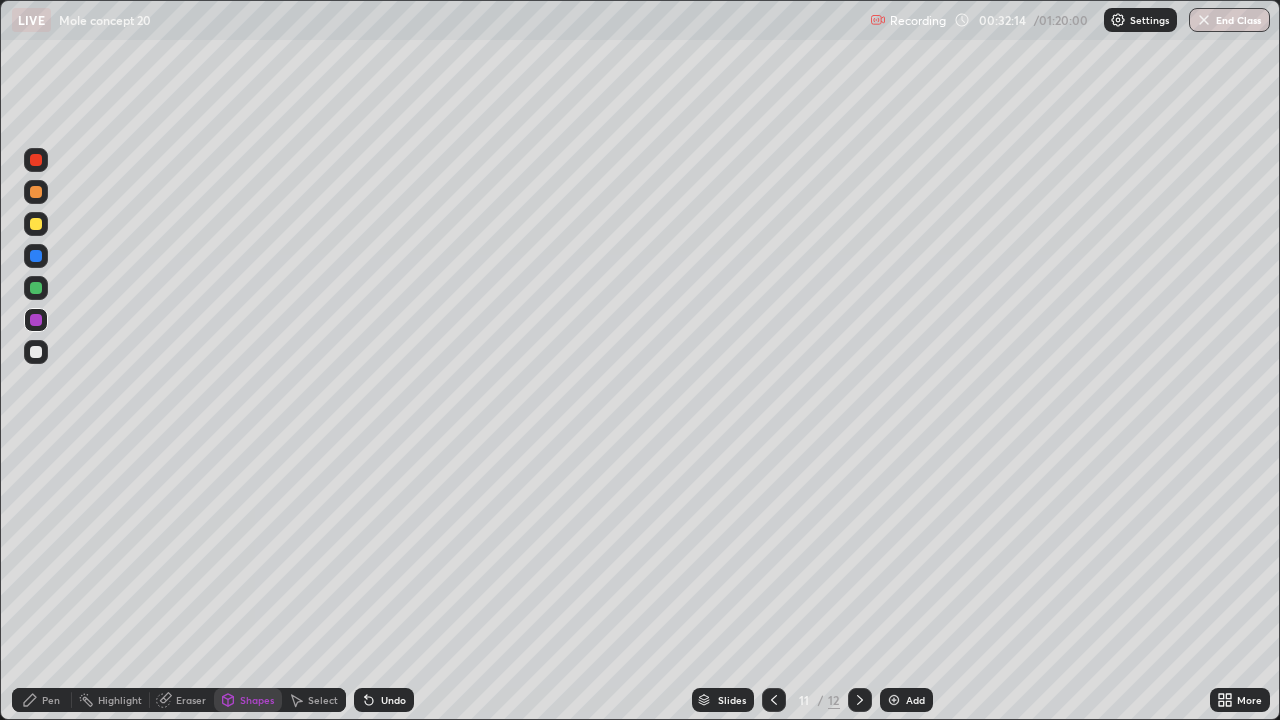 click on "Pen" at bounding box center (51, 700) 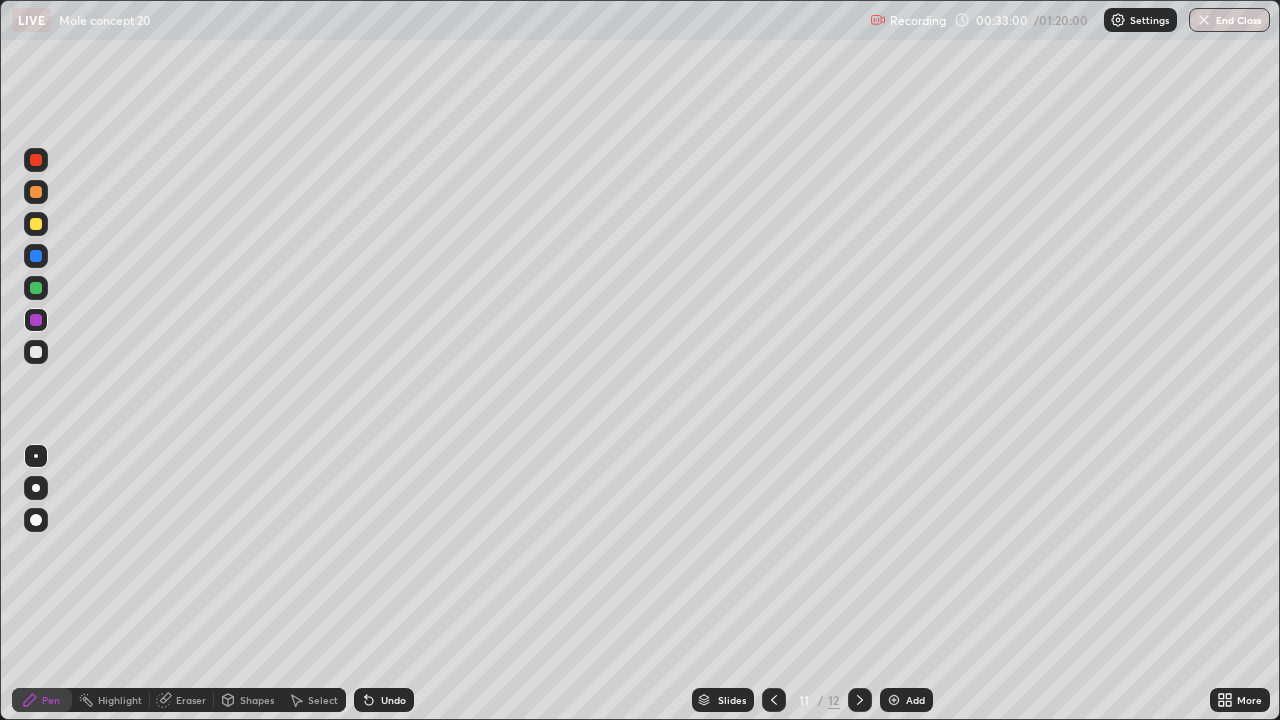 click at bounding box center [36, 320] 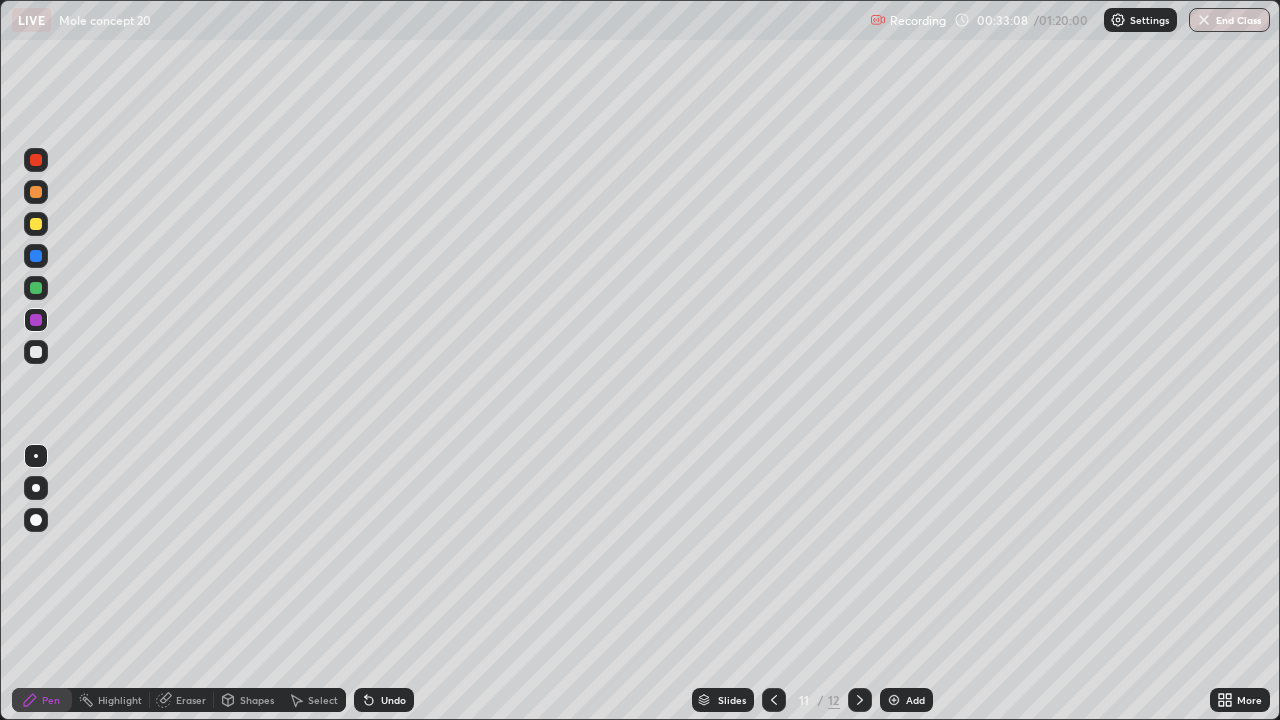 click at bounding box center [36, 320] 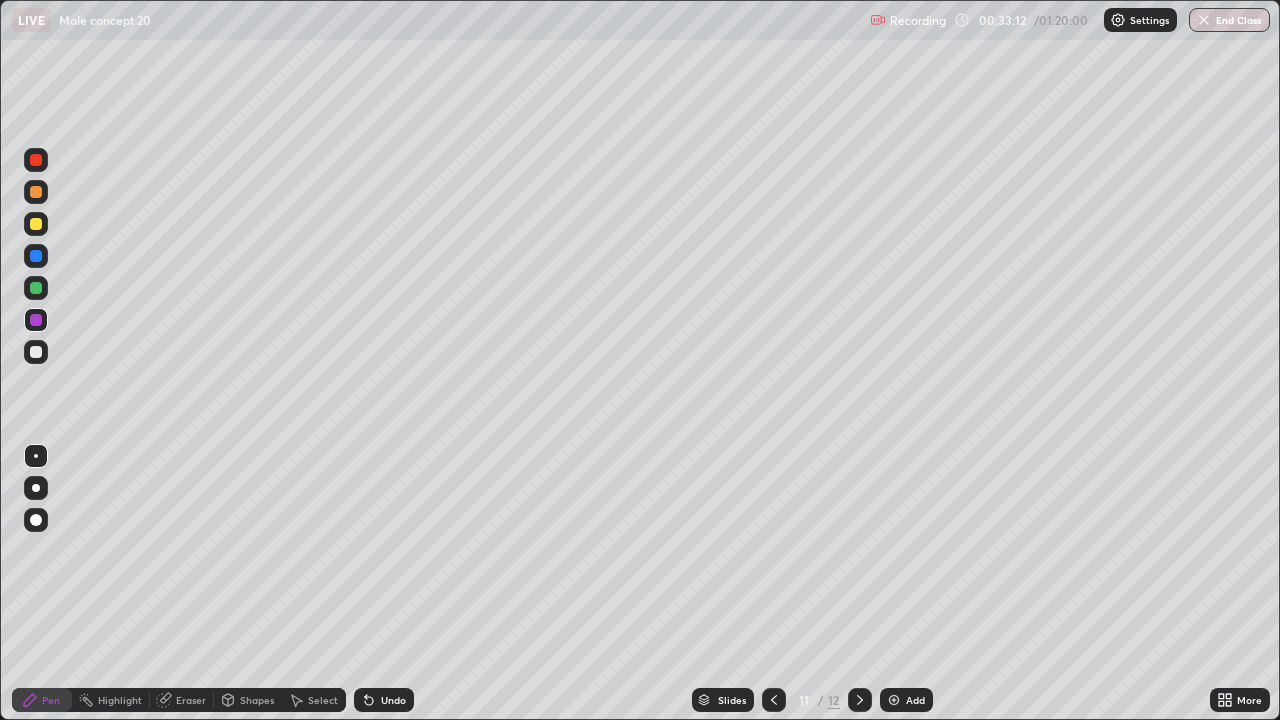 click on "Undo" at bounding box center (384, 700) 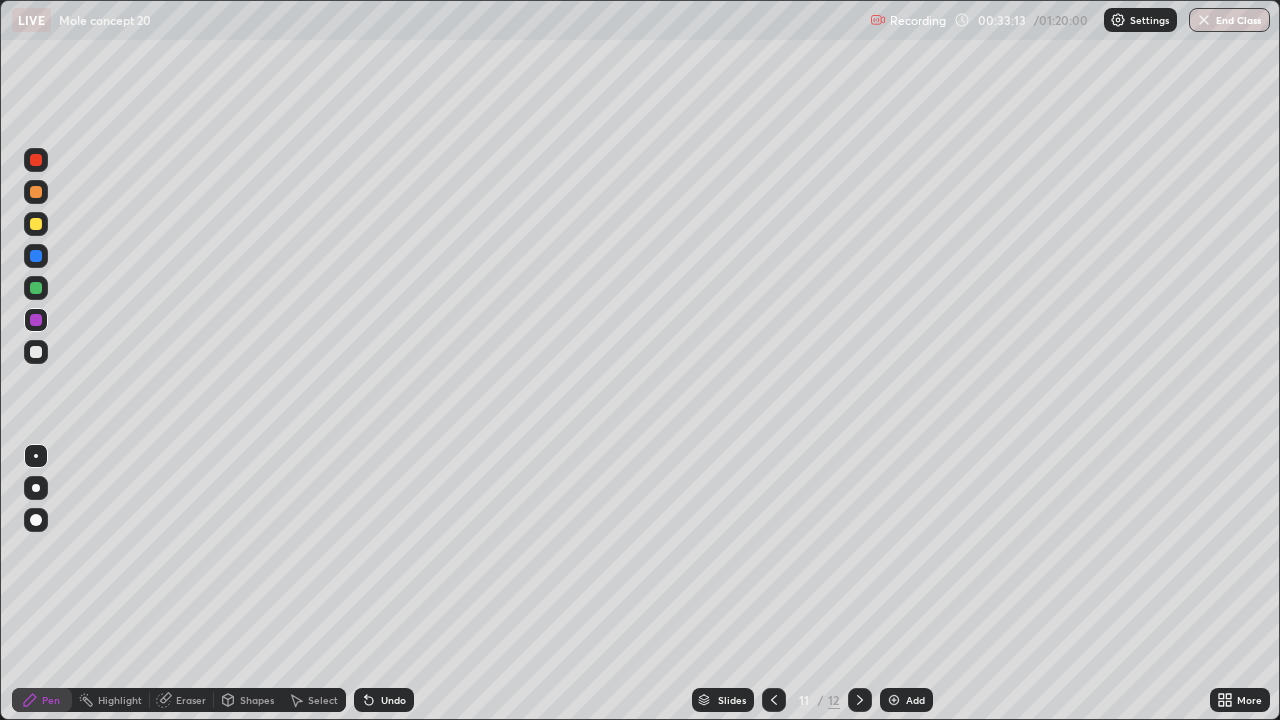 click 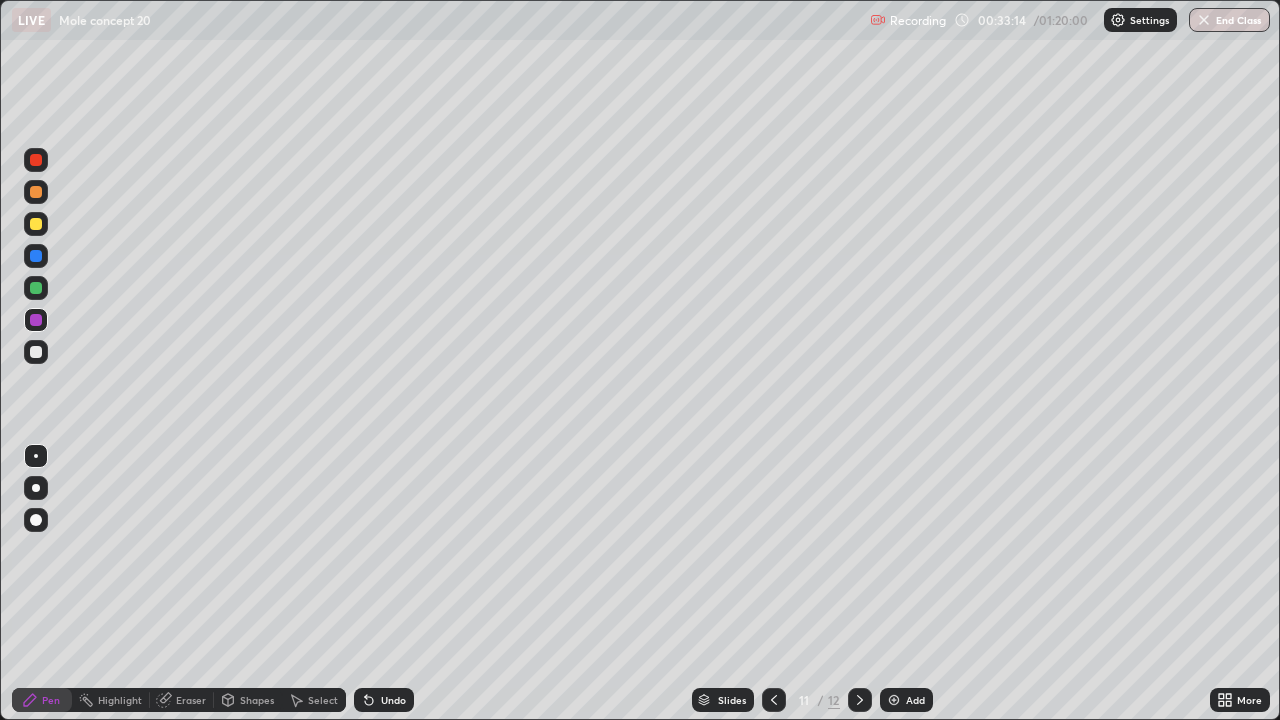 click on "Shapes" at bounding box center [257, 700] 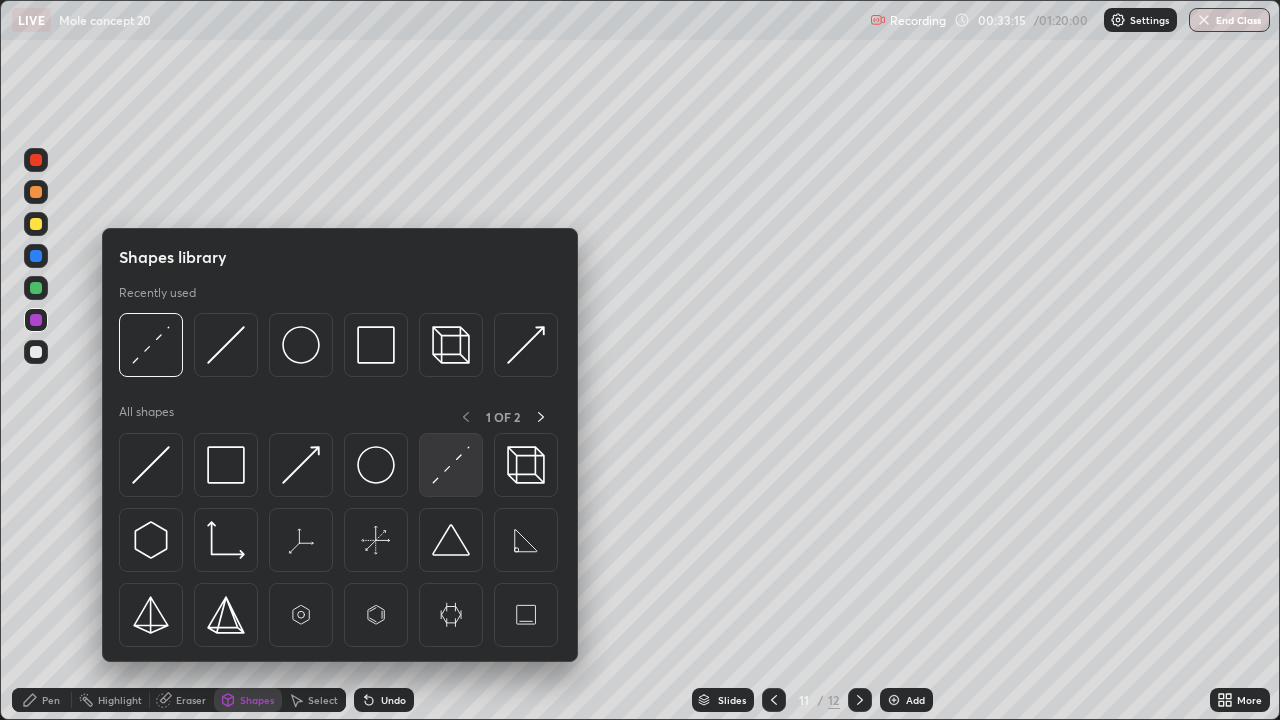 click at bounding box center (451, 465) 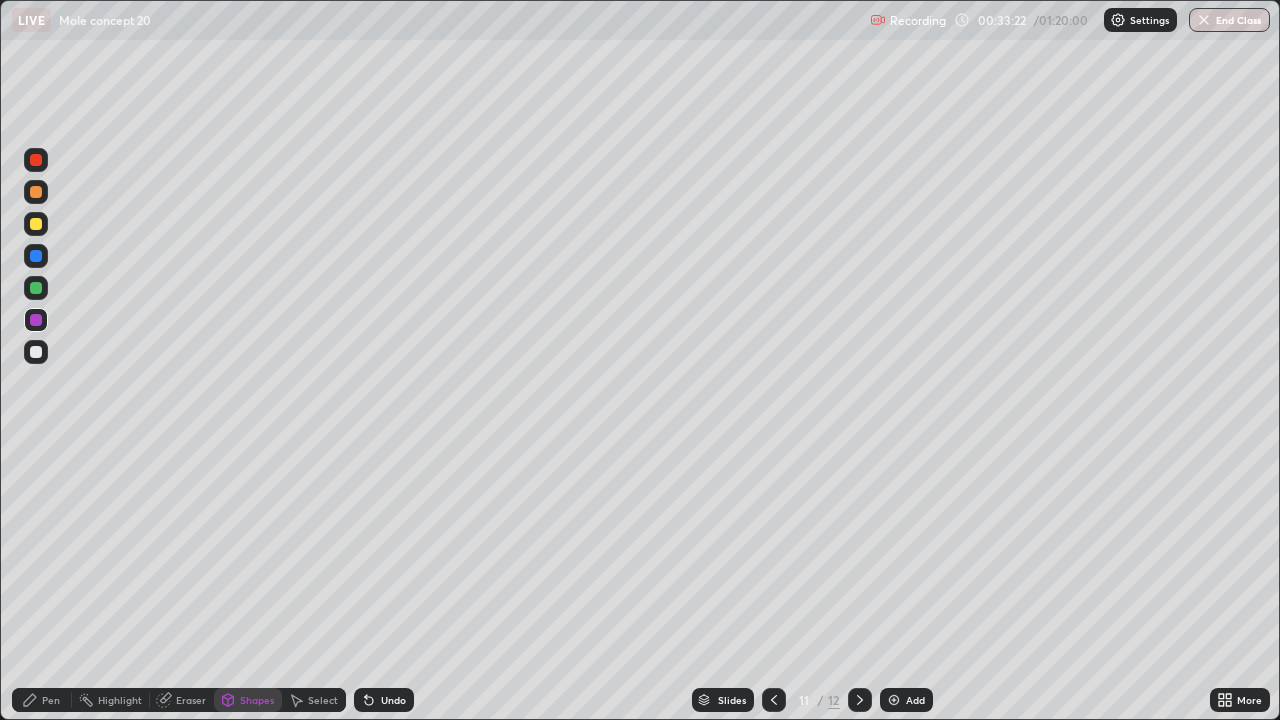 click on "Pen" at bounding box center (51, 700) 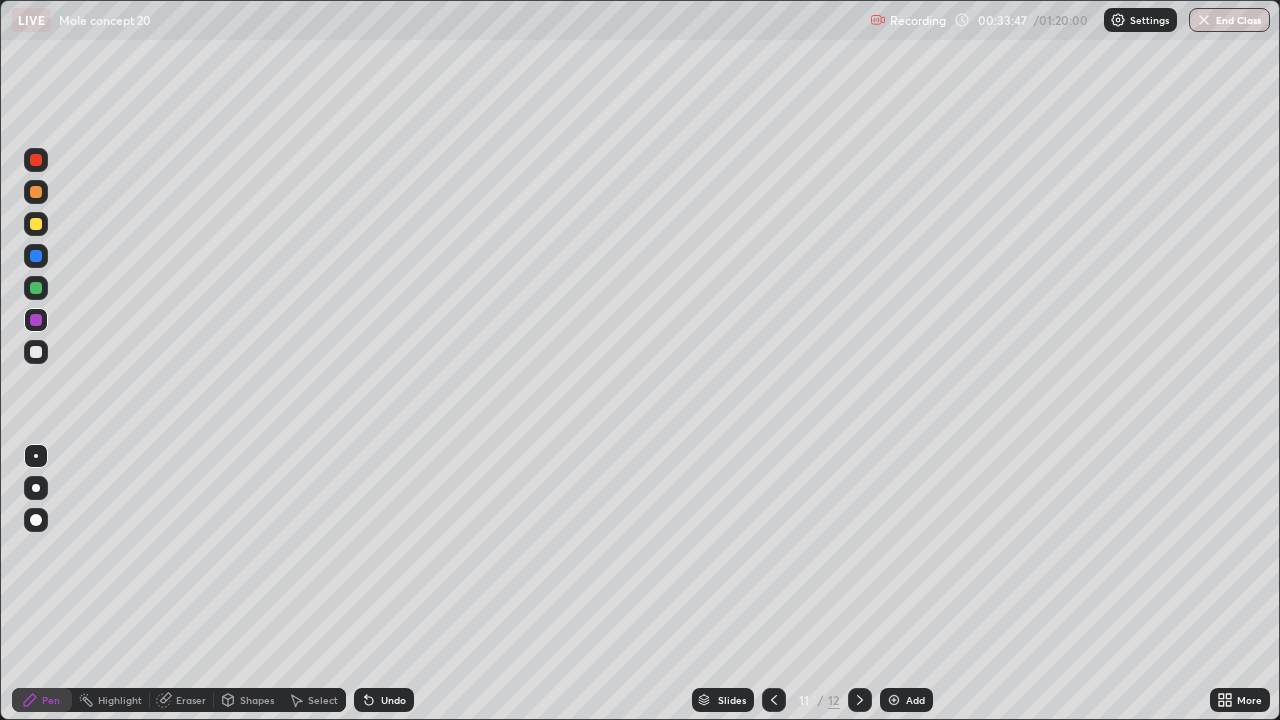 click on "Eraser" at bounding box center [191, 700] 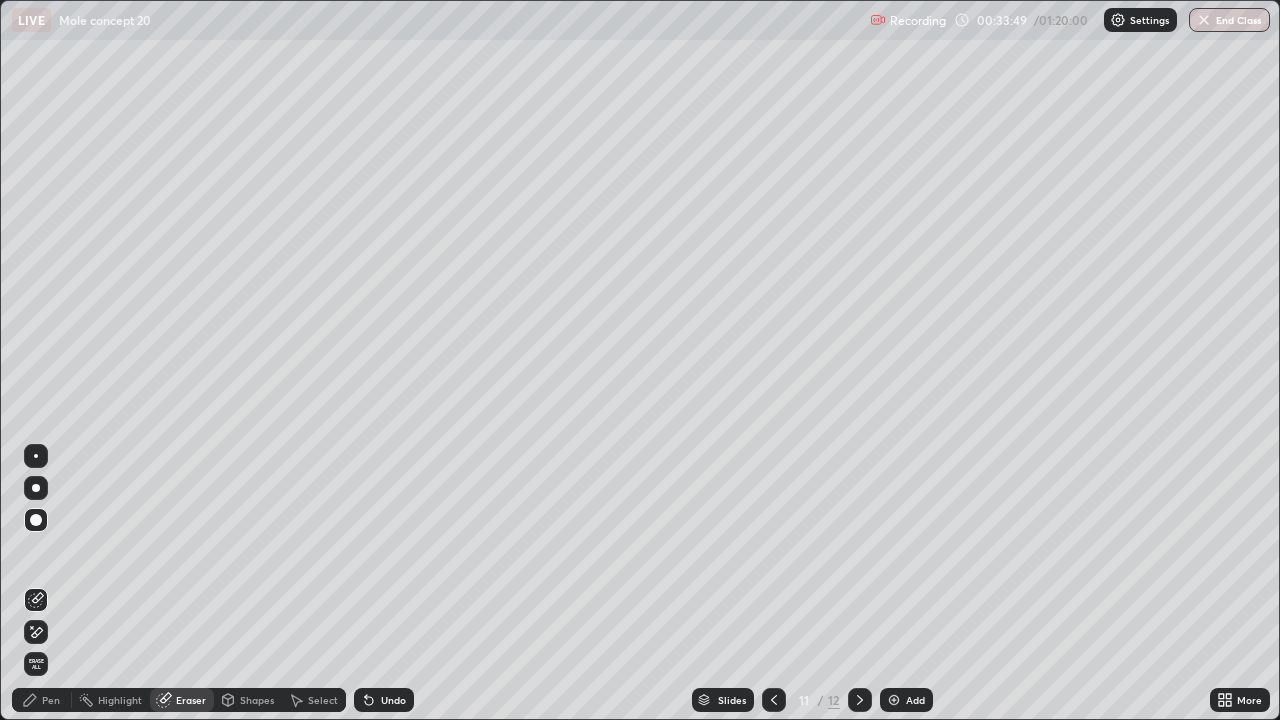 click on "Pen" at bounding box center [51, 700] 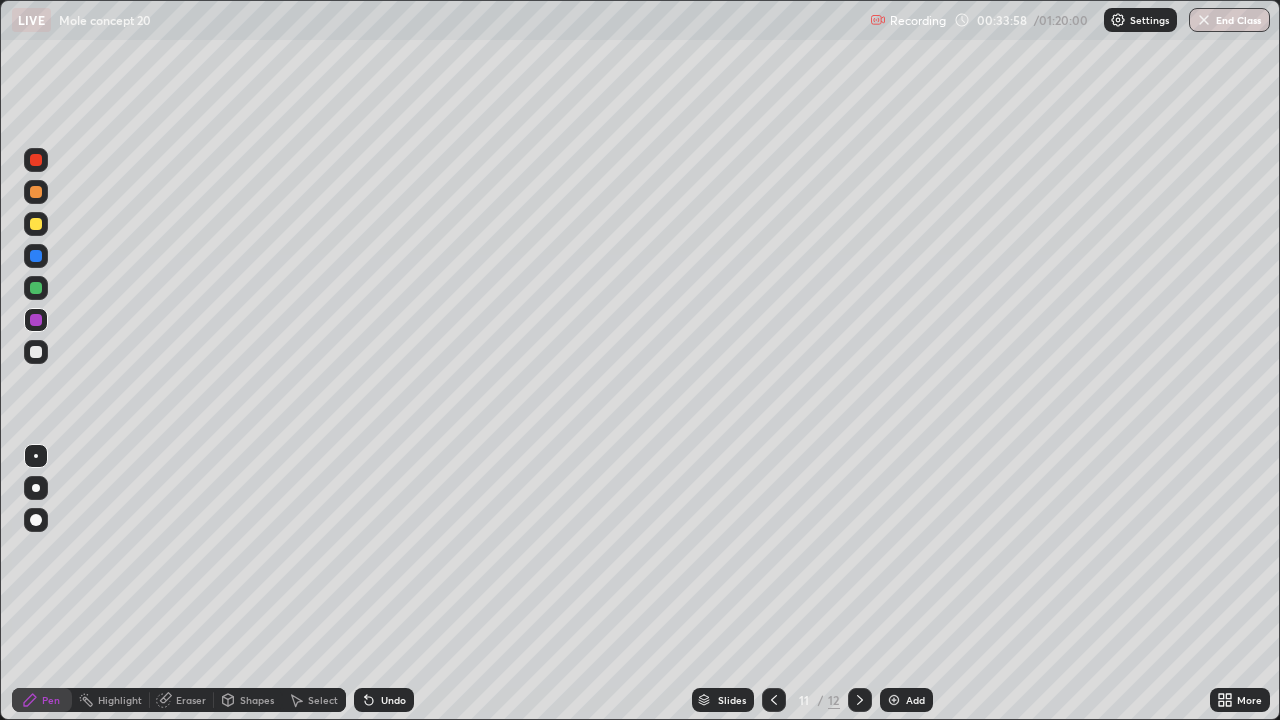 click 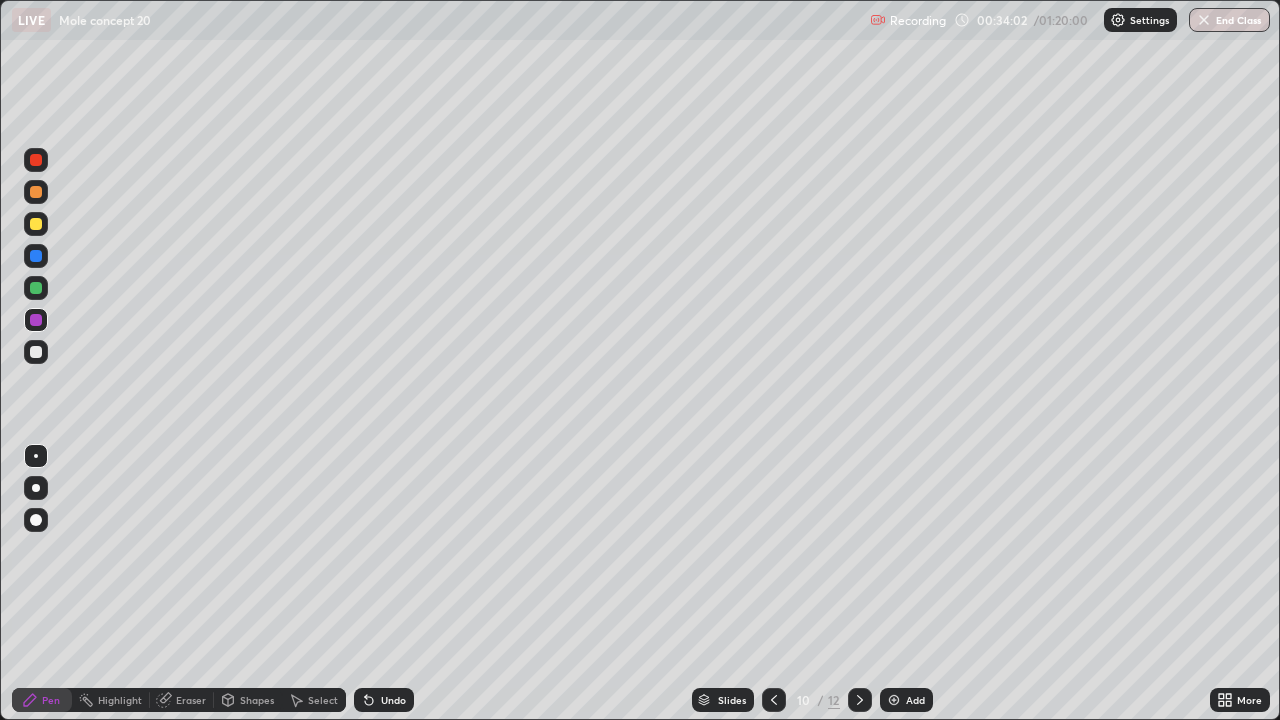 click 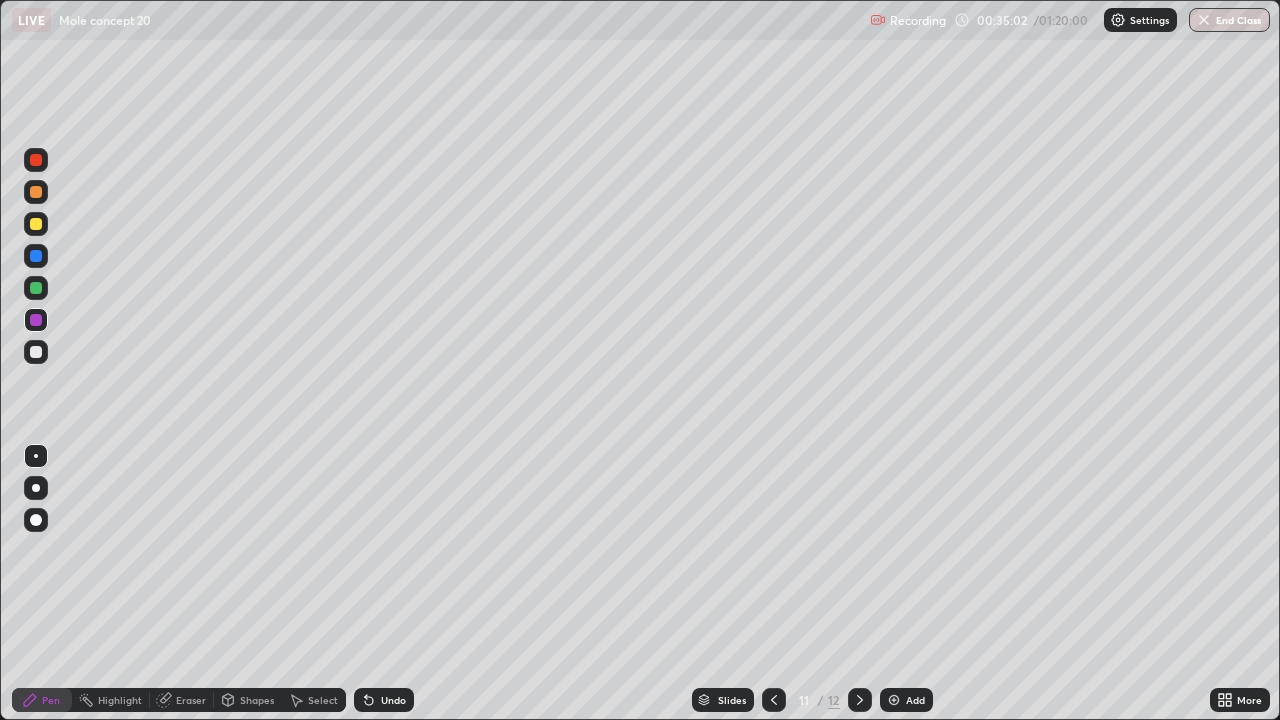 click on "Pen Highlight Eraser Shapes Select Undo Slides 11 / 12 Add More" at bounding box center [640, 700] 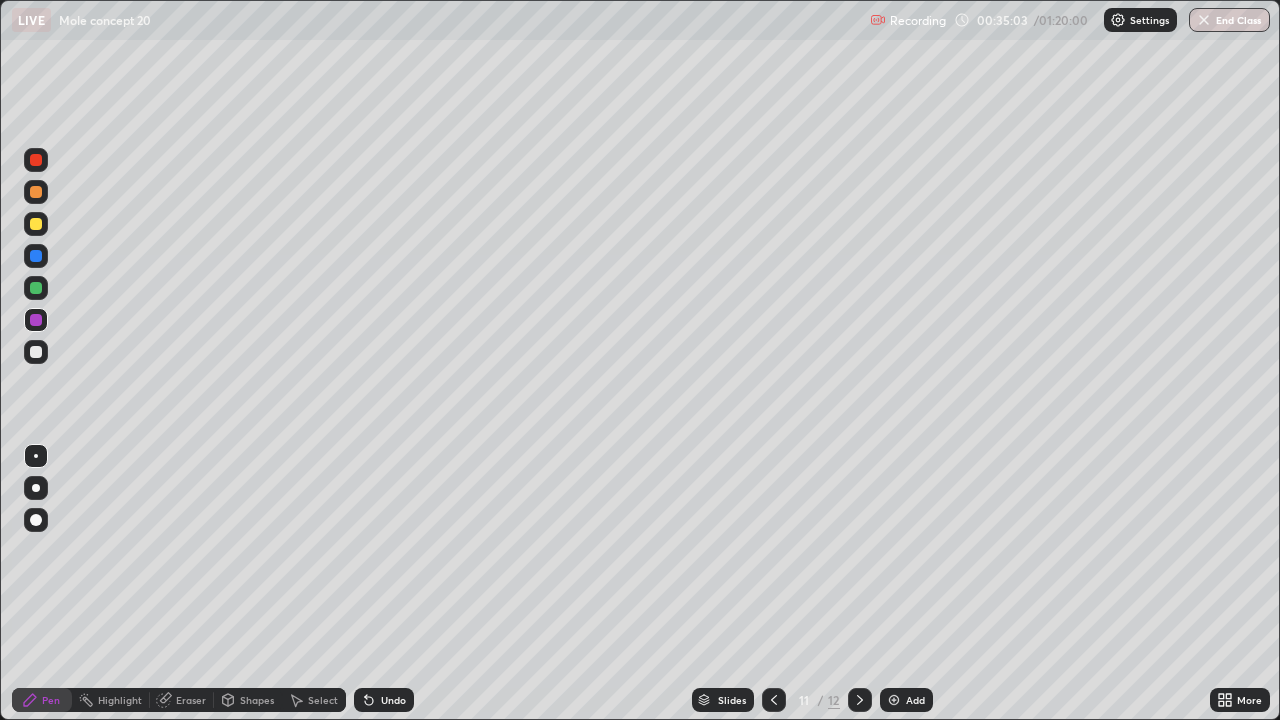 click on "More" at bounding box center (1240, 700) 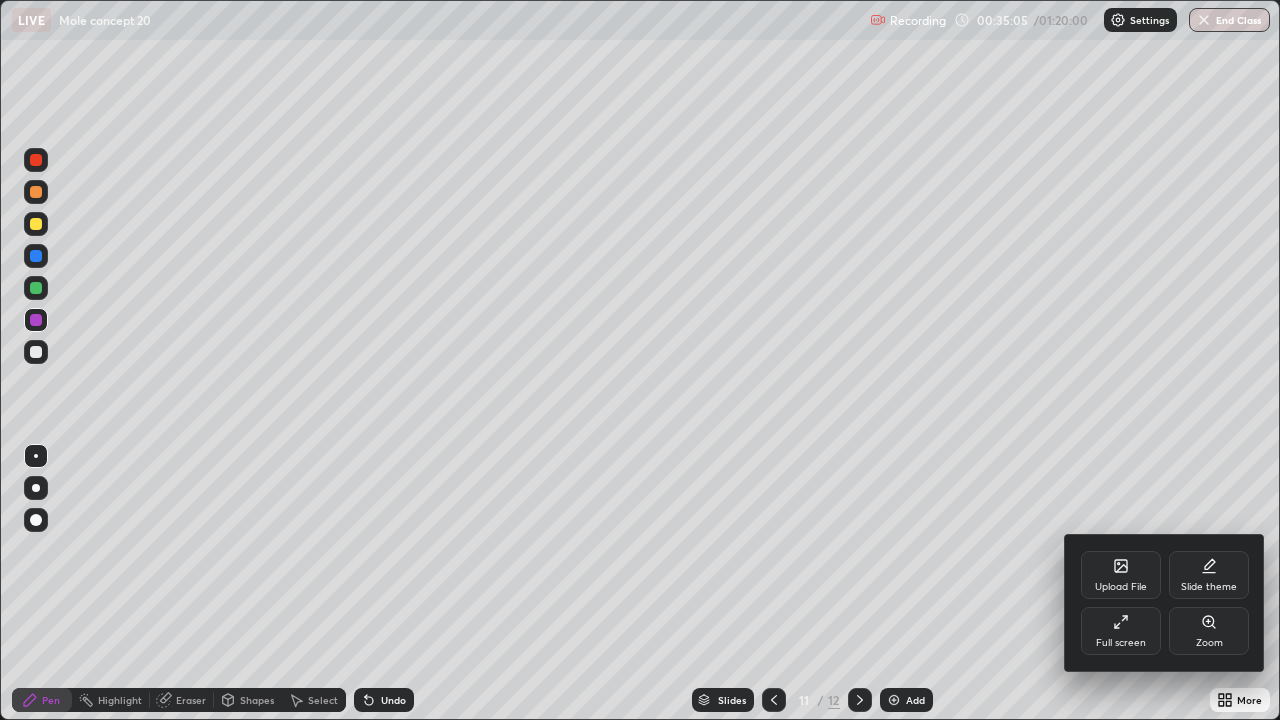 click at bounding box center [640, 360] 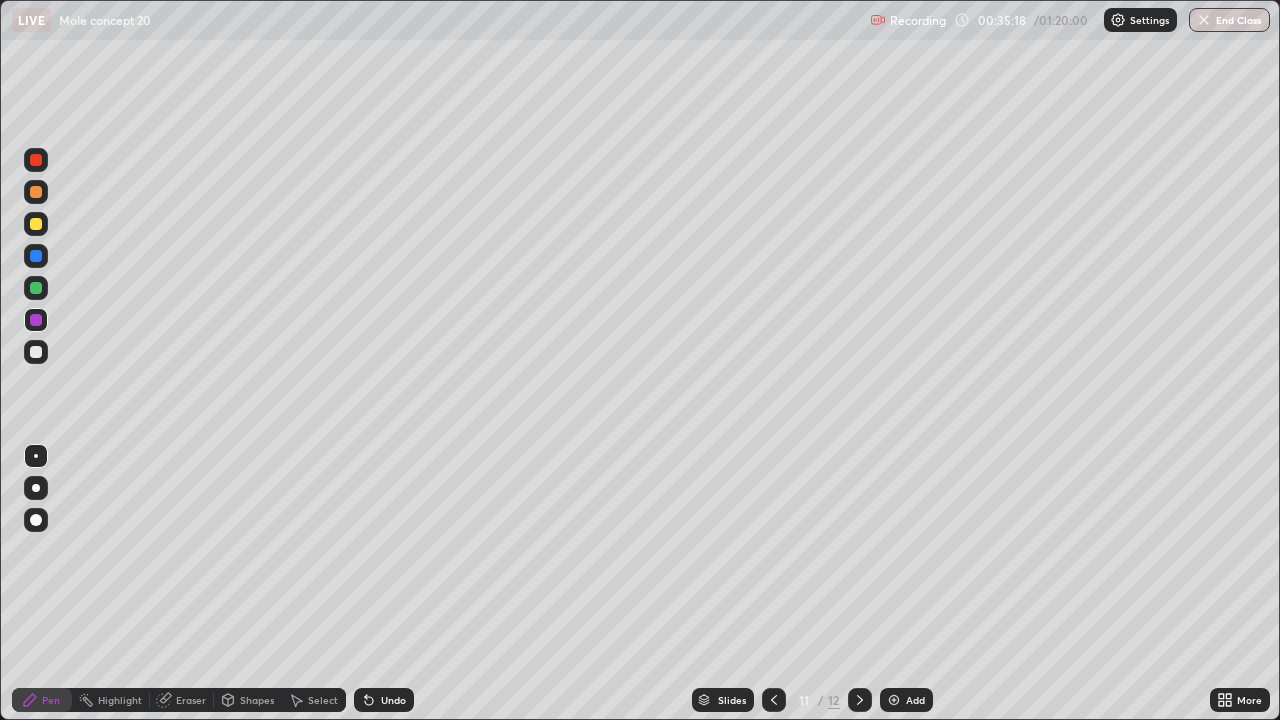 click on "More" at bounding box center (1240, 700) 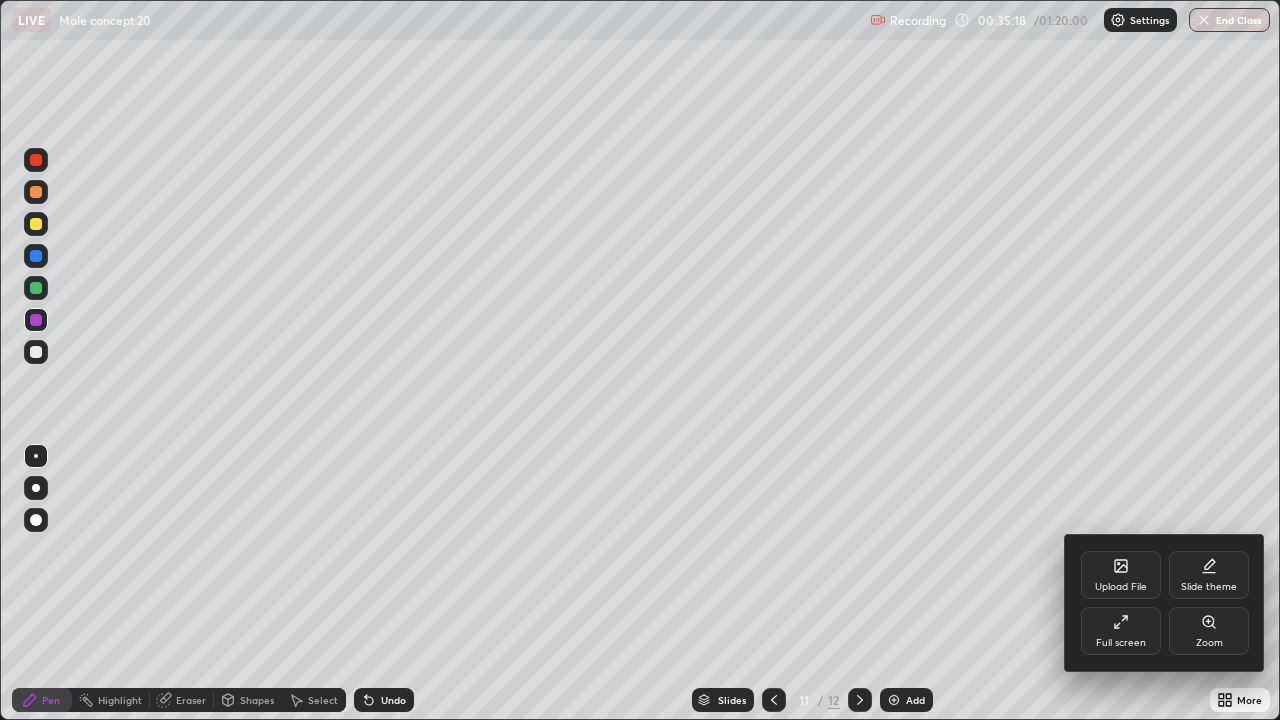 click at bounding box center (640, 360) 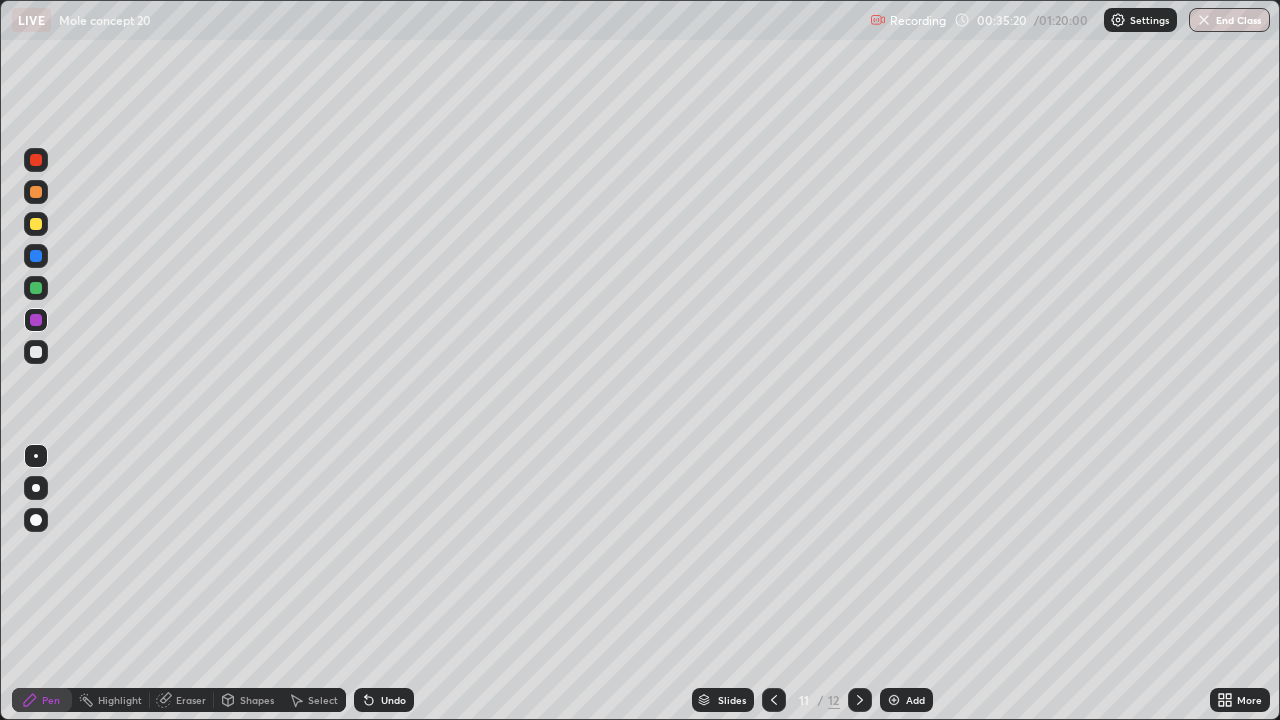 click on "More" at bounding box center (1240, 700) 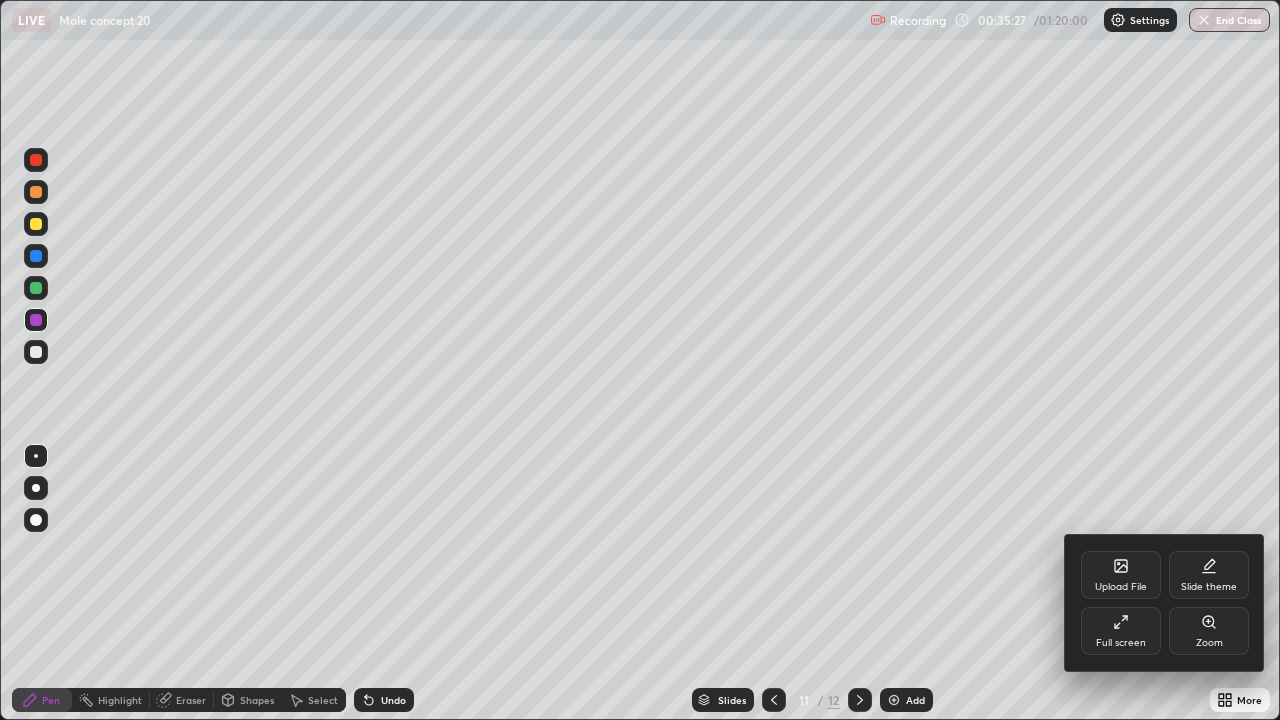 click at bounding box center [640, 360] 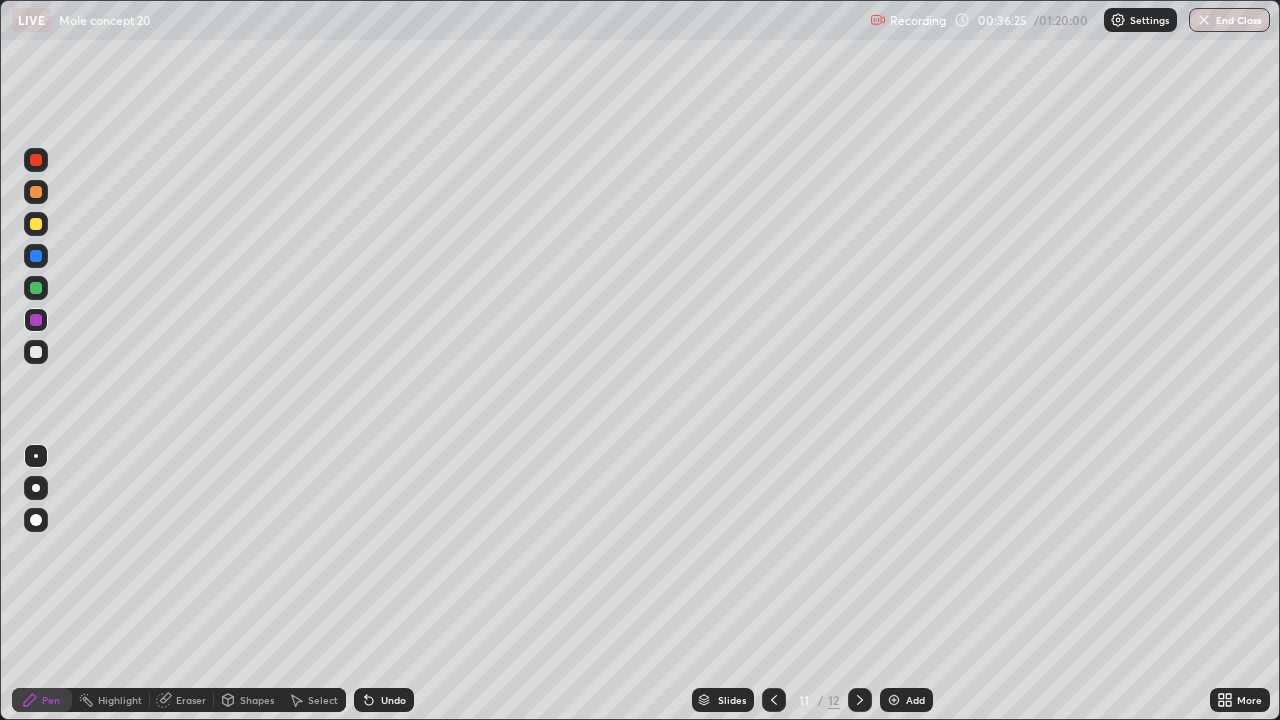 click 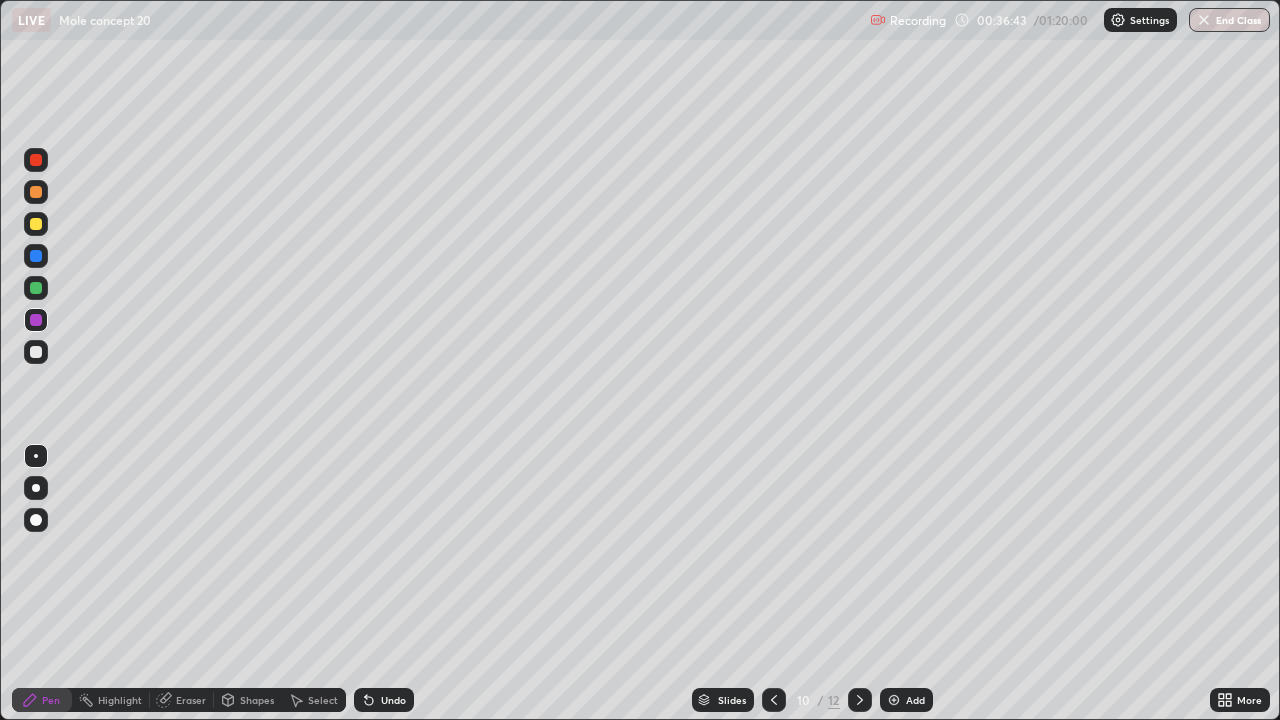click 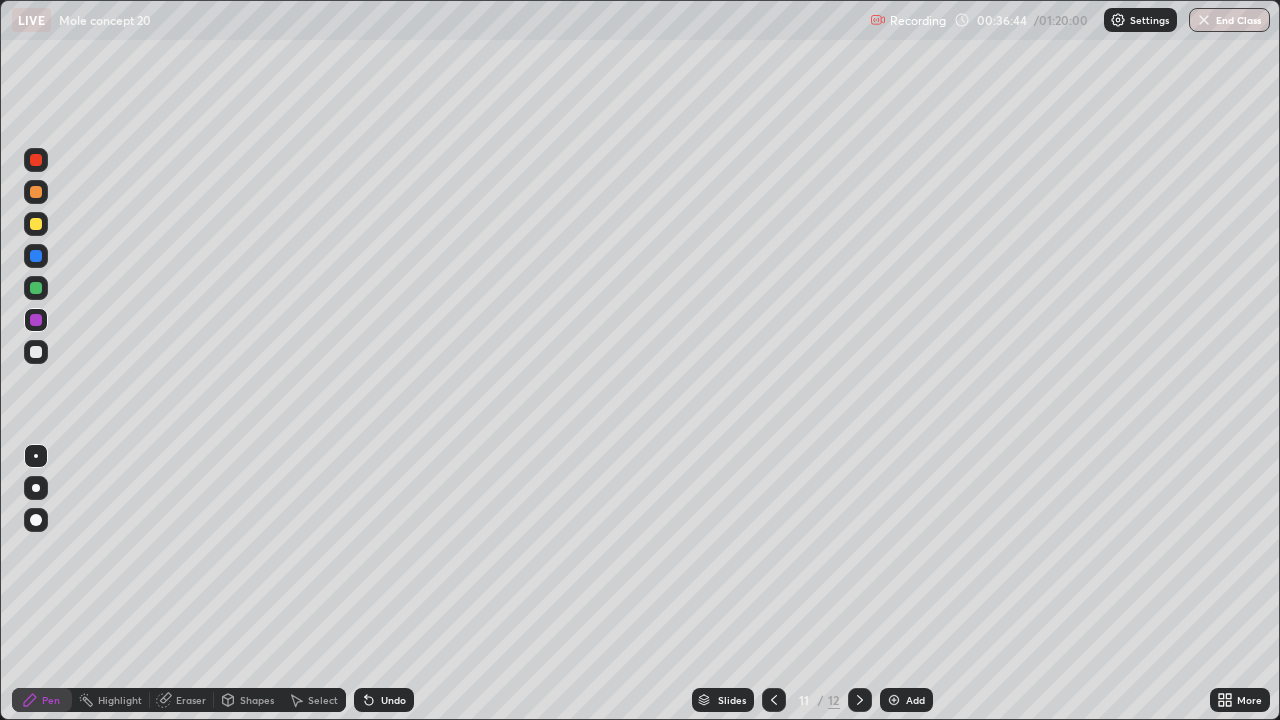 click 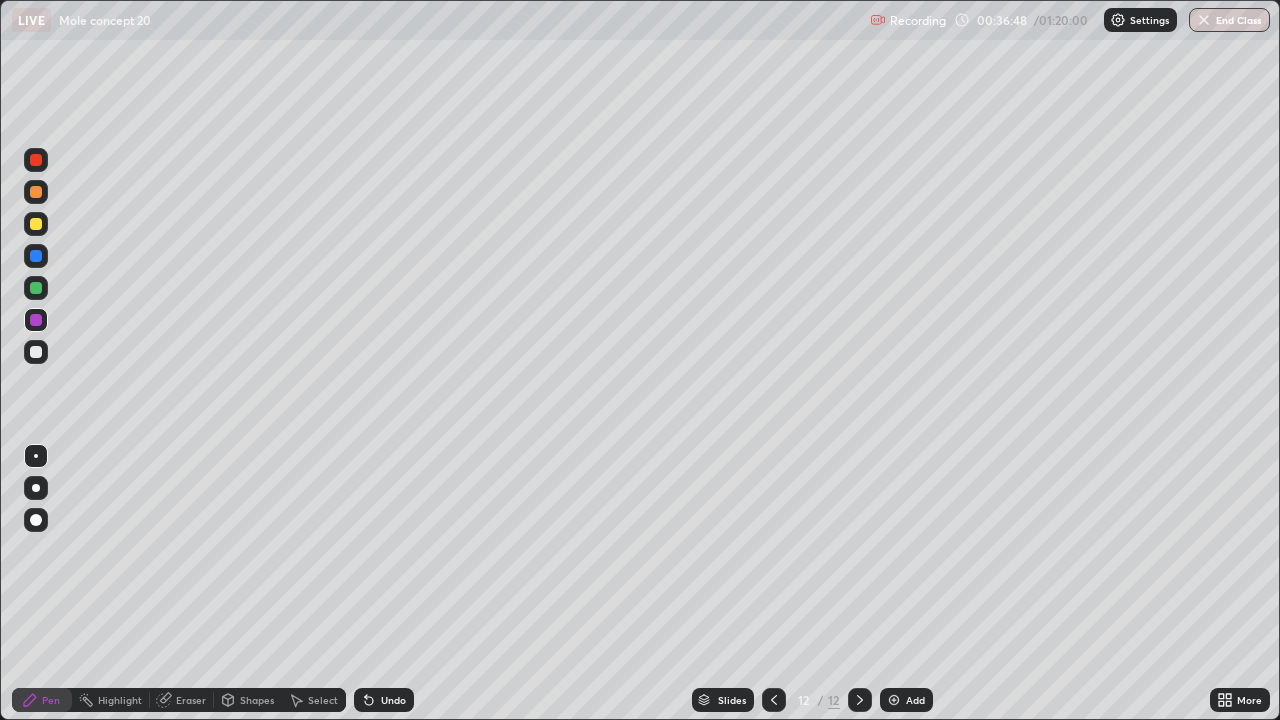 click at bounding box center (36, 352) 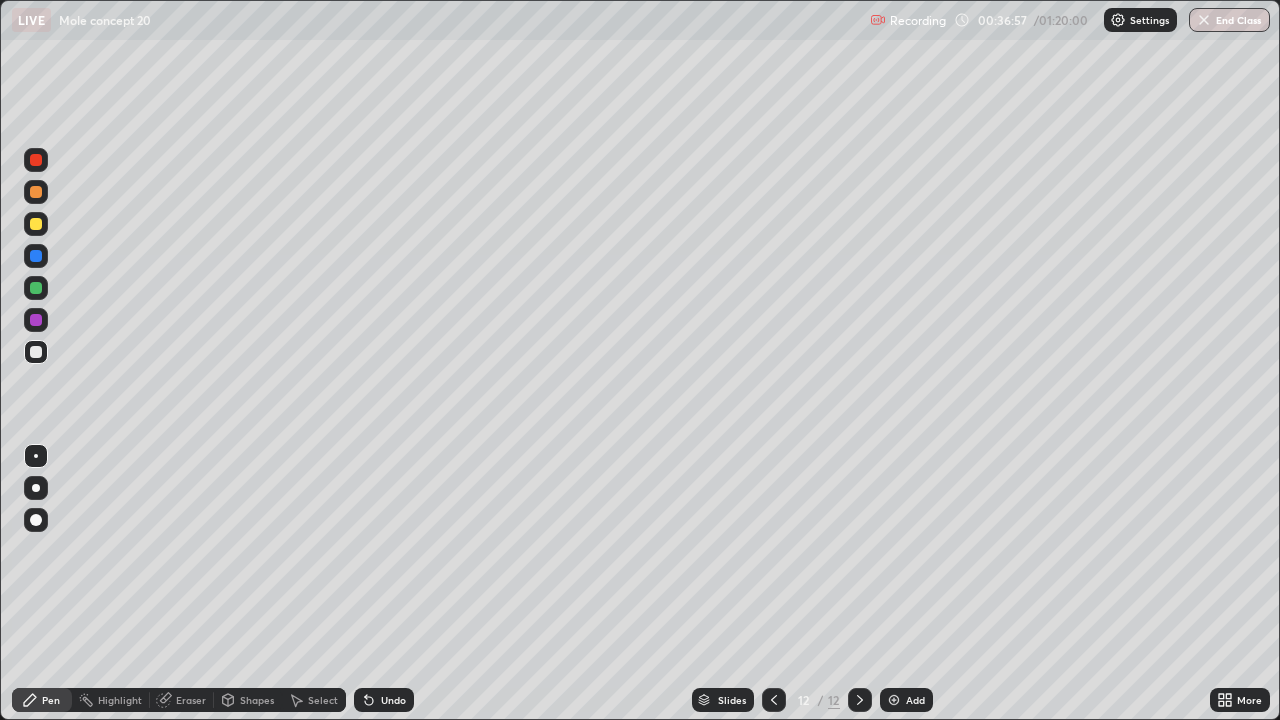 click on "Pen" at bounding box center (51, 700) 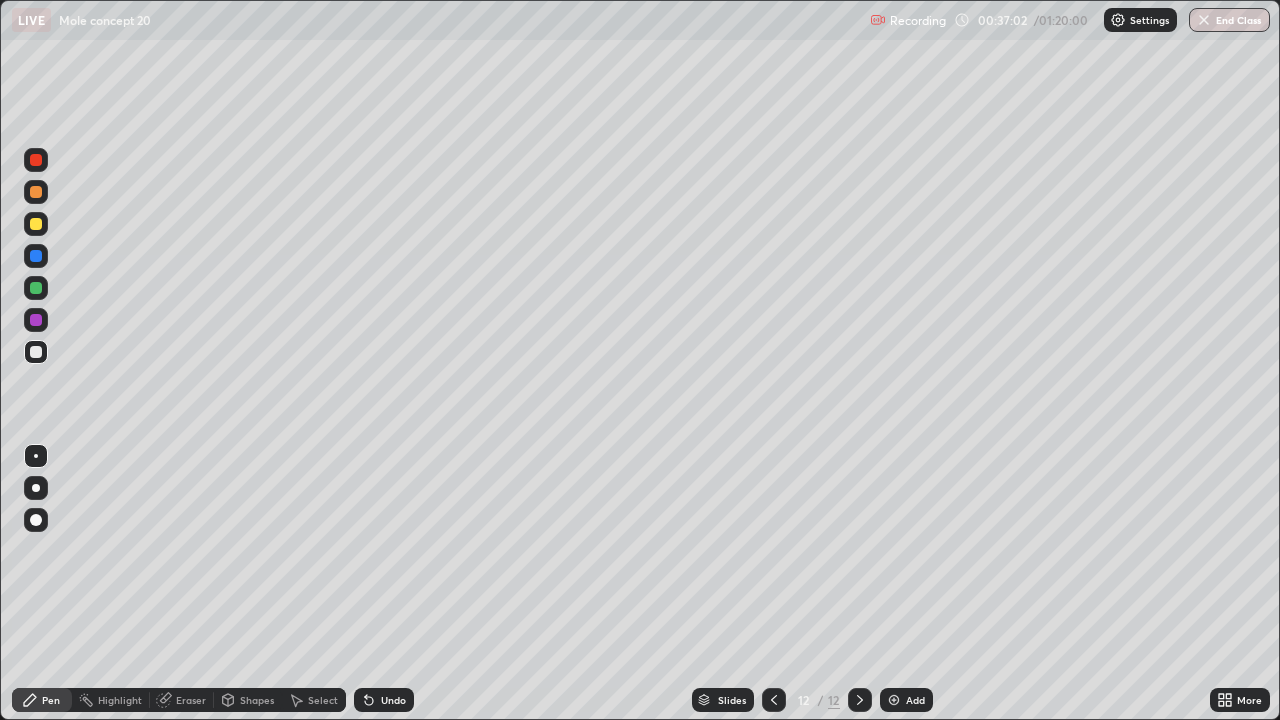 click at bounding box center [774, 700] 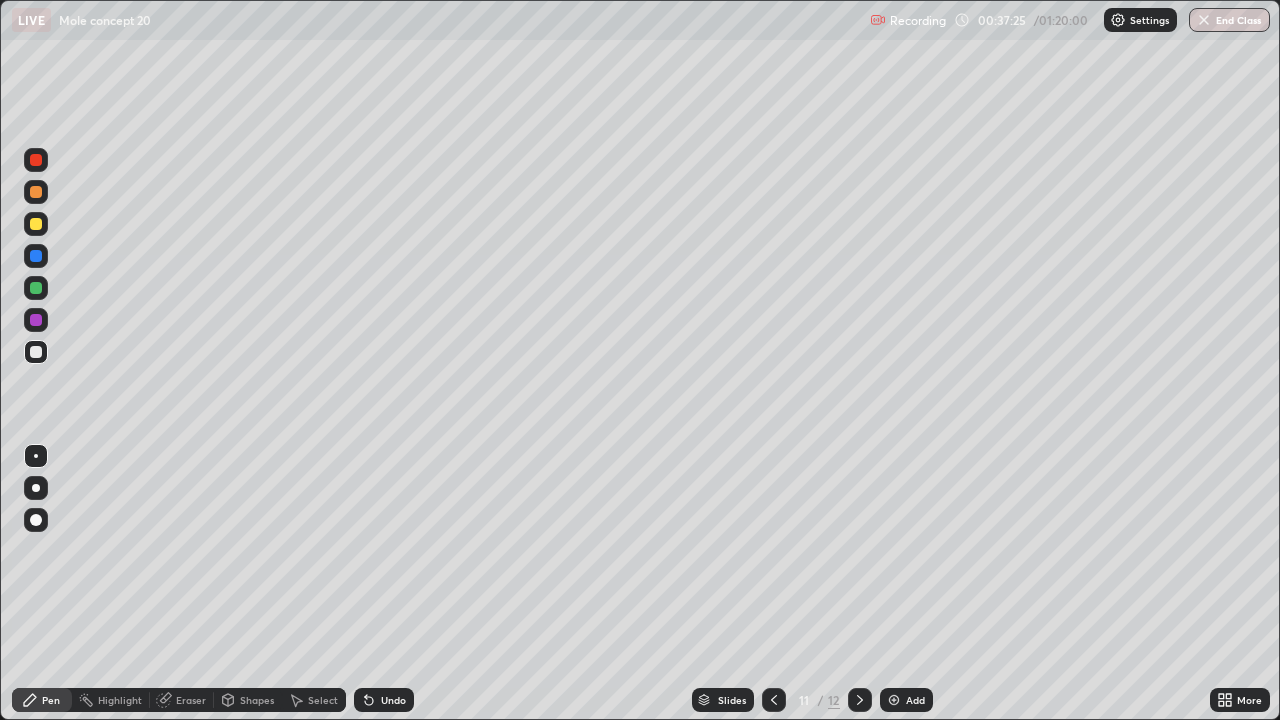 click 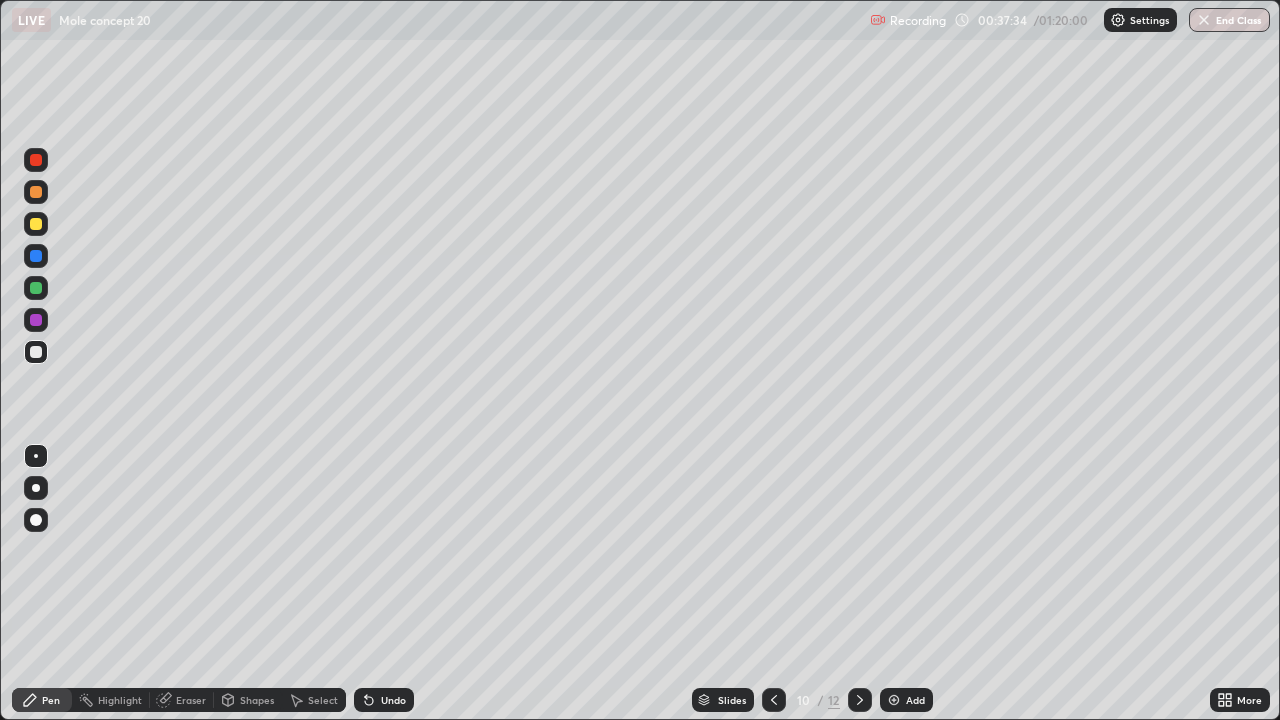 click at bounding box center (774, 700) 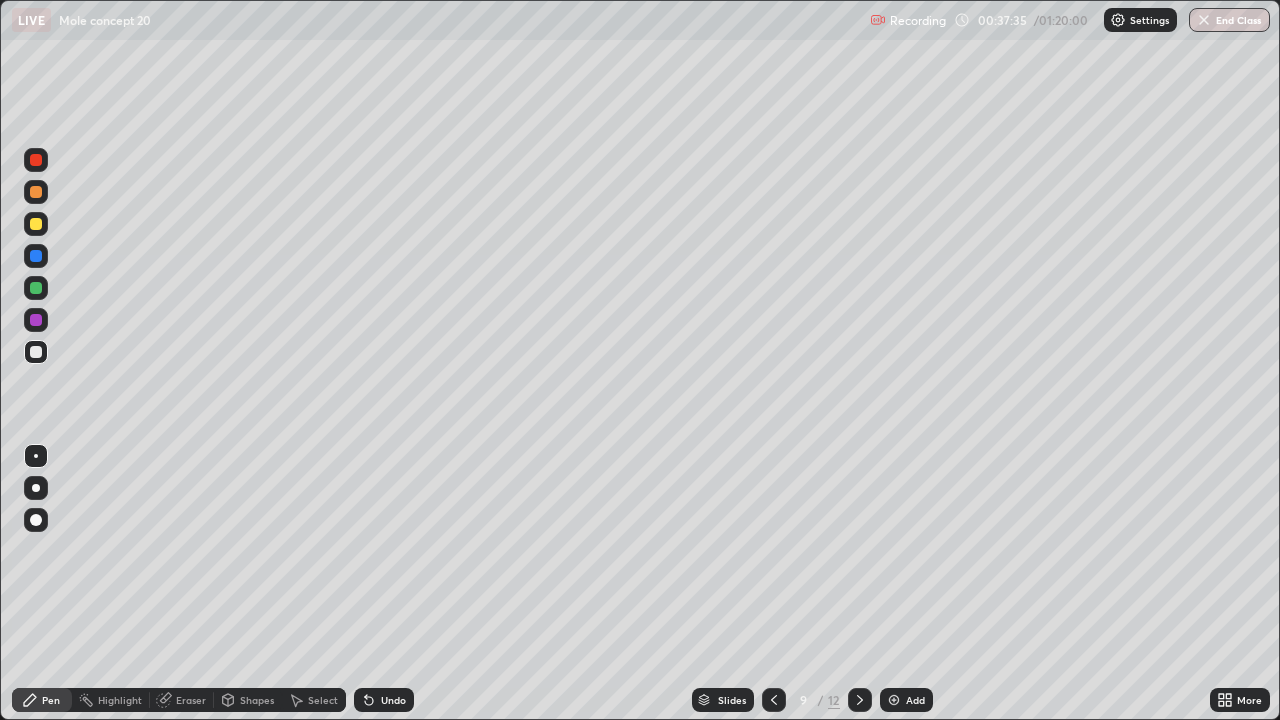 click 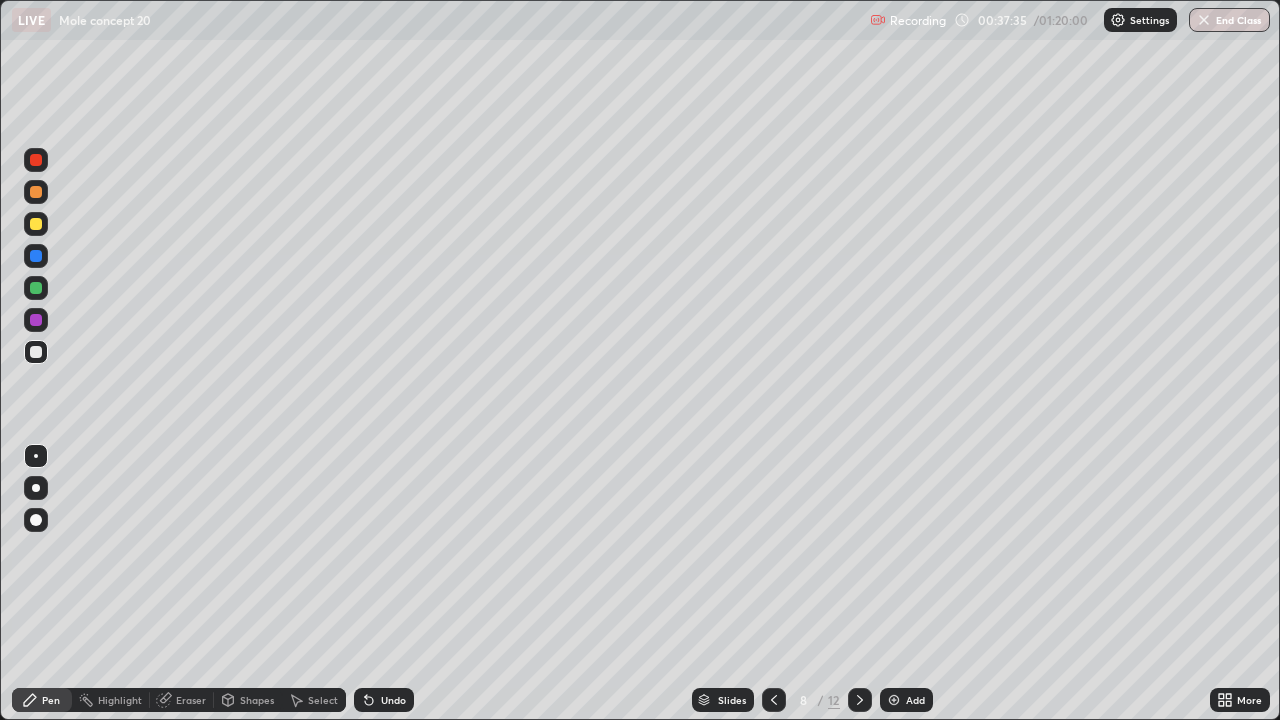 click 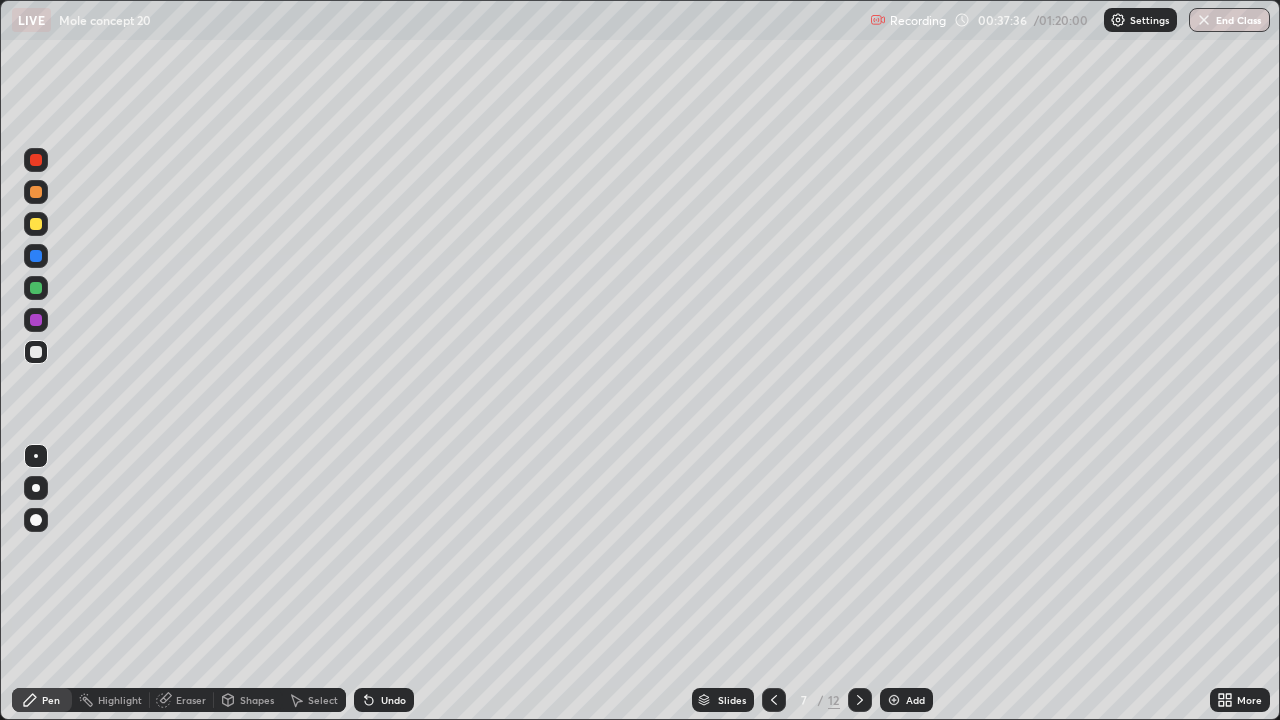 click 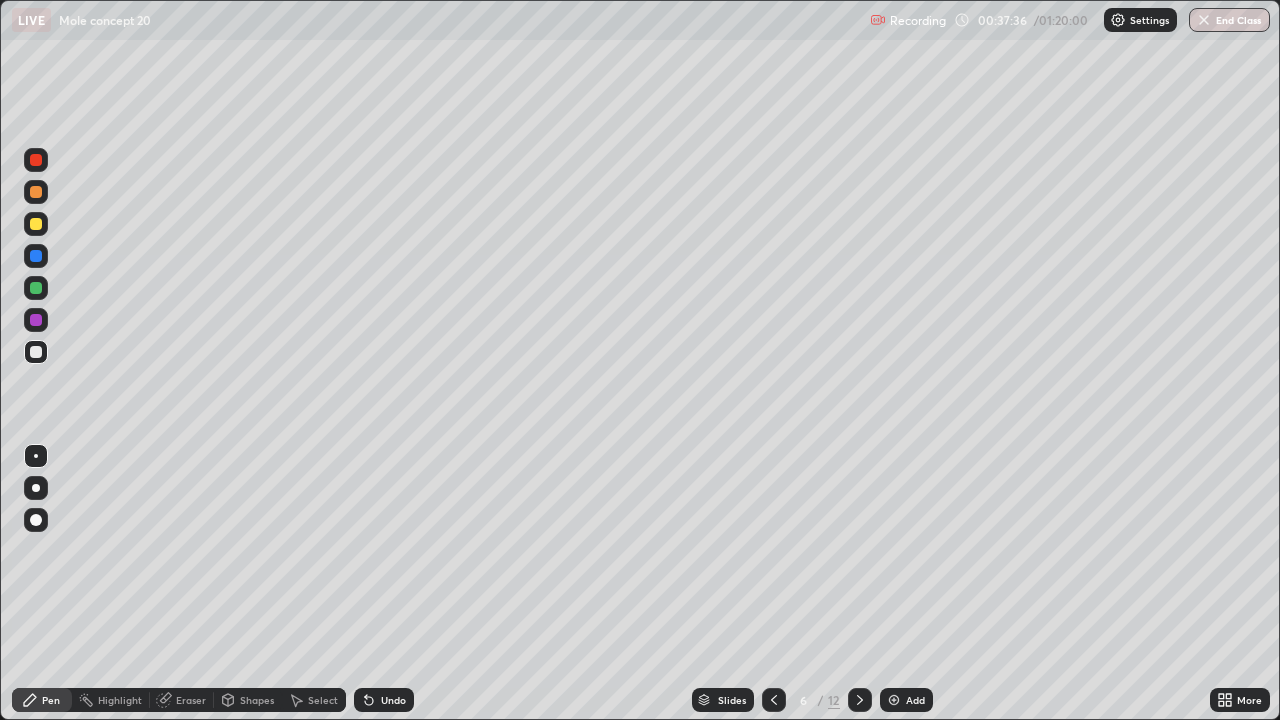 click 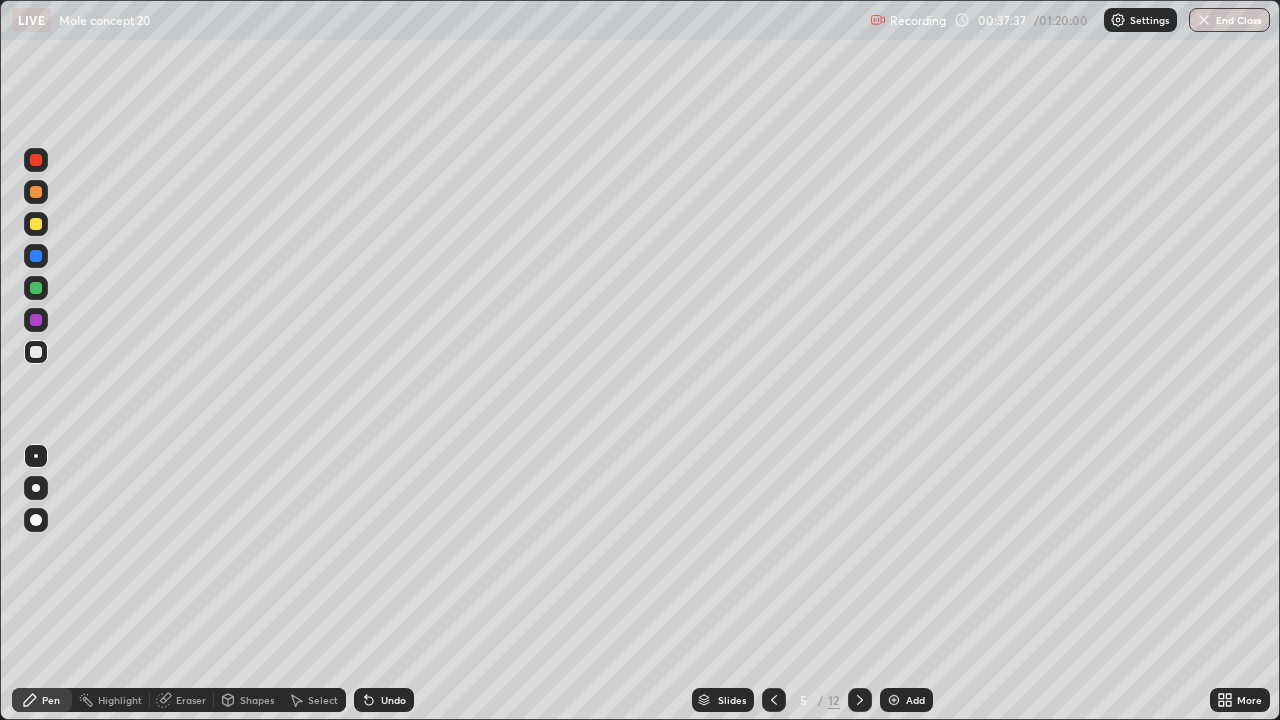 click 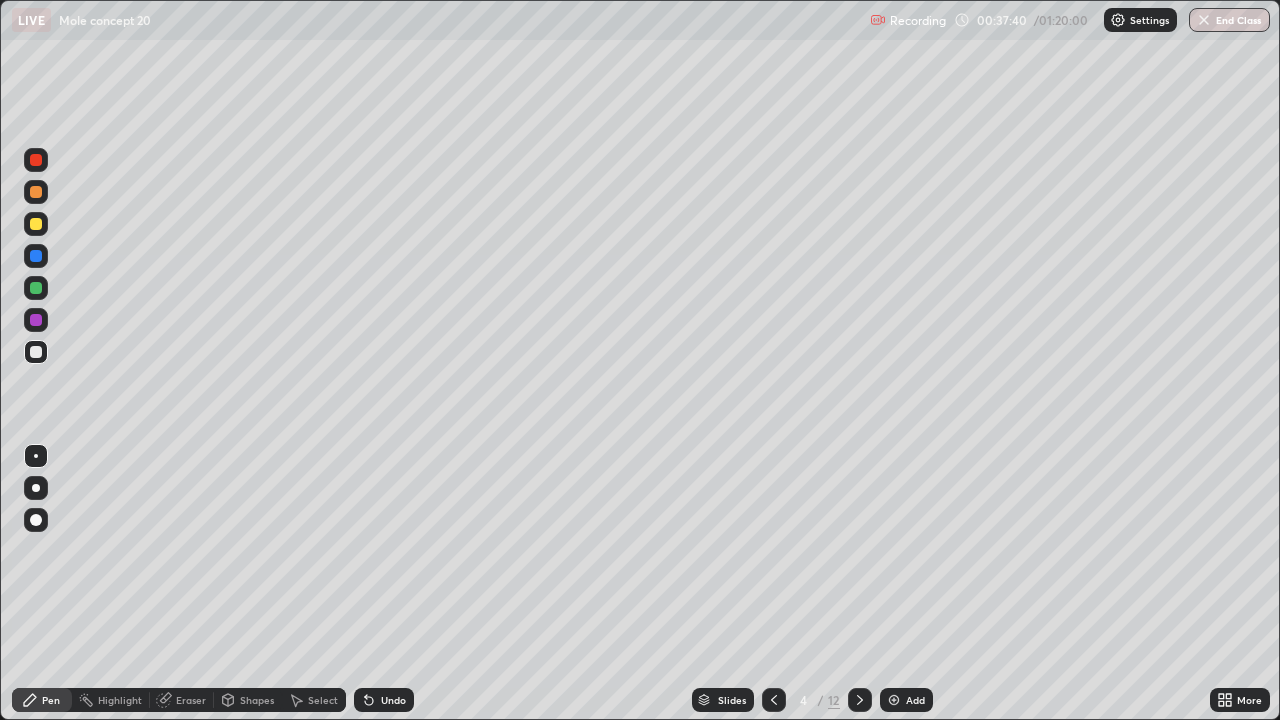 click 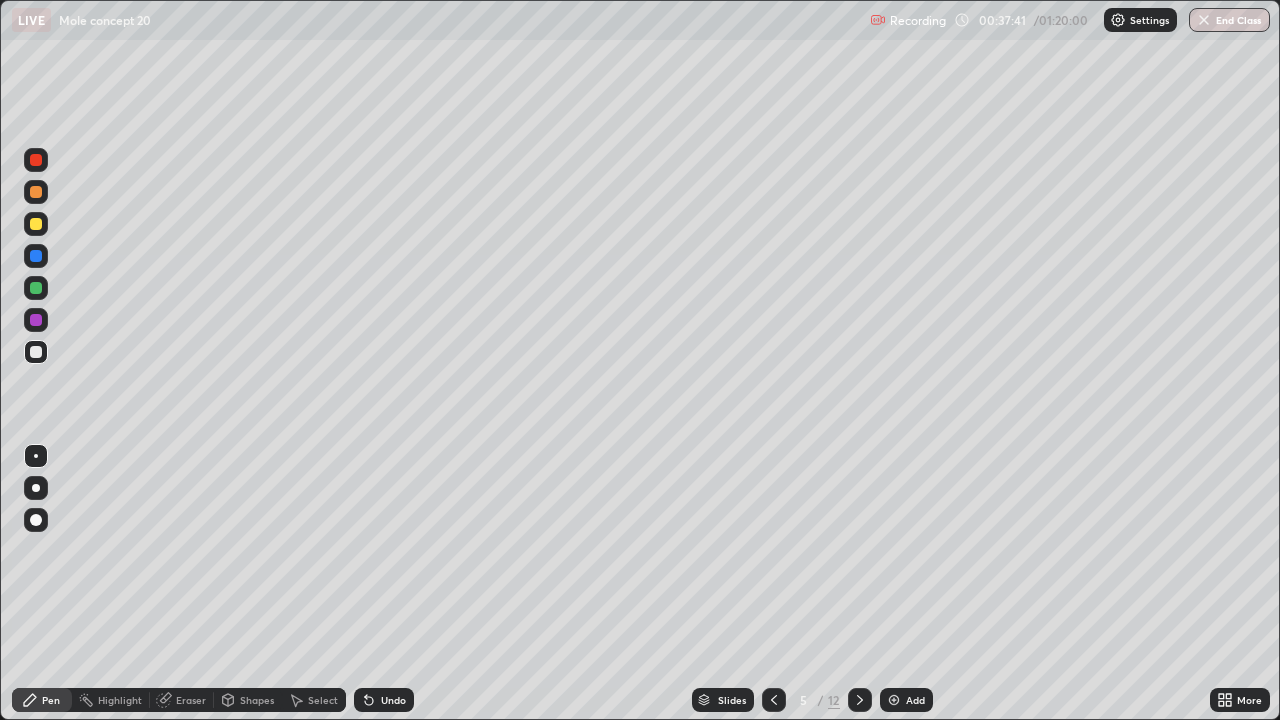 click 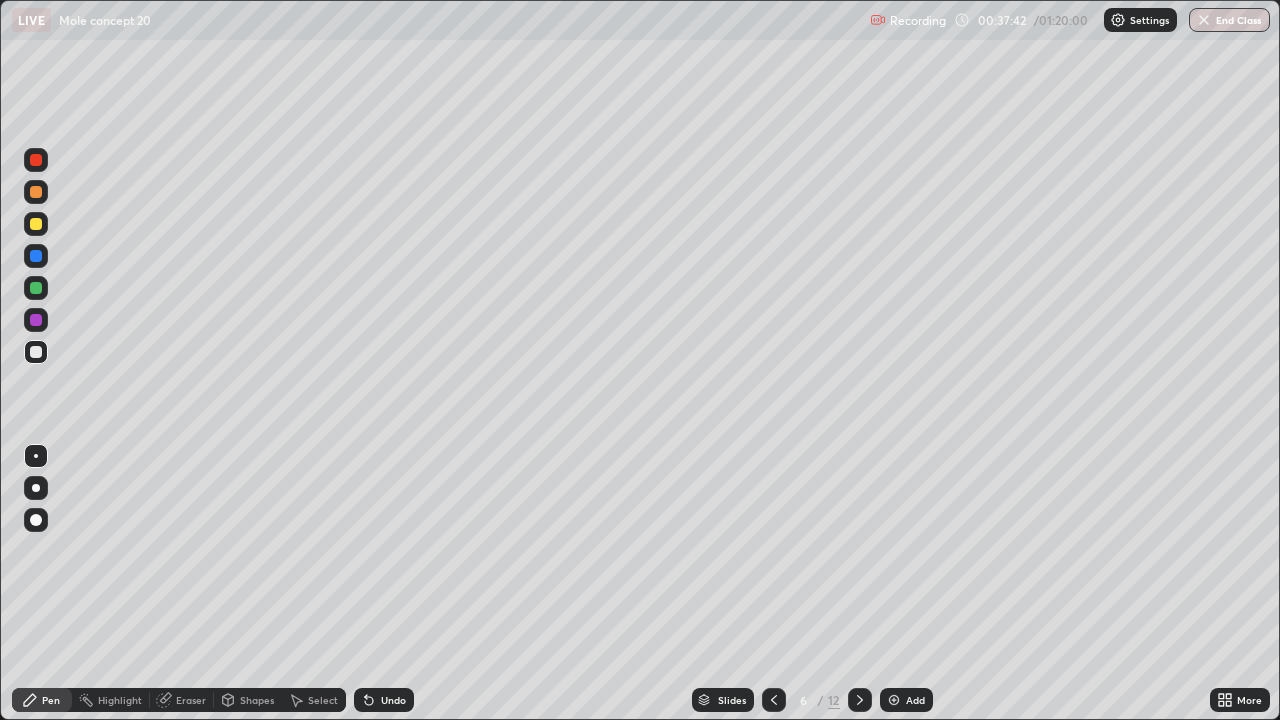 click 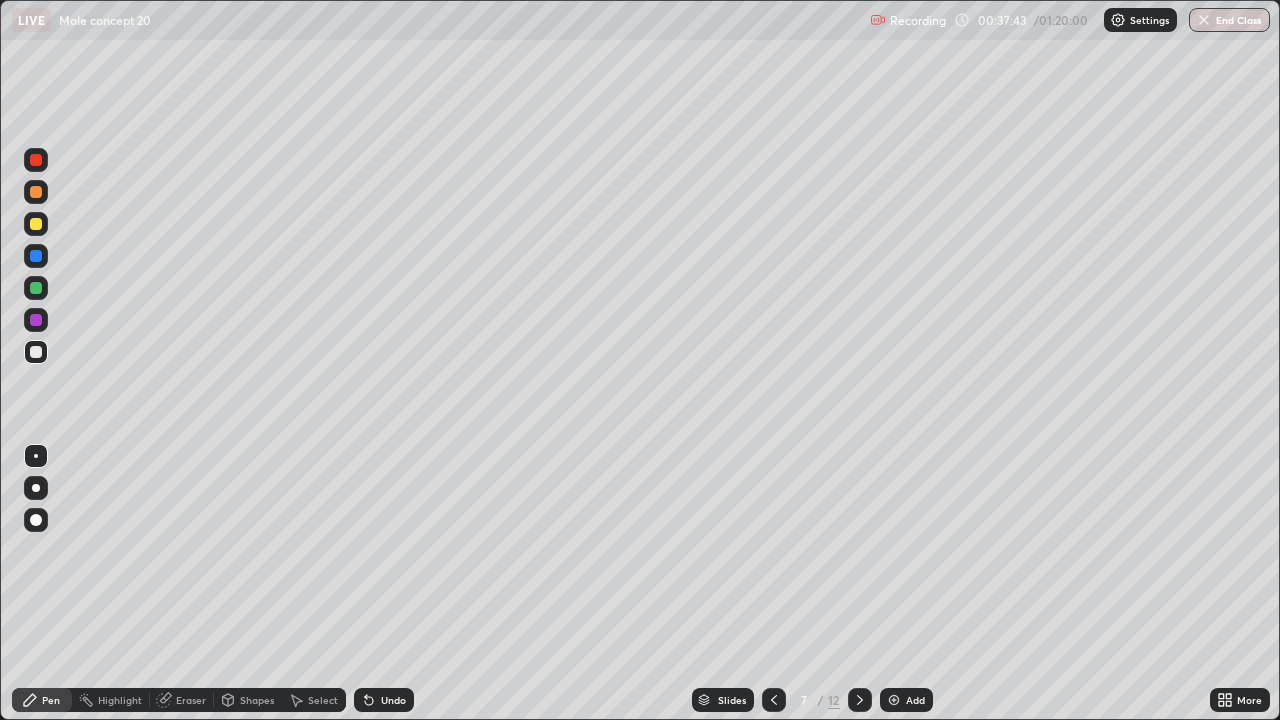 click at bounding box center (860, 700) 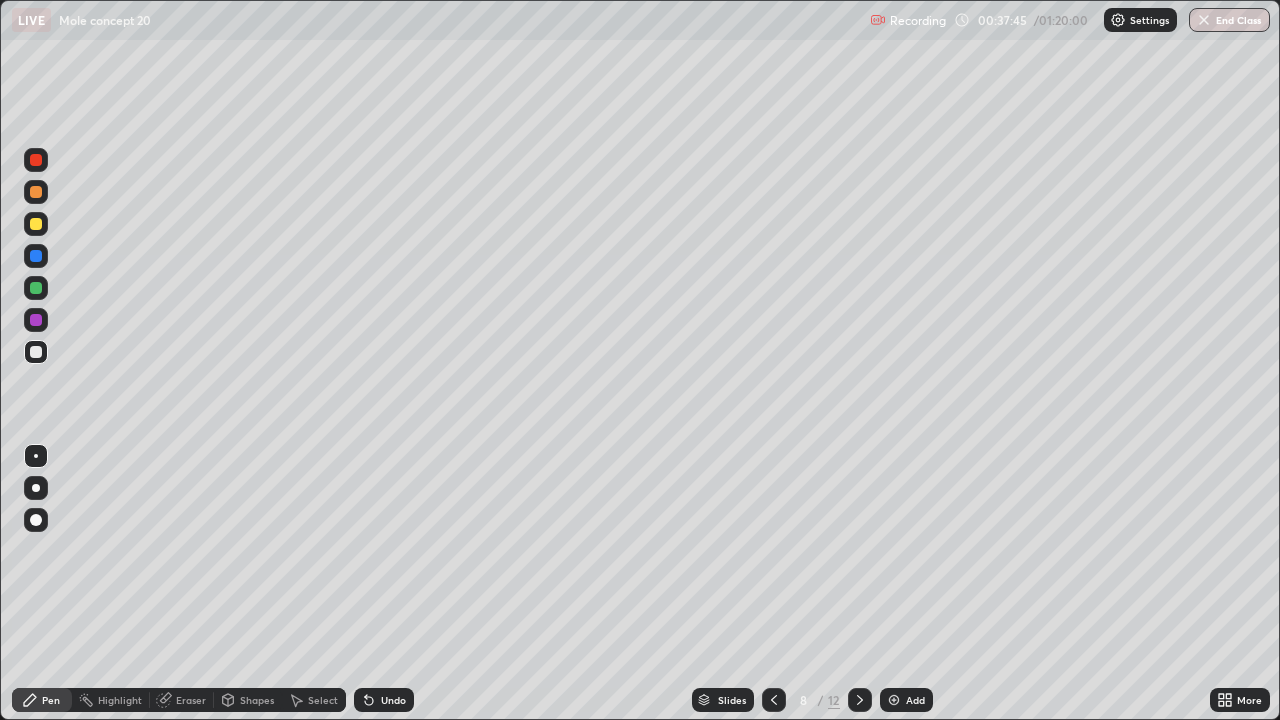 click at bounding box center (860, 700) 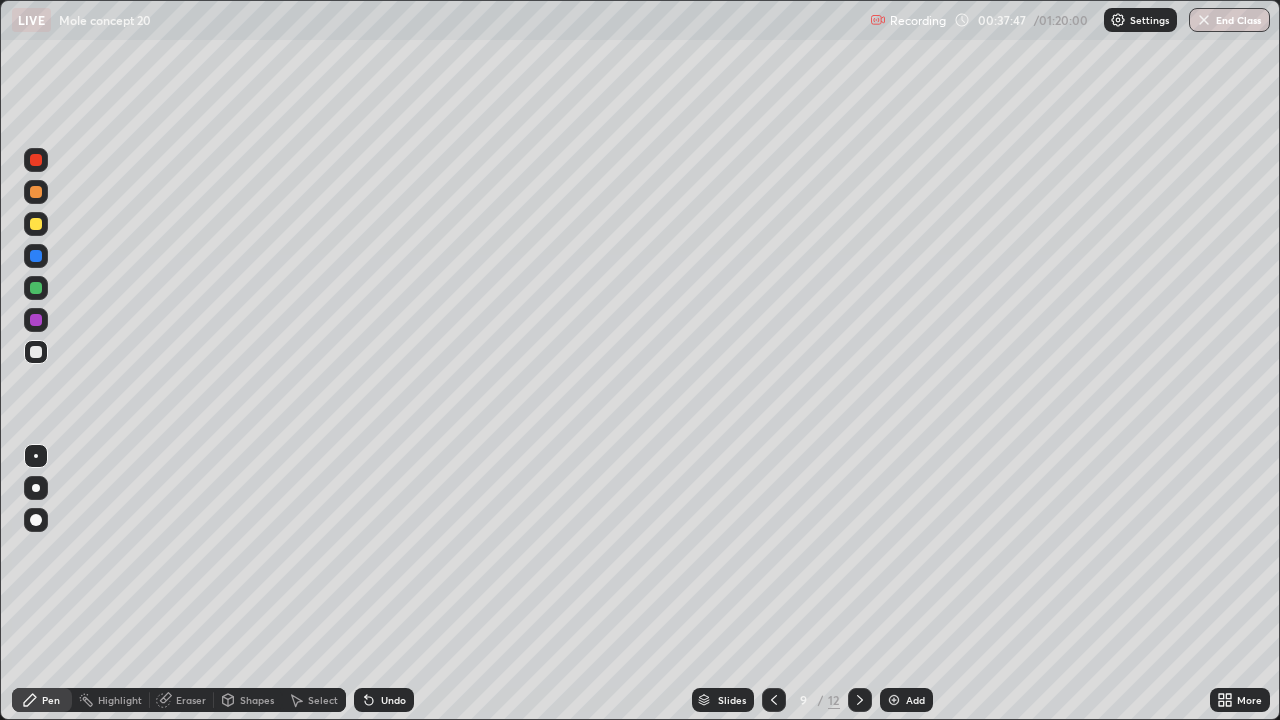 click on "End Class" at bounding box center (1229, 20) 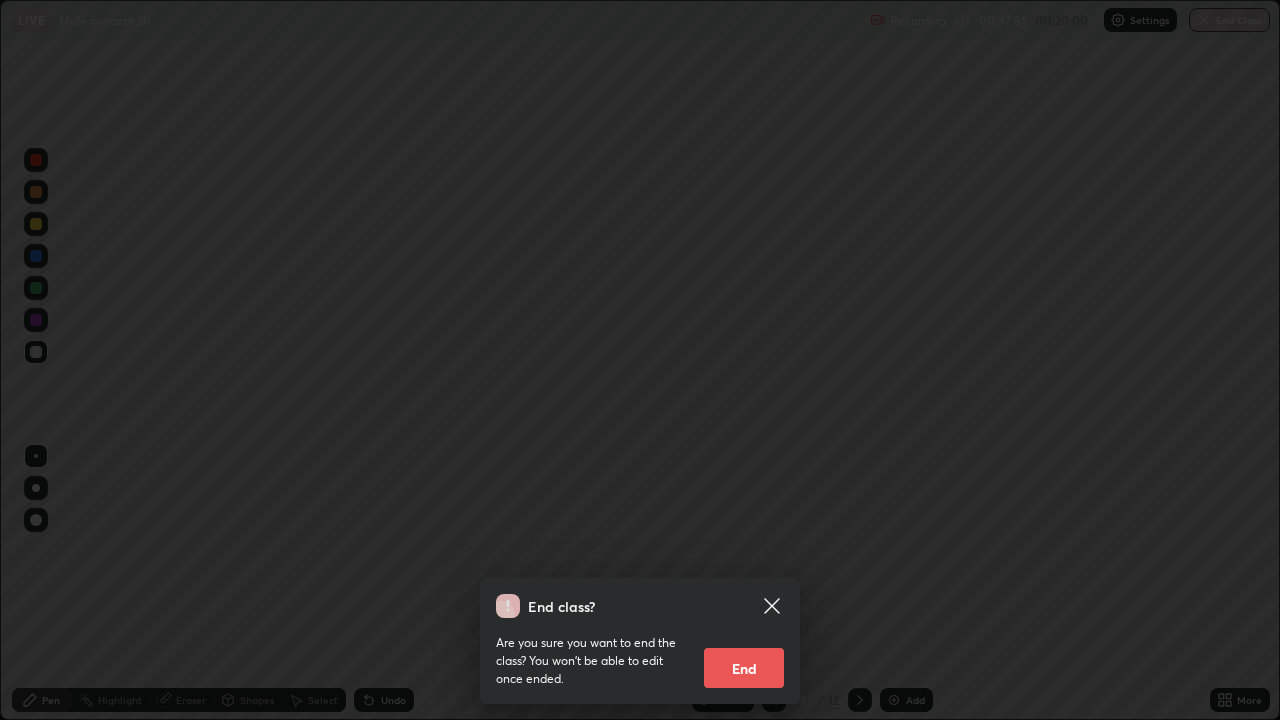 click 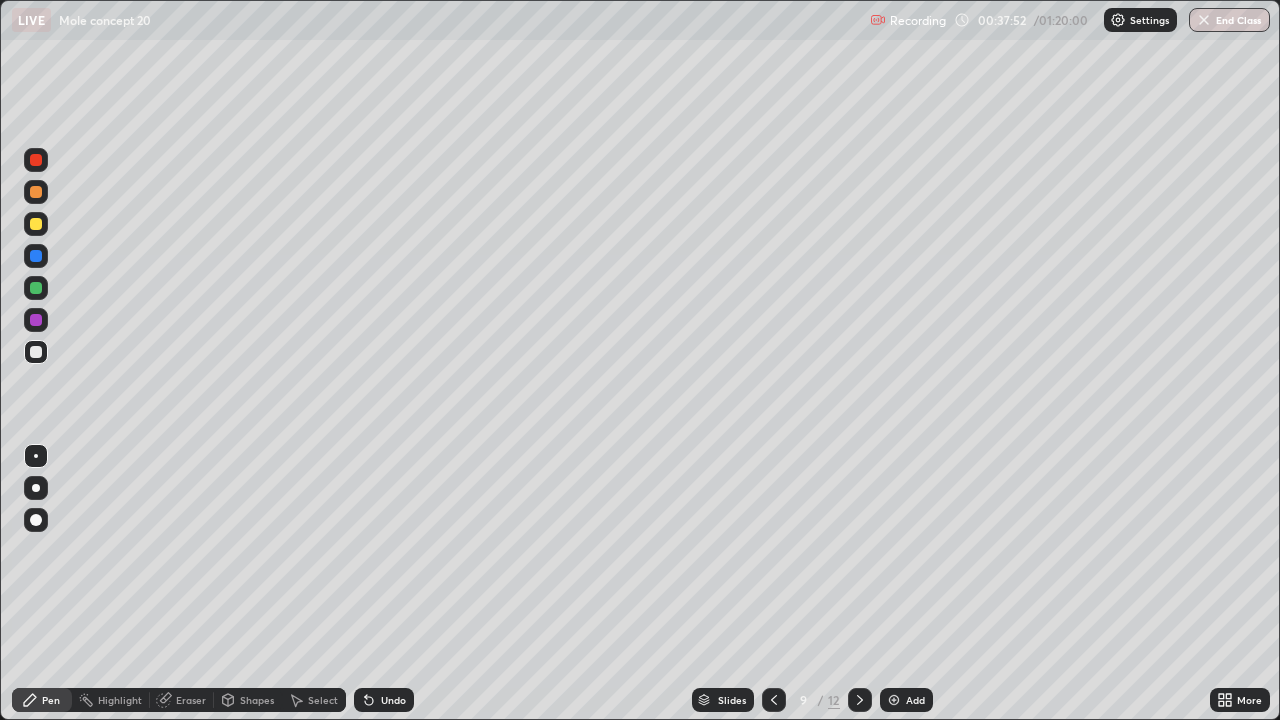 click 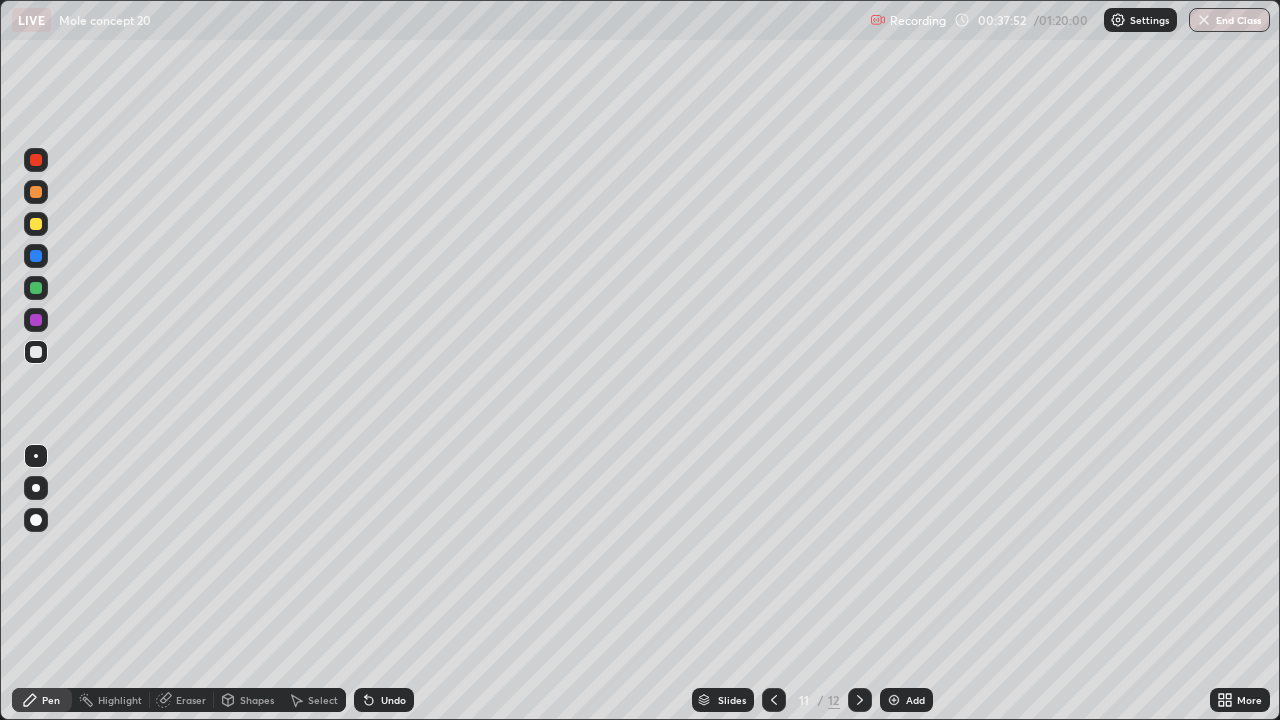 click 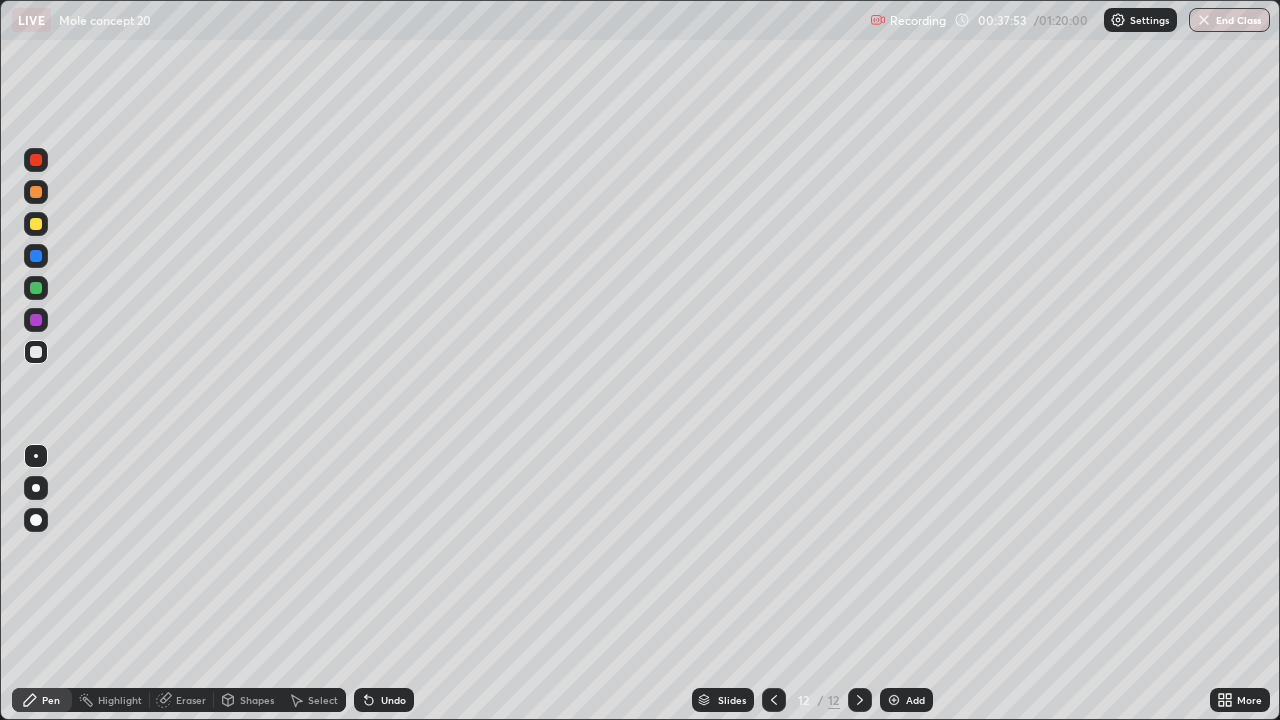 click 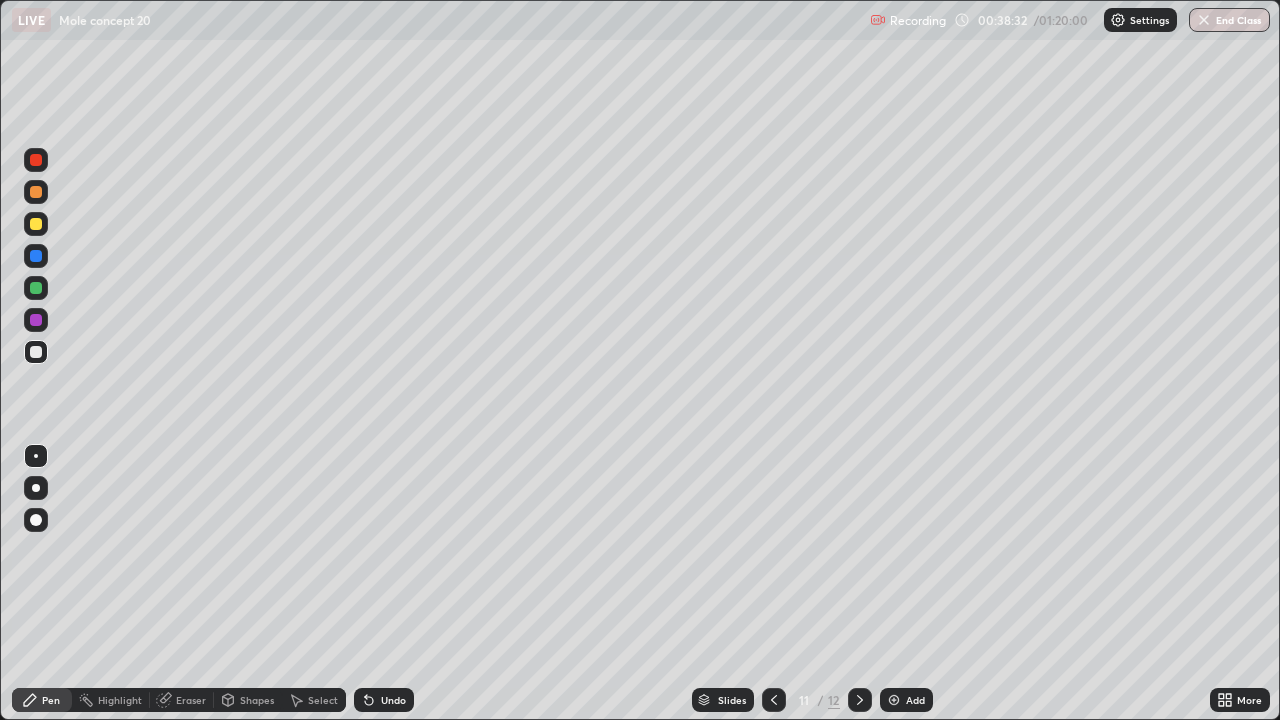 click on "End Class" at bounding box center [1229, 20] 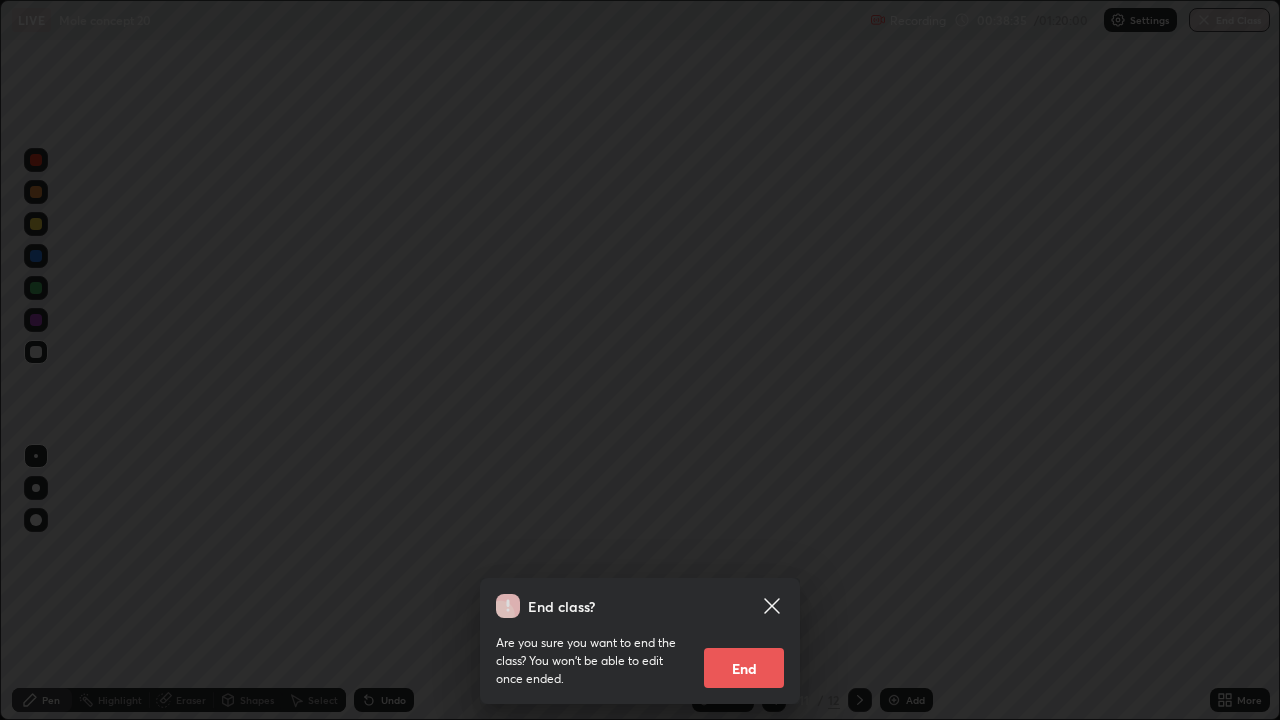 click on "End" at bounding box center (744, 668) 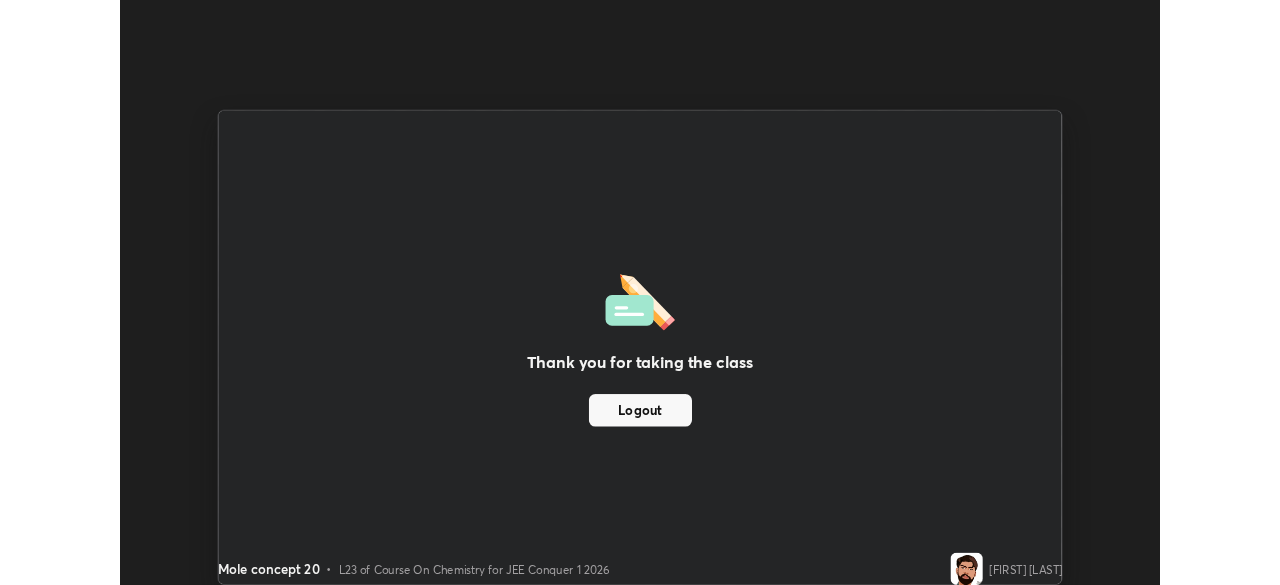 scroll, scrollTop: 585, scrollLeft: 1280, axis: both 